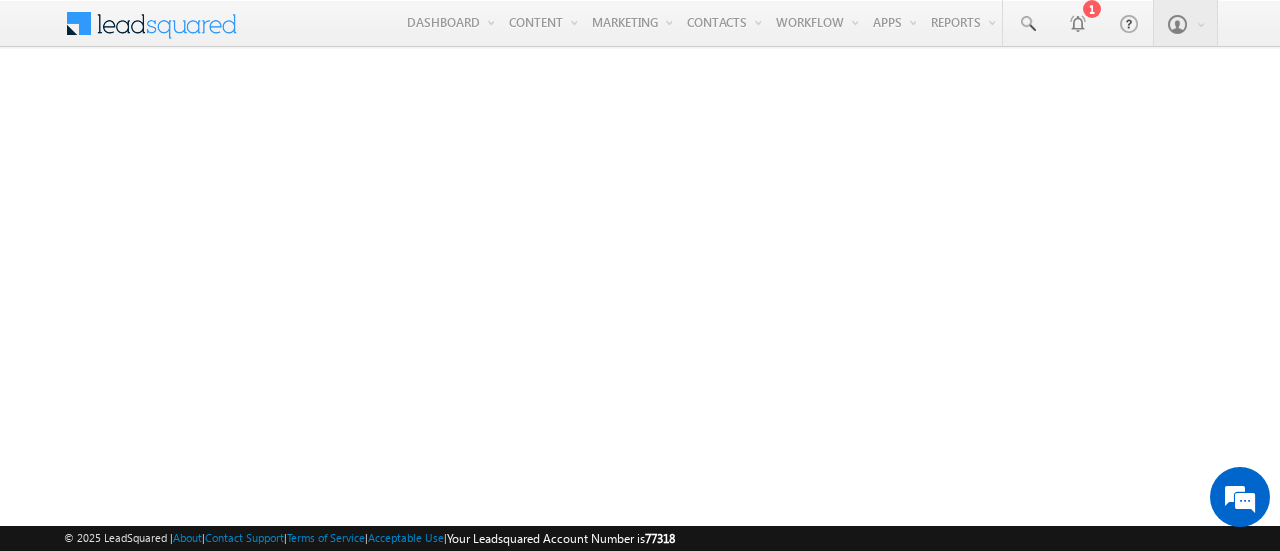 scroll, scrollTop: 0, scrollLeft: 0, axis: both 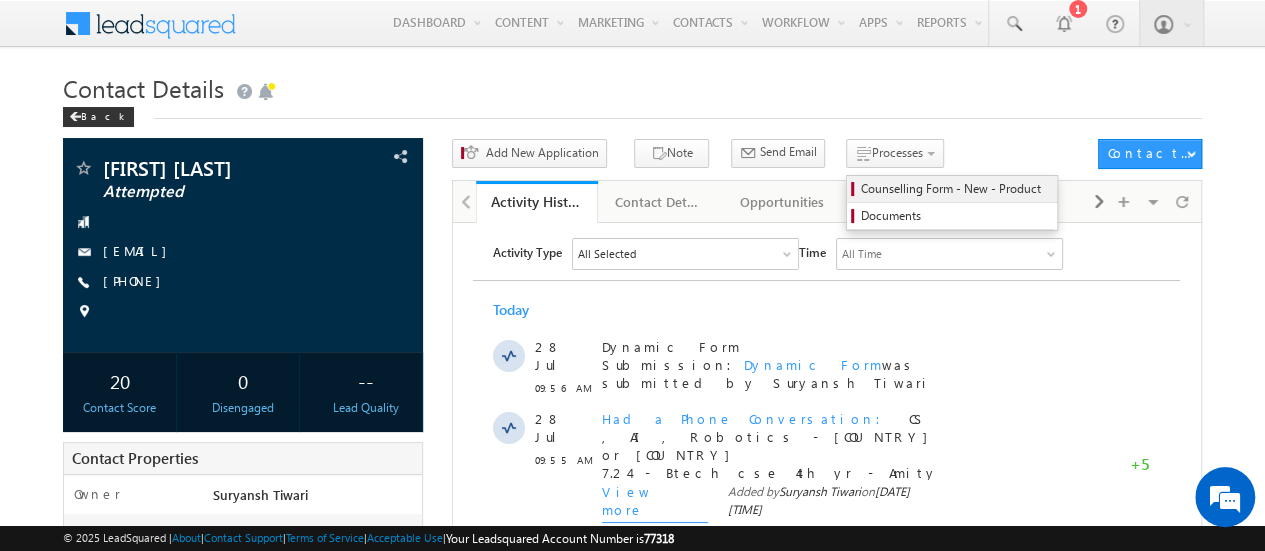 click on "Counselling Form - New - Product" at bounding box center (955, 189) 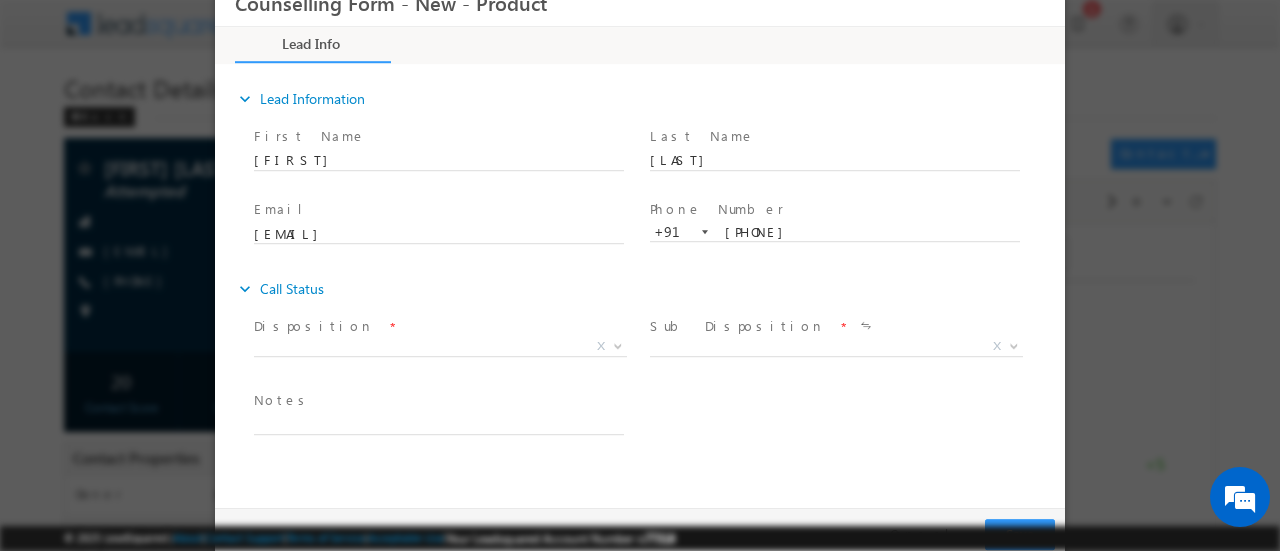 scroll, scrollTop: 0, scrollLeft: 0, axis: both 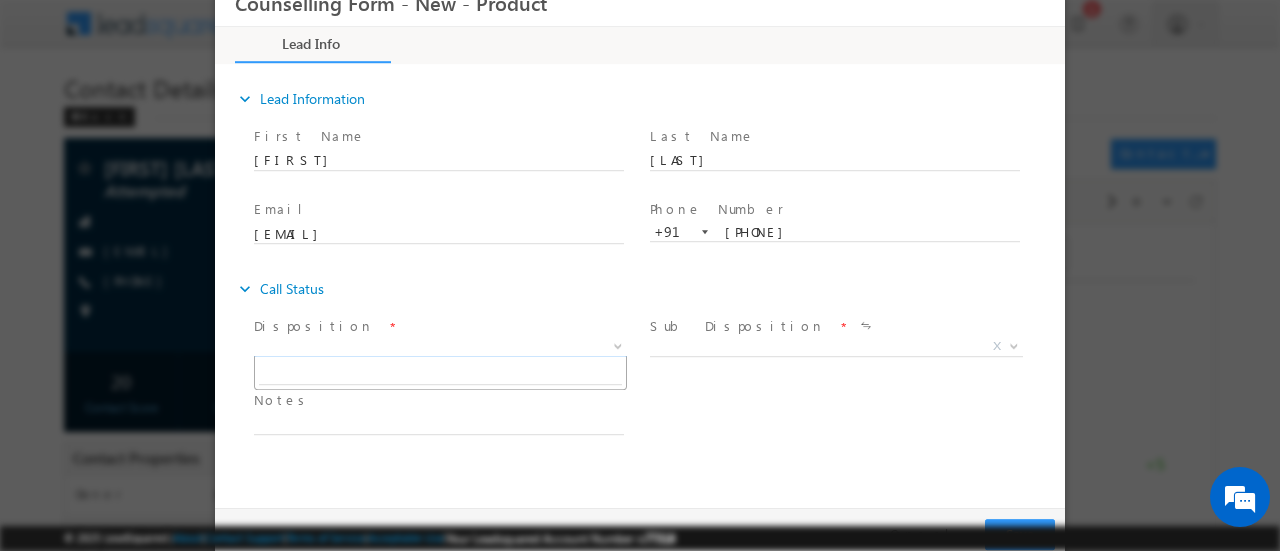 click on "X" at bounding box center [440, 347] 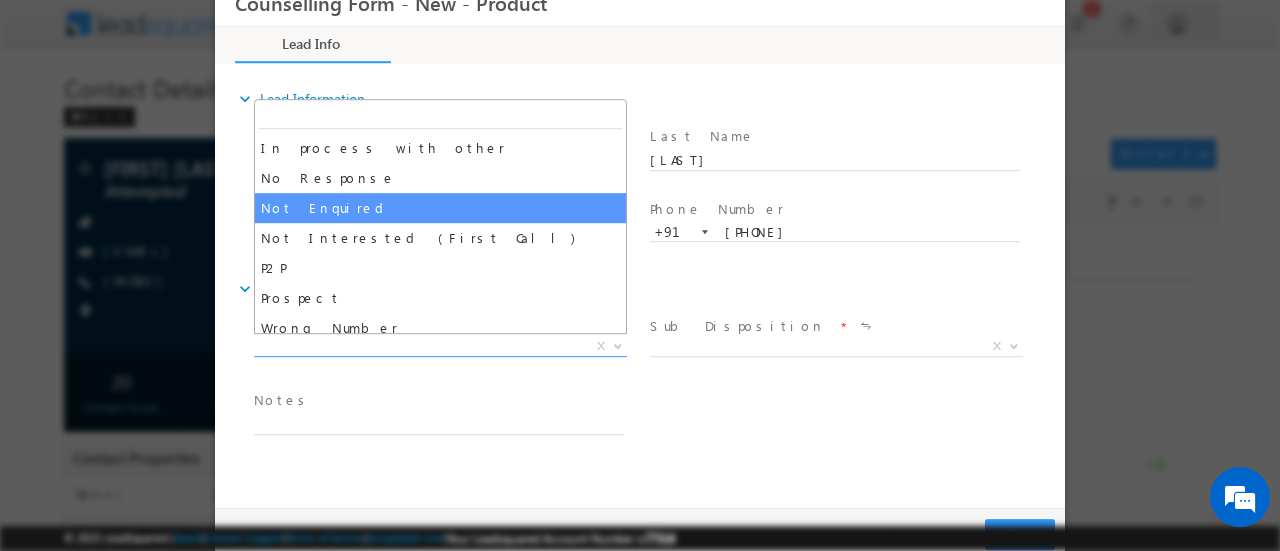 scroll, scrollTop: 130, scrollLeft: 0, axis: vertical 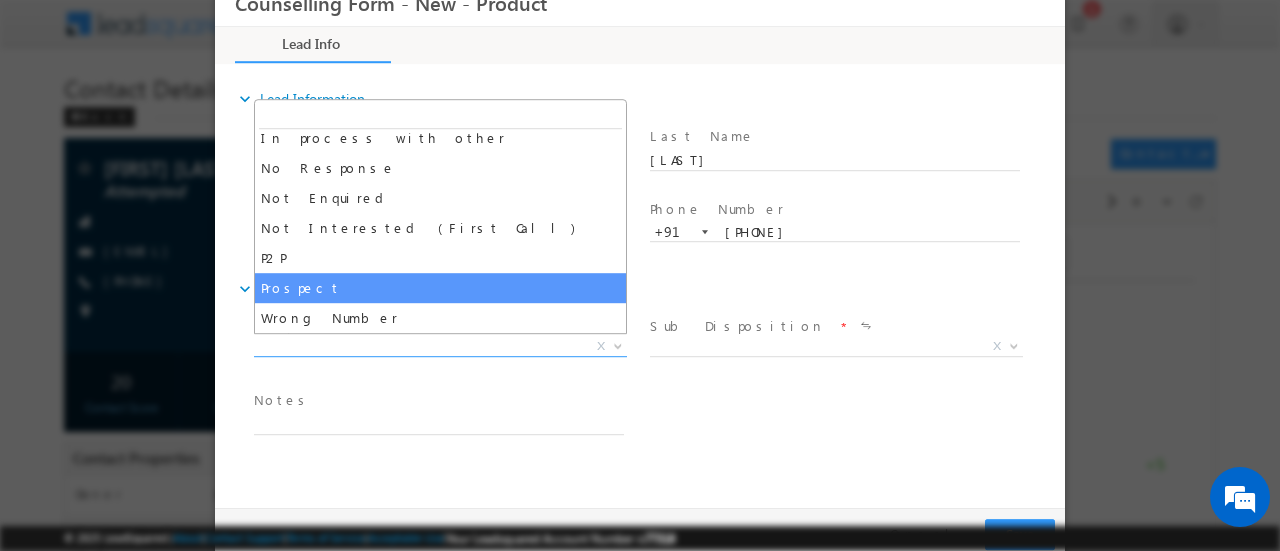 select on "Prospect" 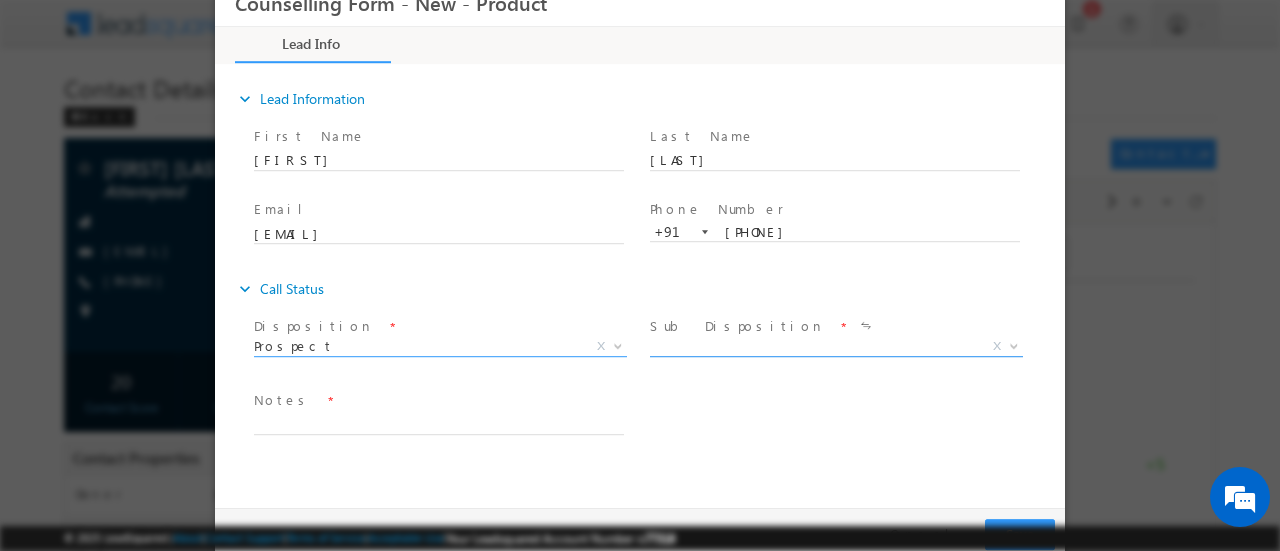 click on "X" at bounding box center [836, 347] 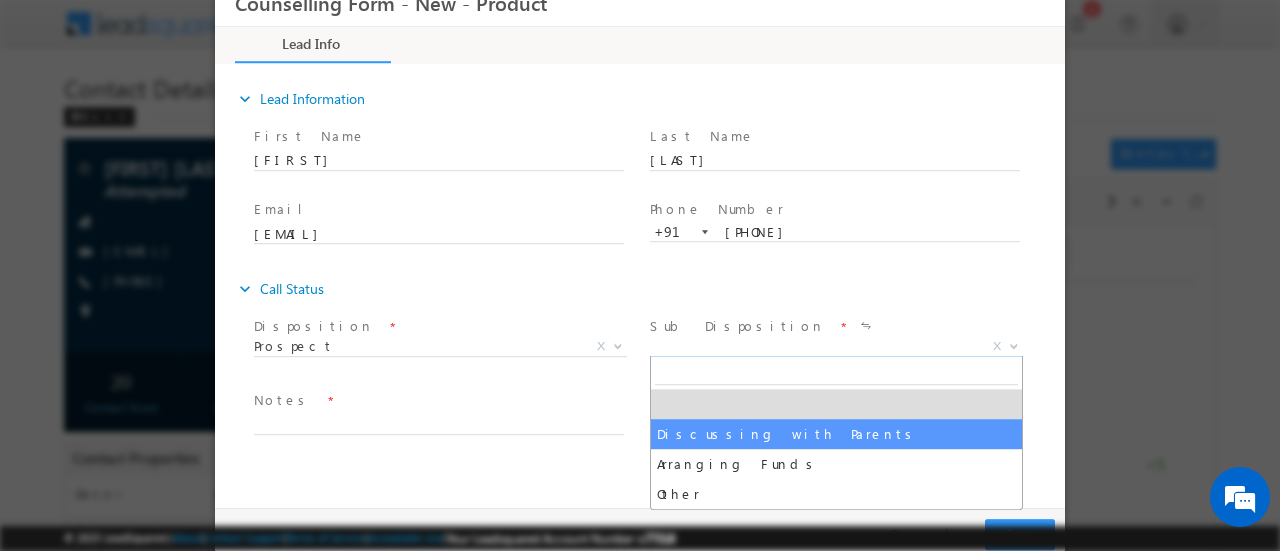 select on "Discussing with Parents" 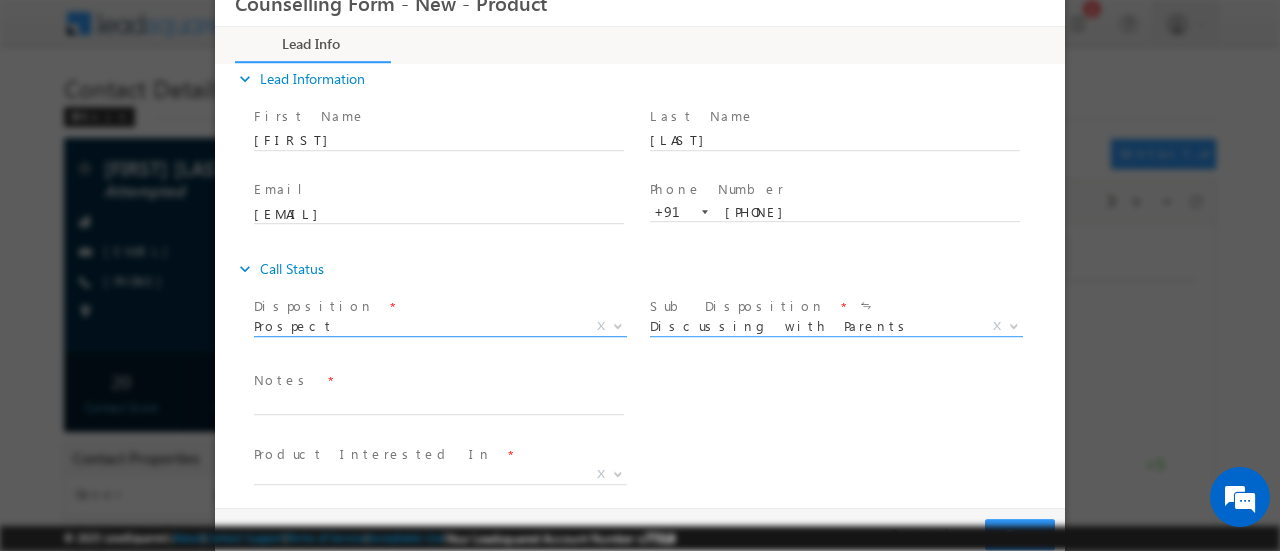 scroll, scrollTop: 31, scrollLeft: 0, axis: vertical 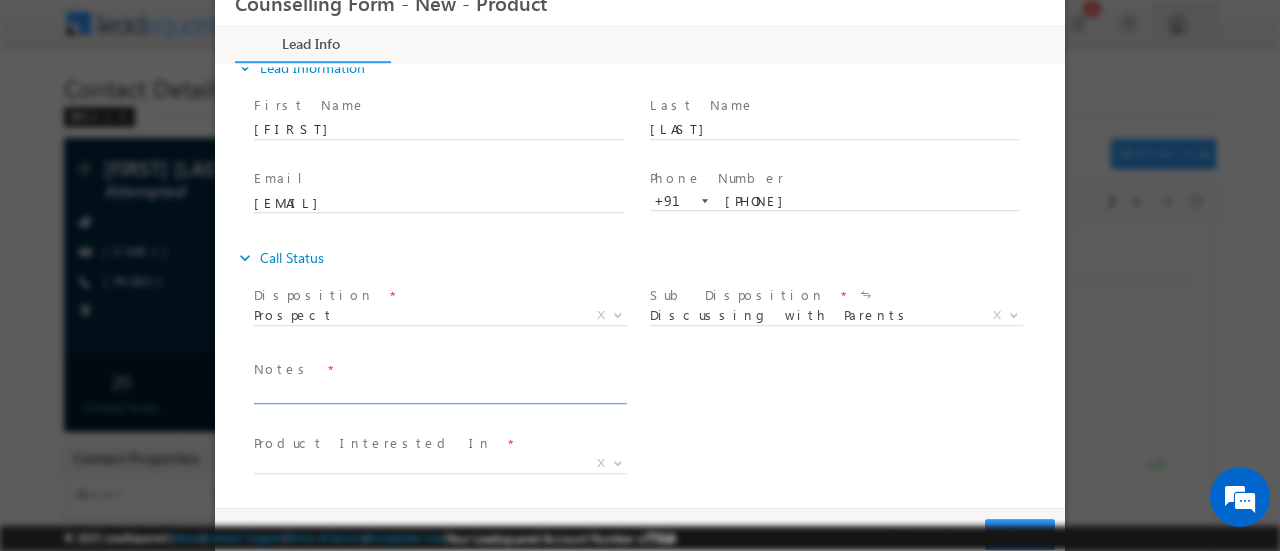 click at bounding box center [439, 392] 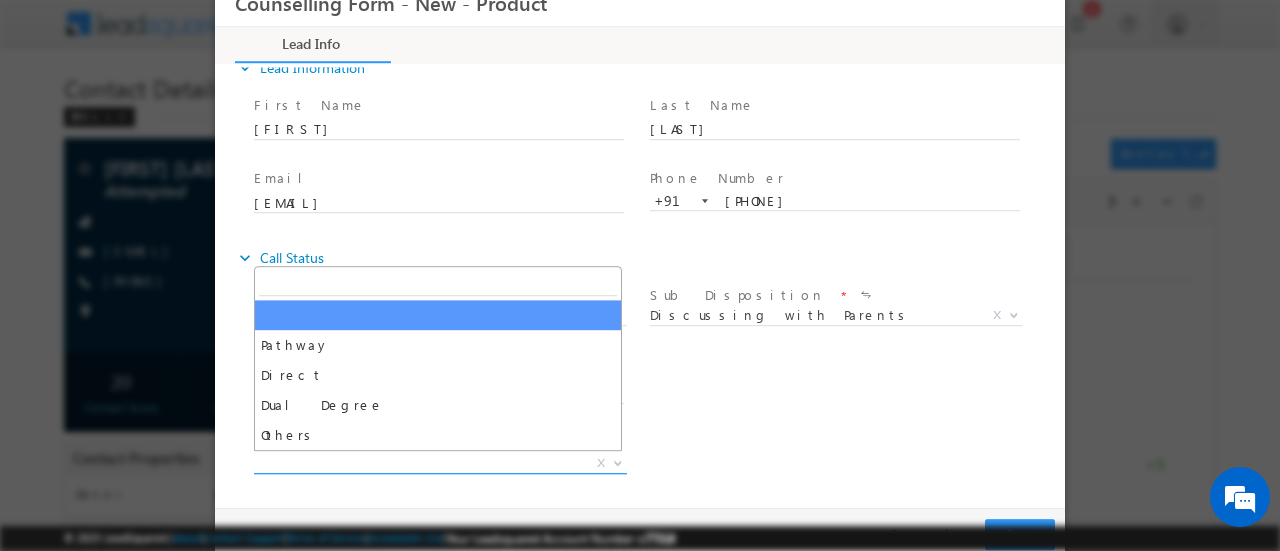 click on "X" at bounding box center (440, 464) 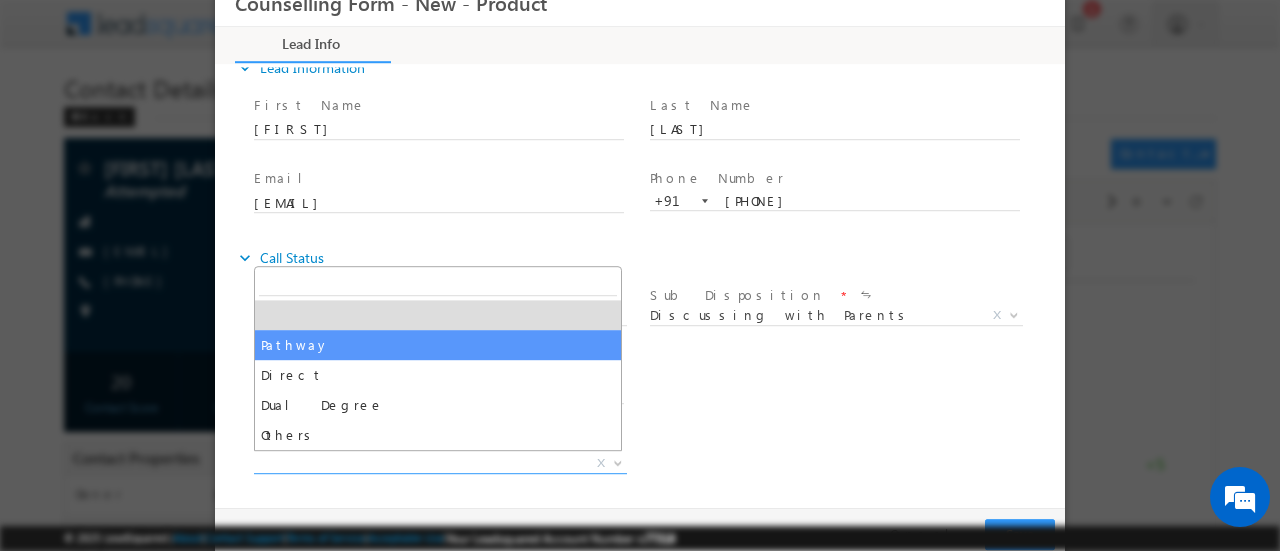select on "Pathway" 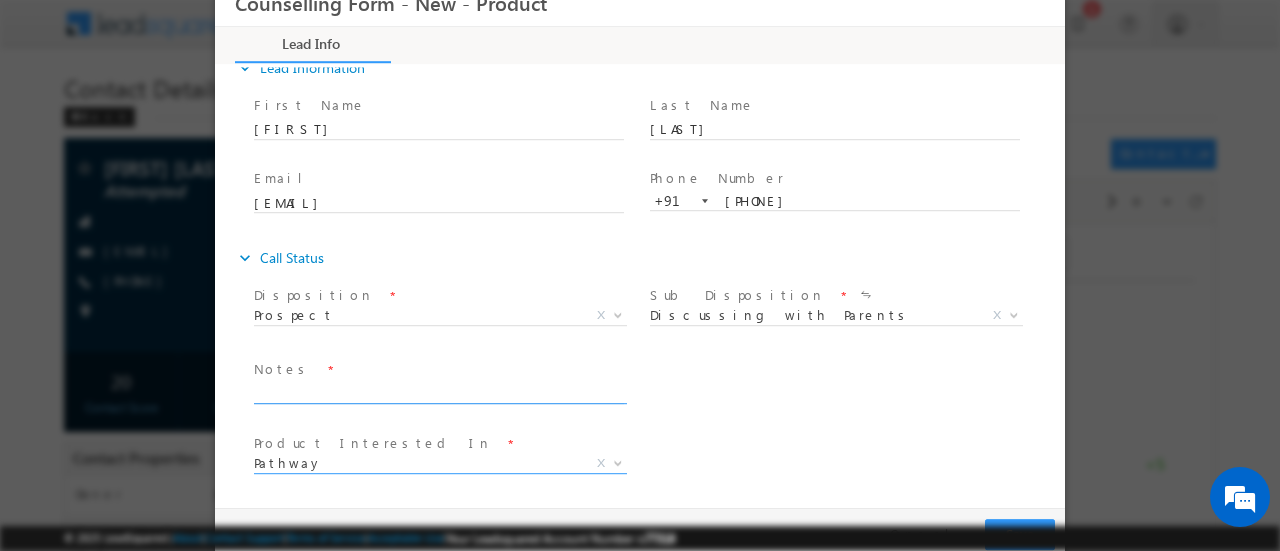 click at bounding box center [439, 392] 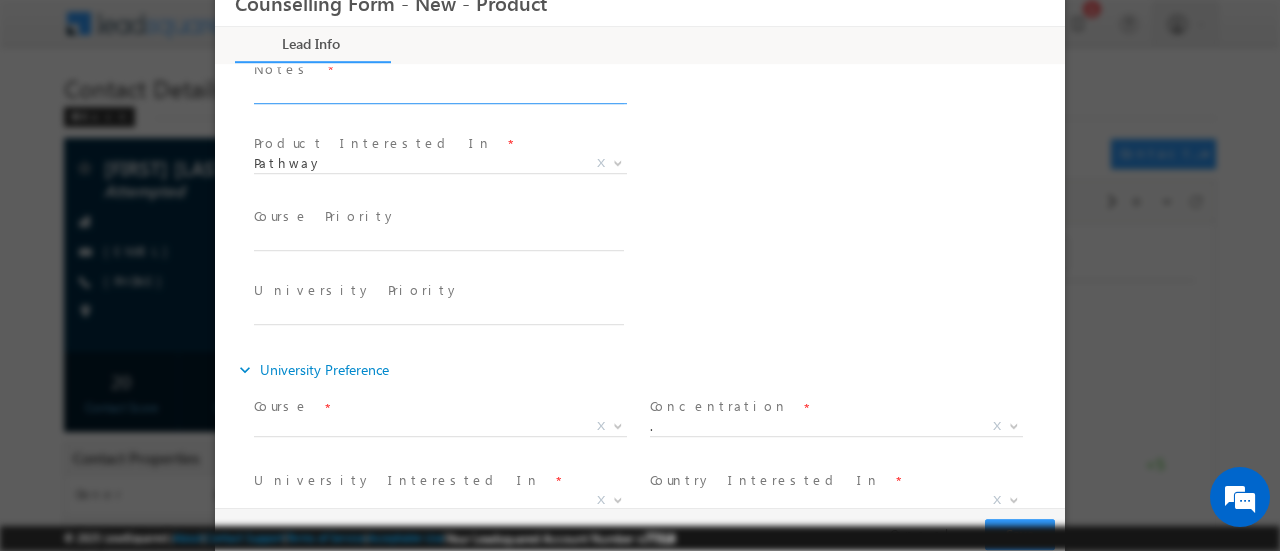 scroll, scrollTop: 368, scrollLeft: 0, axis: vertical 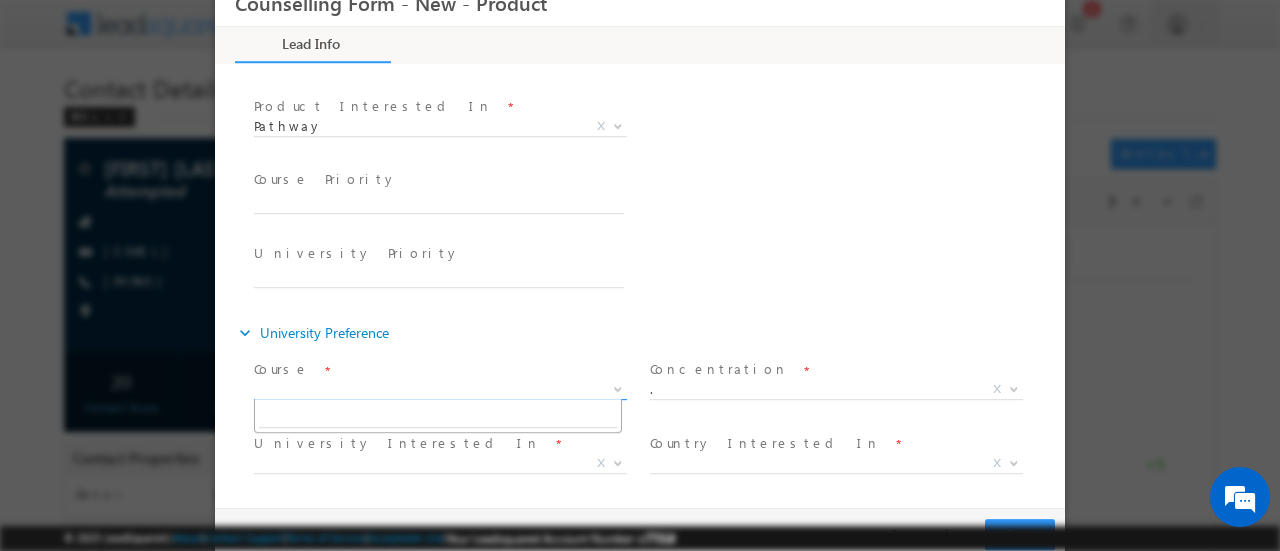 click on "X" at bounding box center (440, 390) 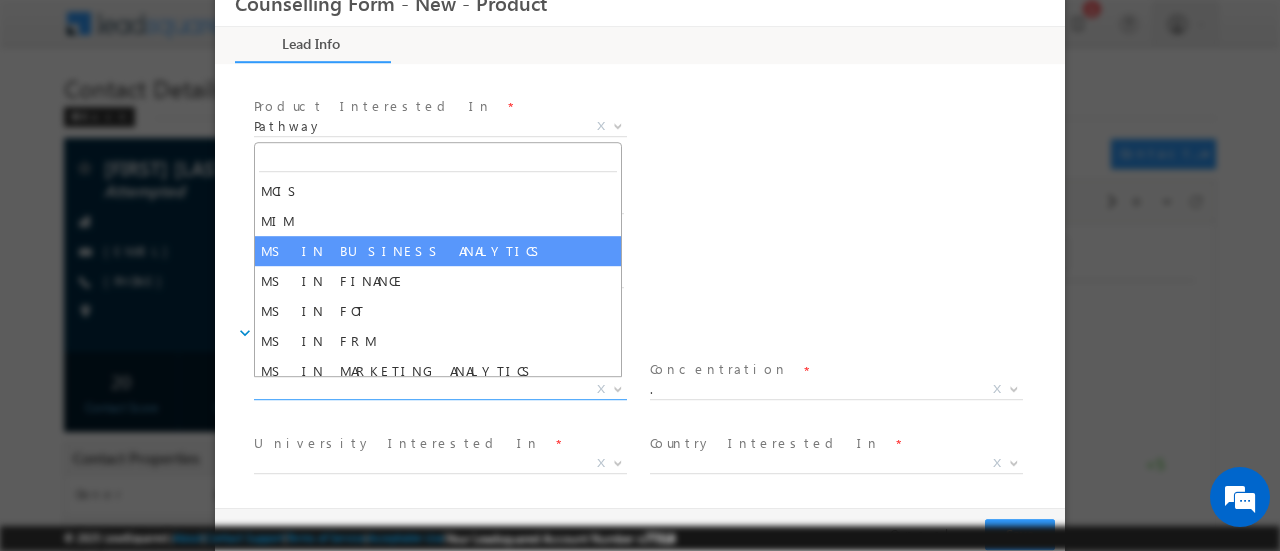 select on "MS IN BUSINESS ANALYTICS" 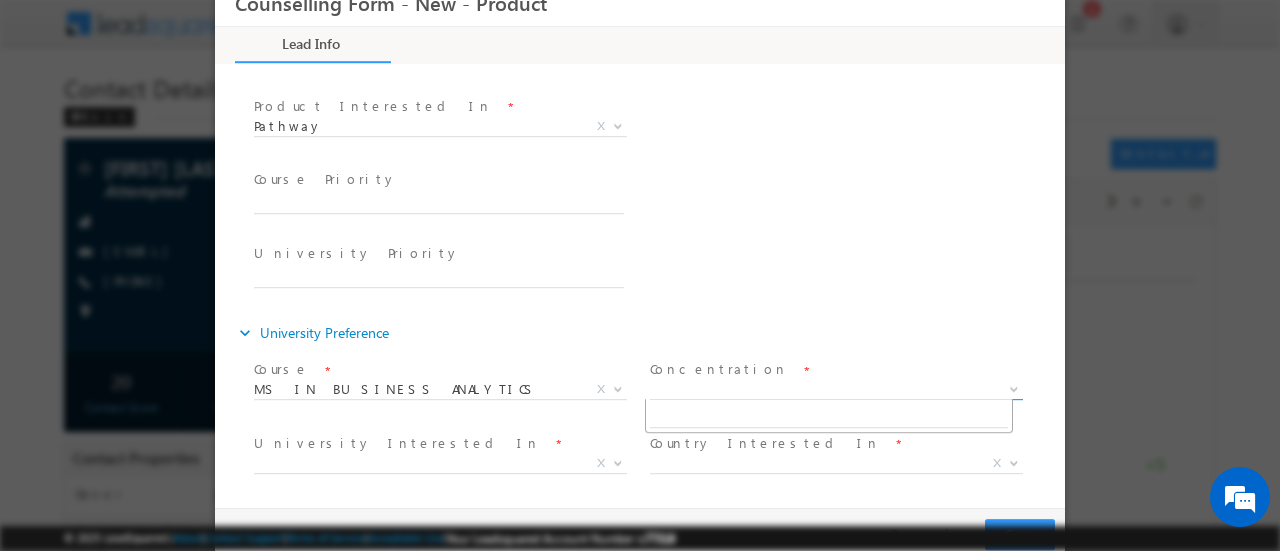 click on "X" at bounding box center [836, 390] 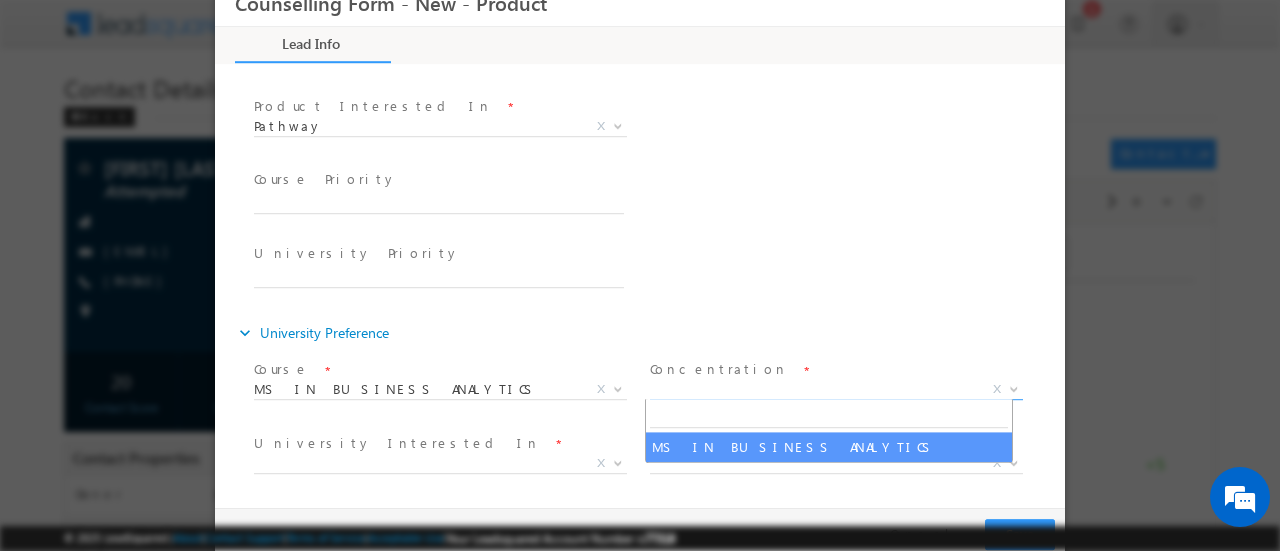select on "MS IN BUSINESS ANALYTICS" 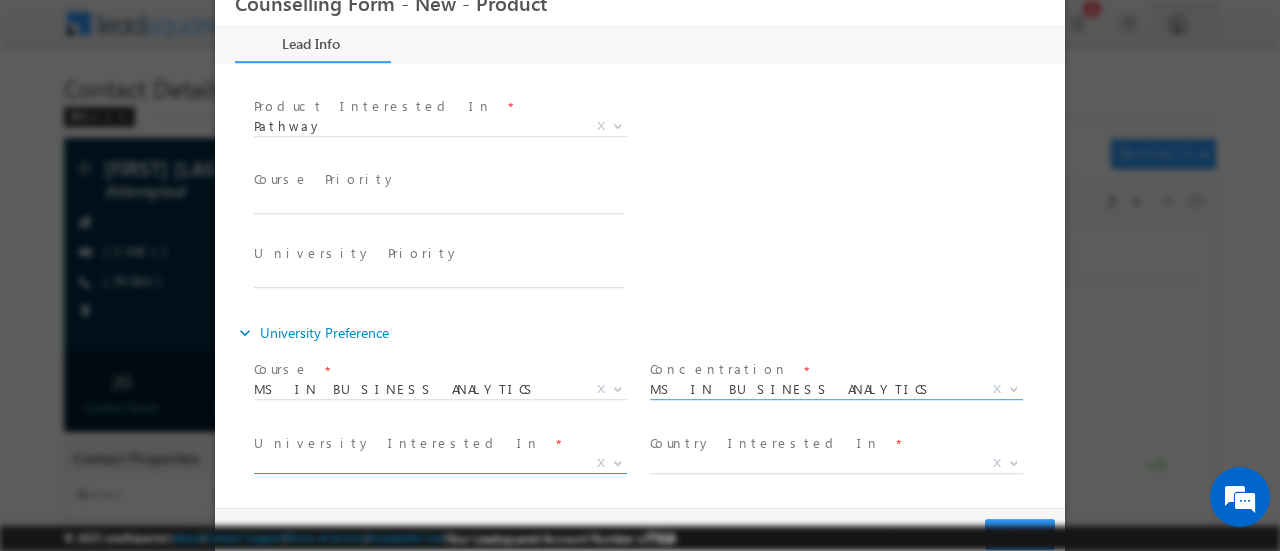 click on "X" at bounding box center [440, 464] 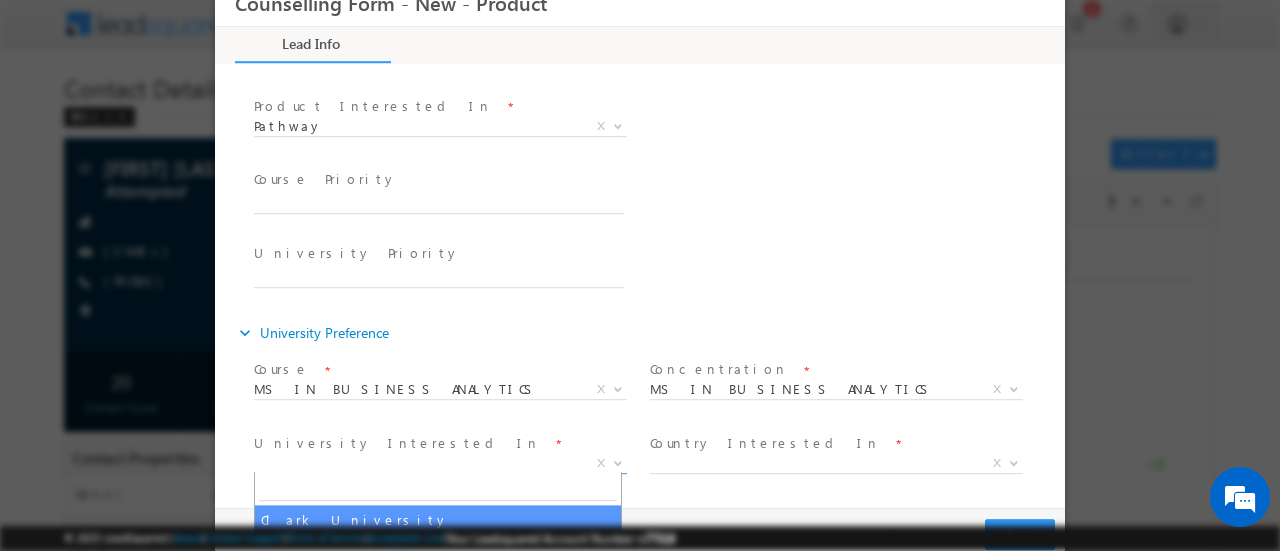 select on "Clark University" 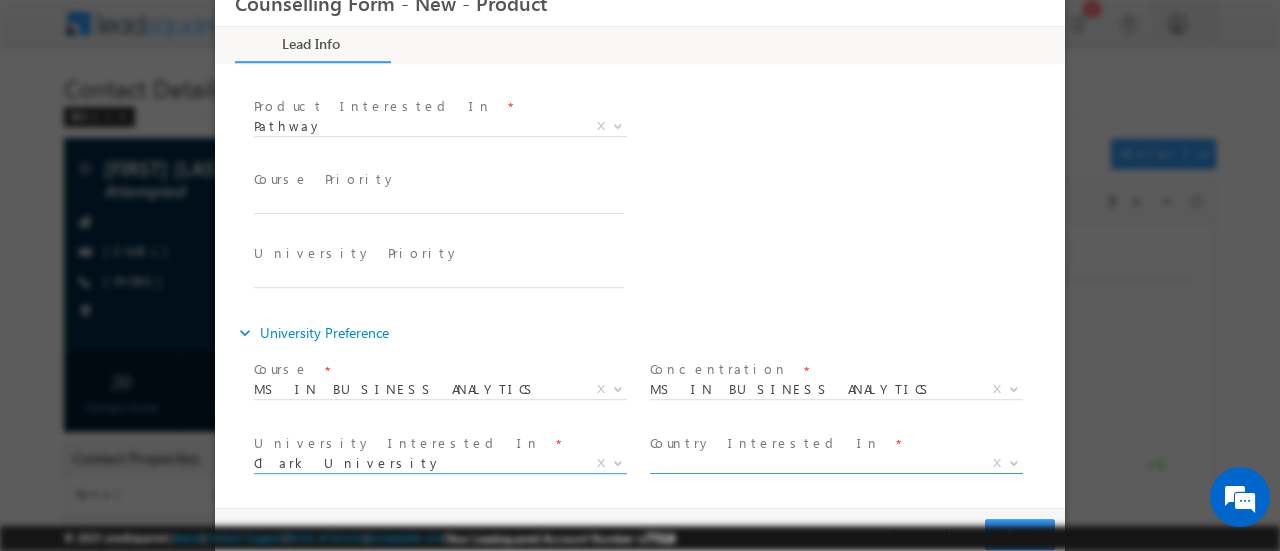 click on "X" at bounding box center (836, 464) 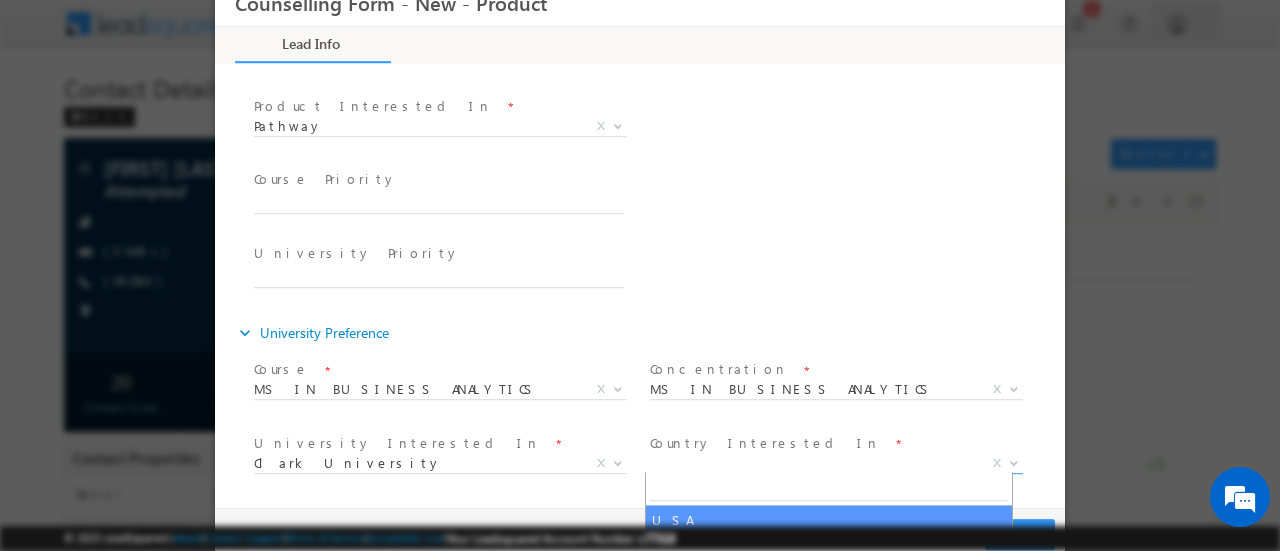 select on "USA" 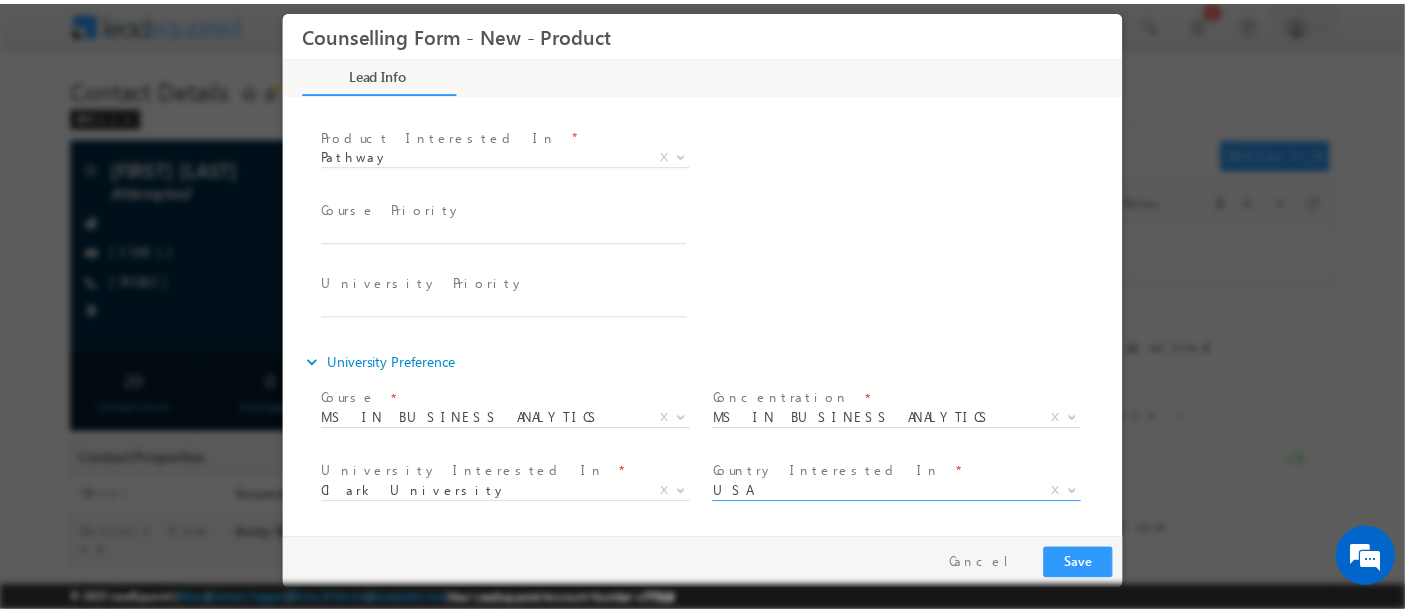 scroll, scrollTop: 0, scrollLeft: 0, axis: both 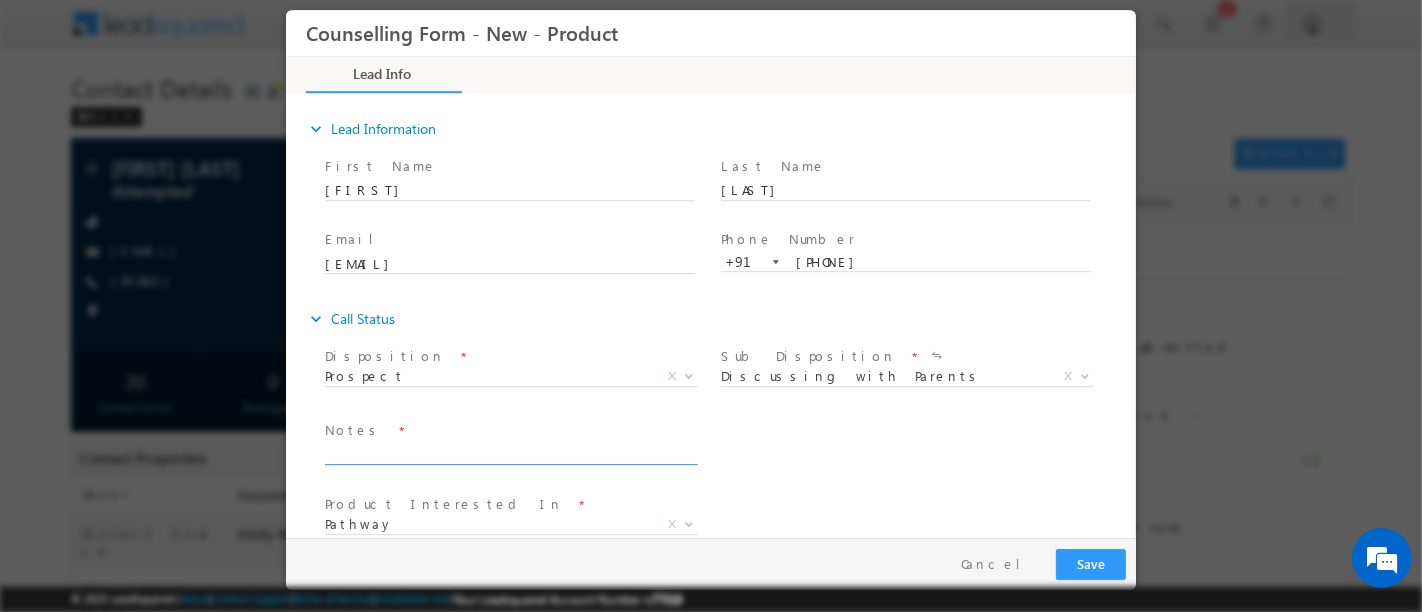 click at bounding box center [509, 453] 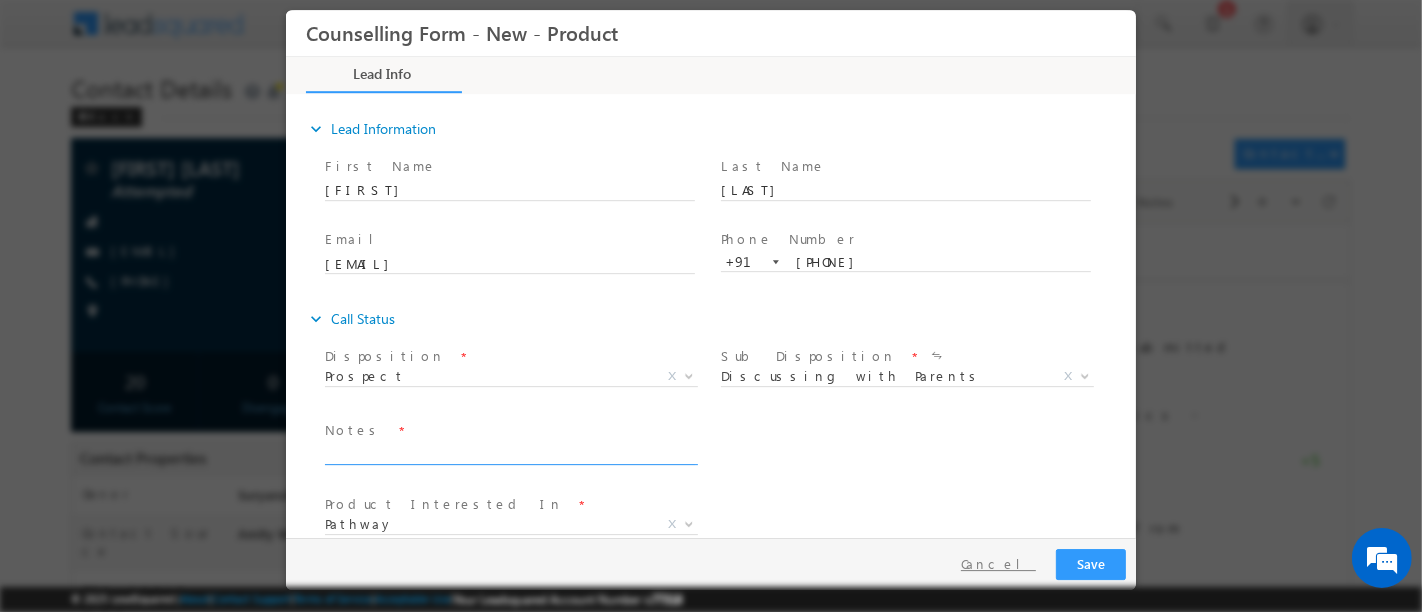 click on "Cancel" at bounding box center [997, 564] 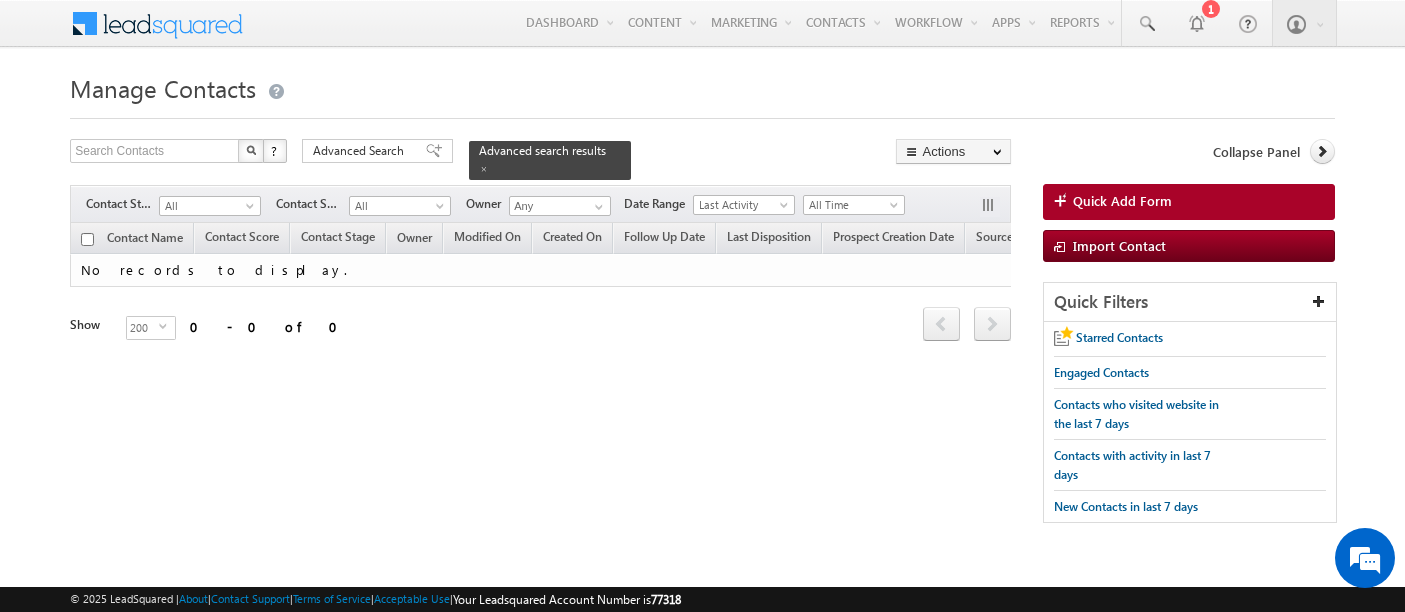 scroll, scrollTop: 0, scrollLeft: 0, axis: both 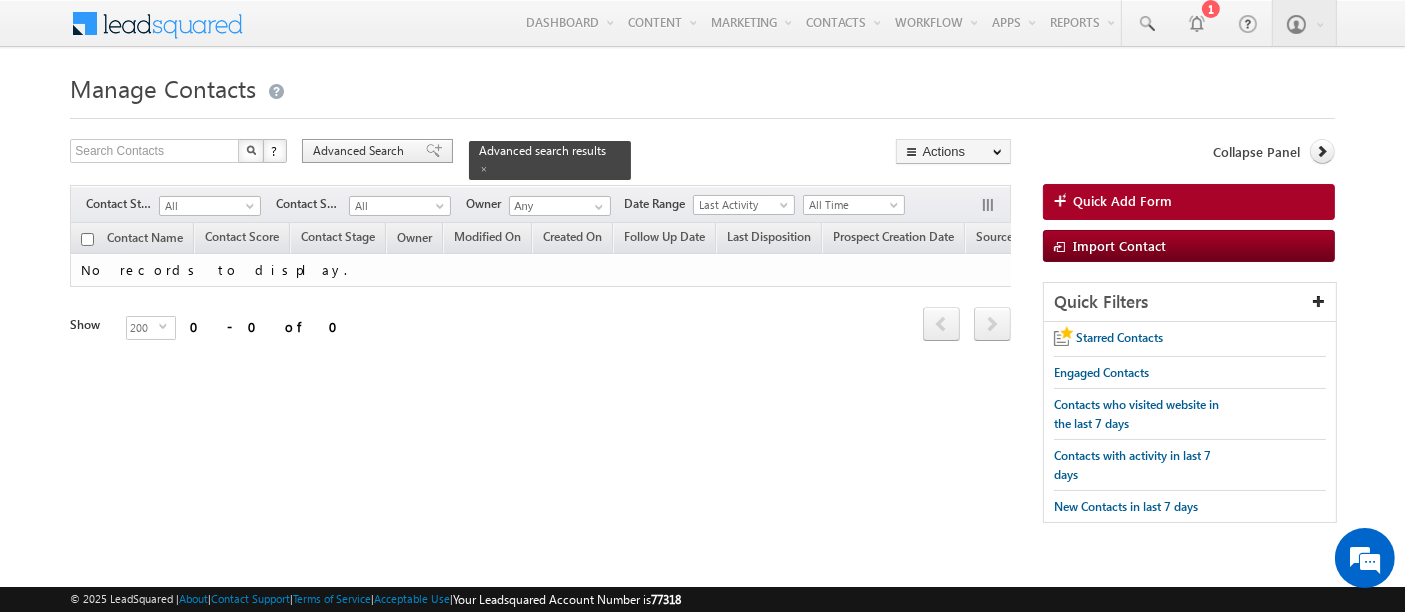click on "Advanced Search" at bounding box center [361, 151] 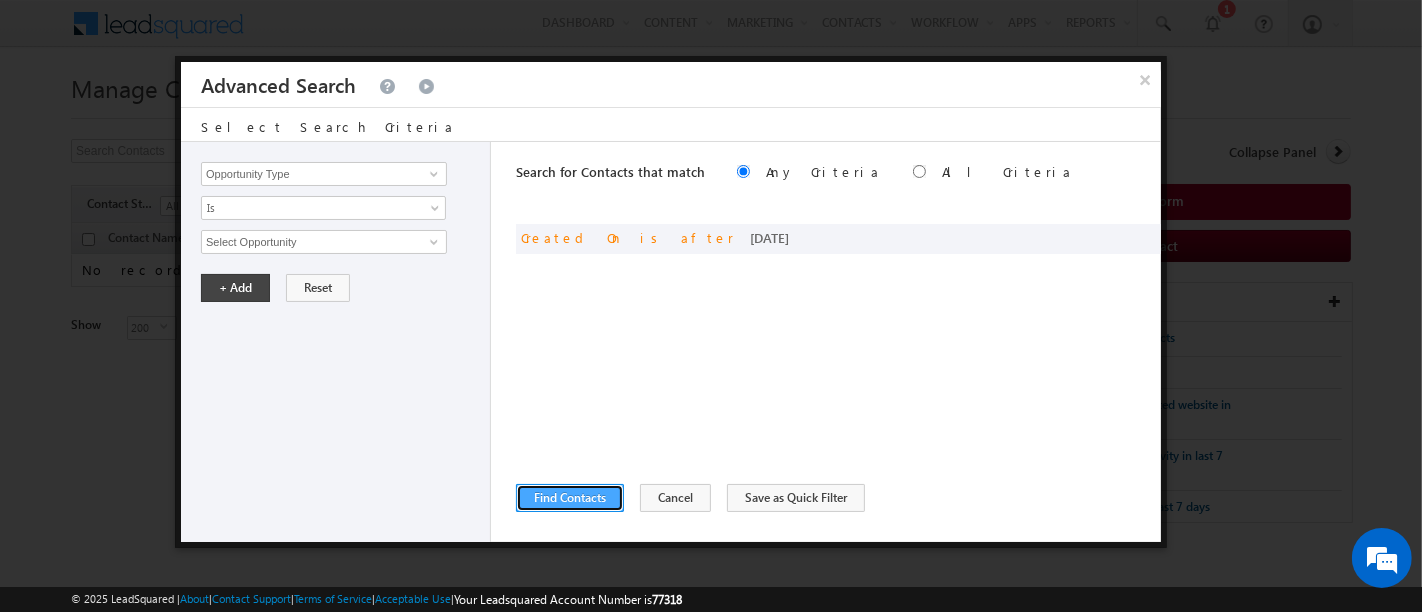 click on "Find Contacts" at bounding box center [570, 498] 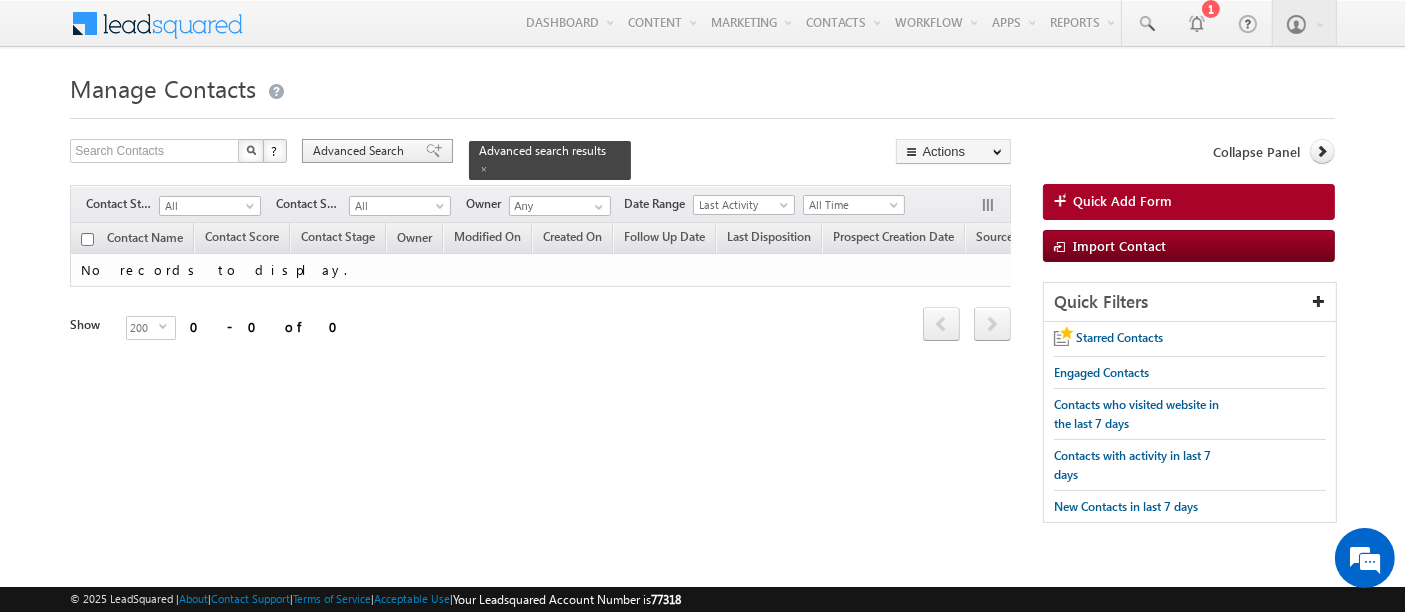 click on "Advanced Search" at bounding box center (377, 151) 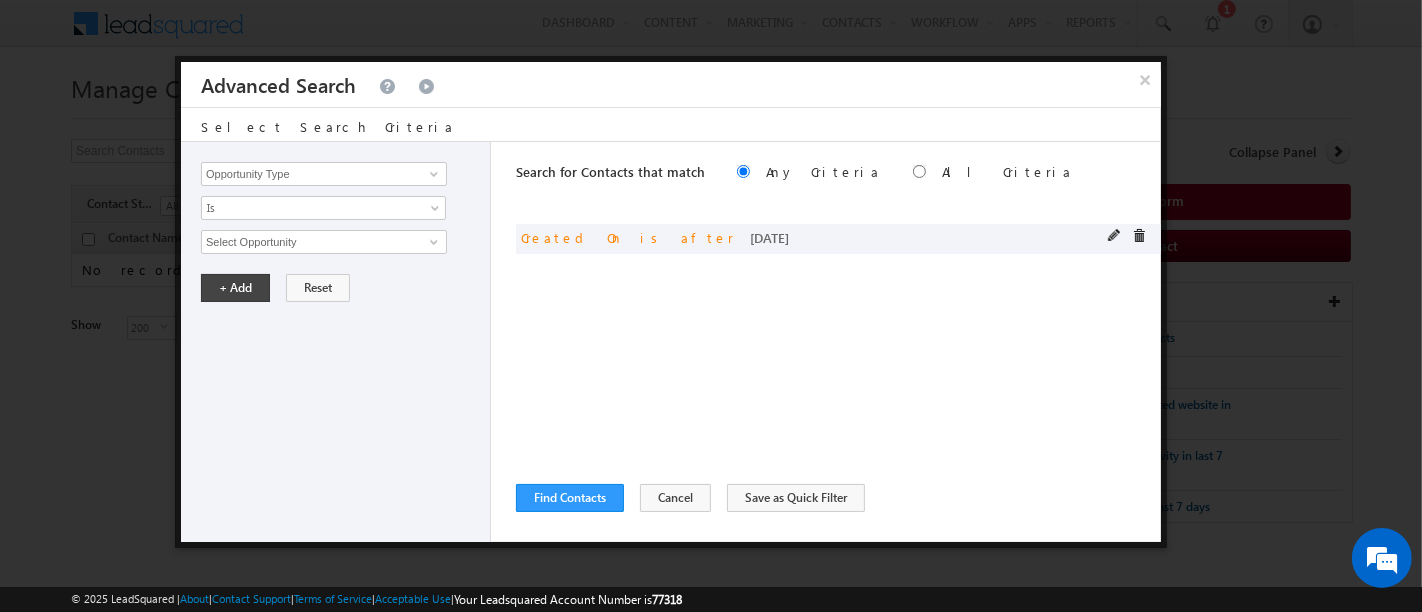 click at bounding box center (1115, 236) 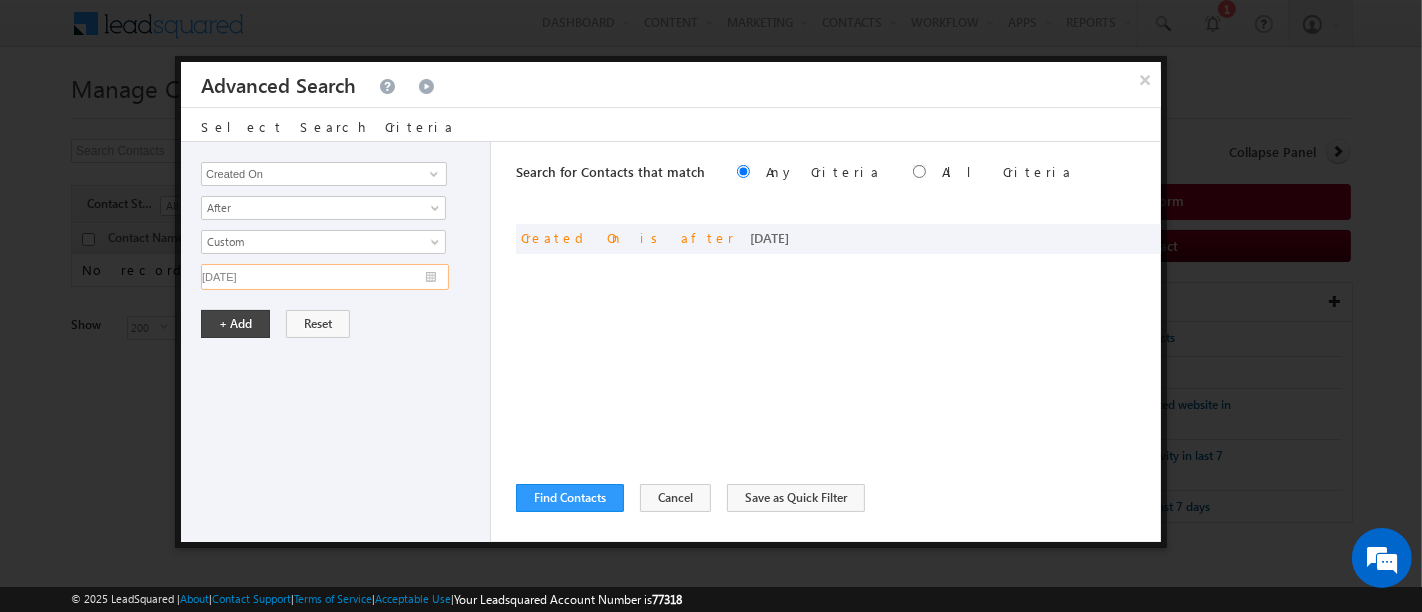 click on "26/07/2025" at bounding box center (325, 277) 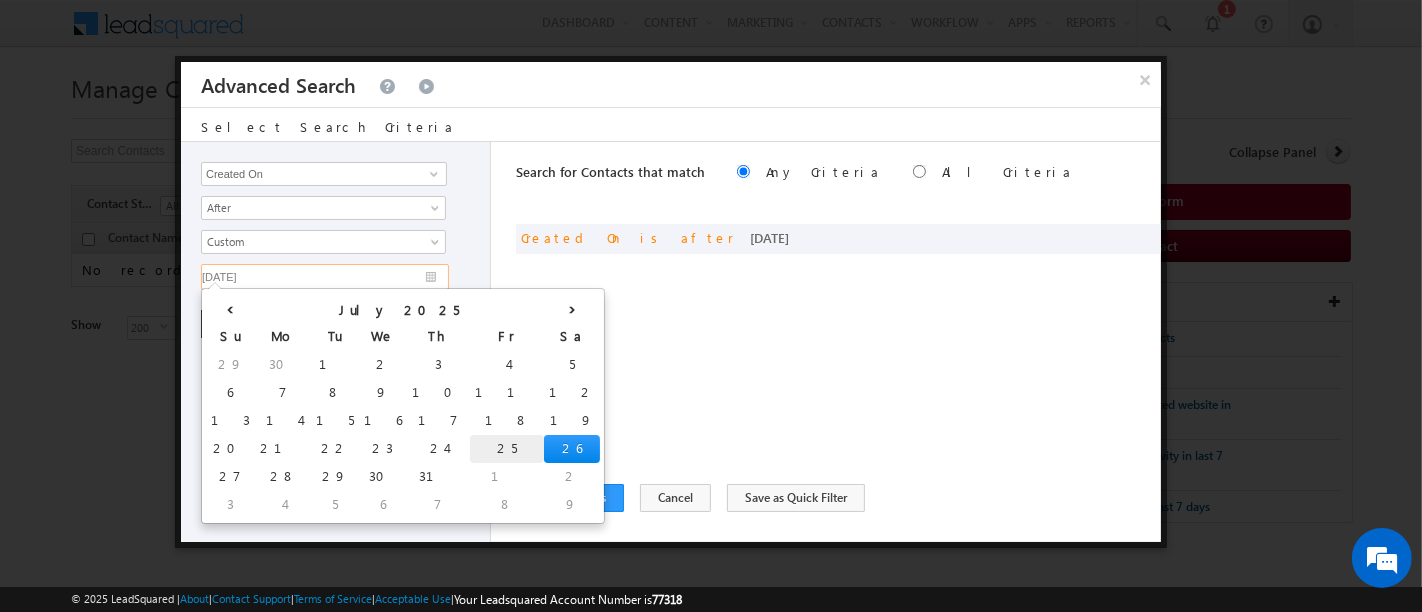 click on "25" at bounding box center [507, 449] 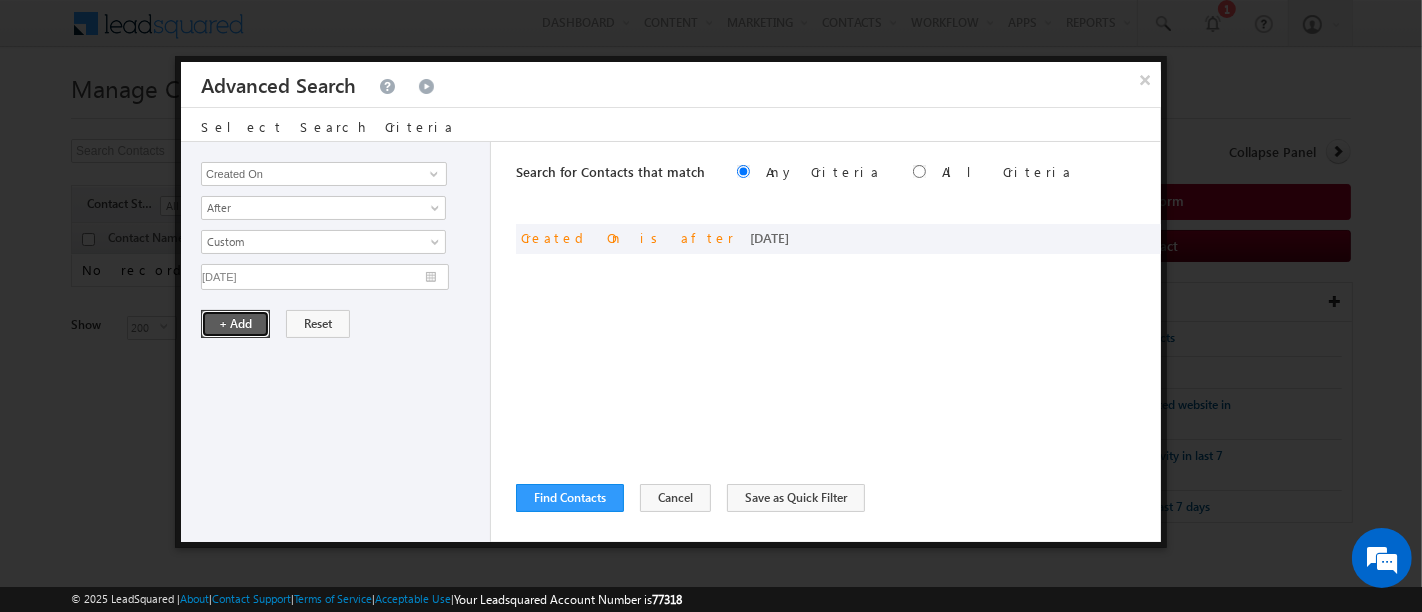 click on "+ Add" at bounding box center (235, 324) 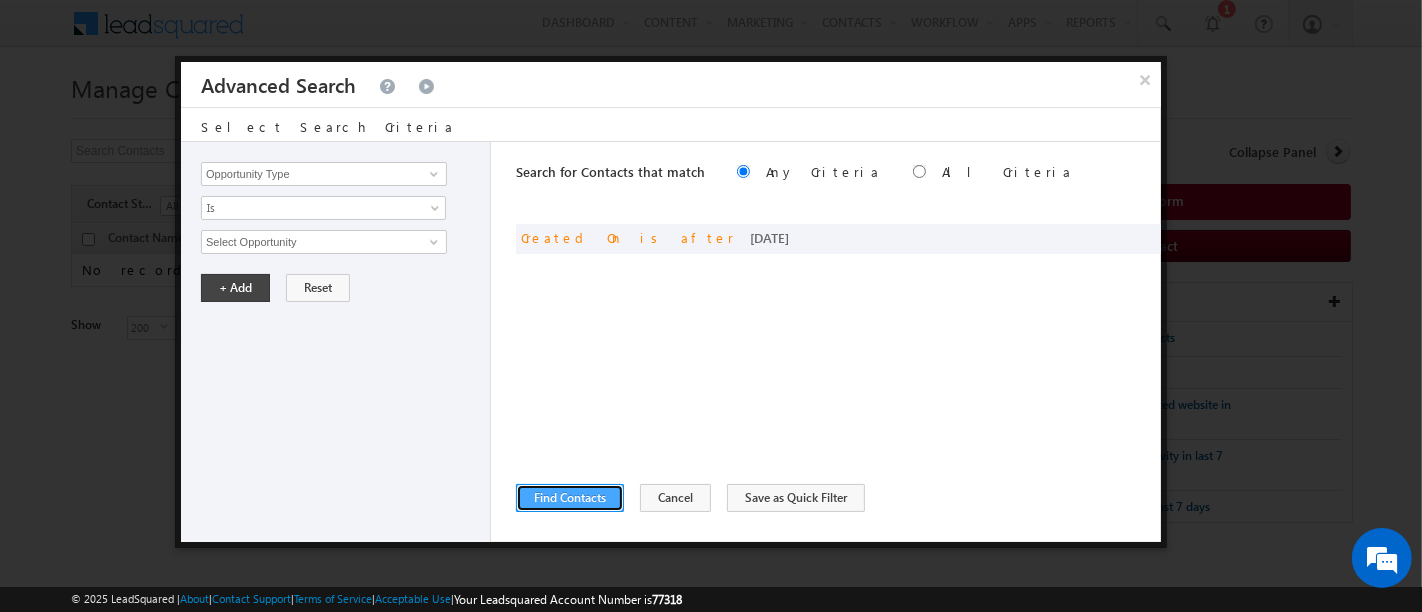 click on "Find Contacts" at bounding box center (570, 498) 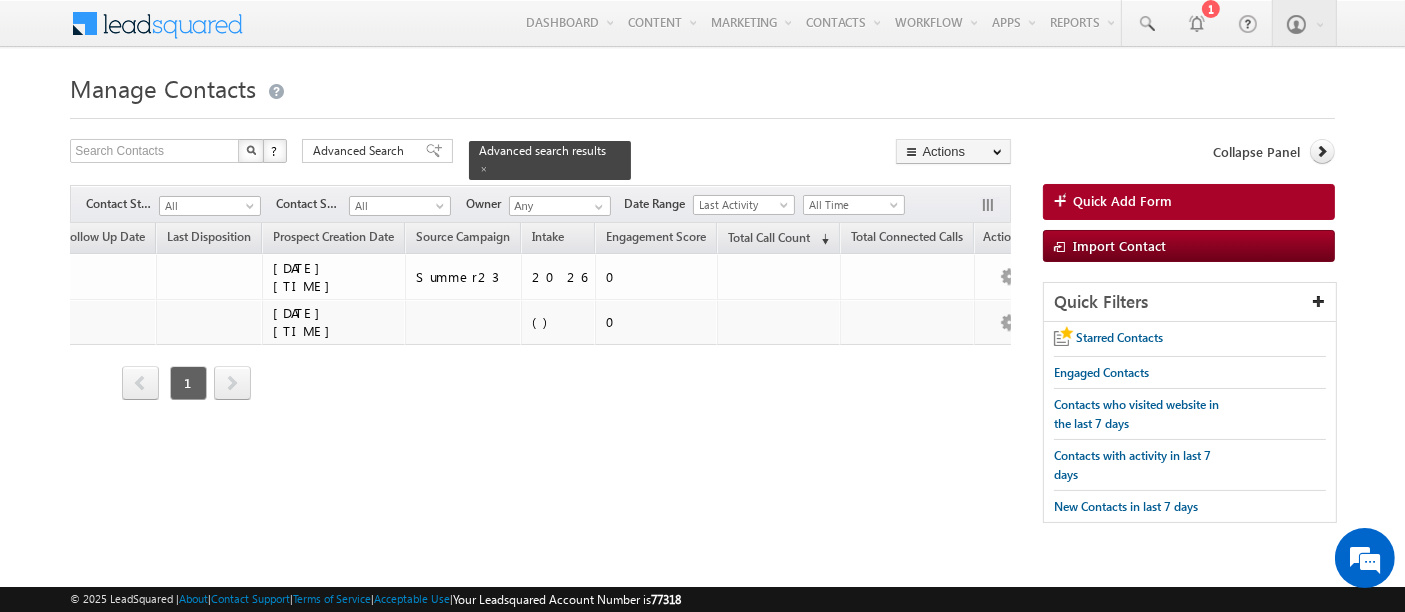 scroll, scrollTop: 0, scrollLeft: 0, axis: both 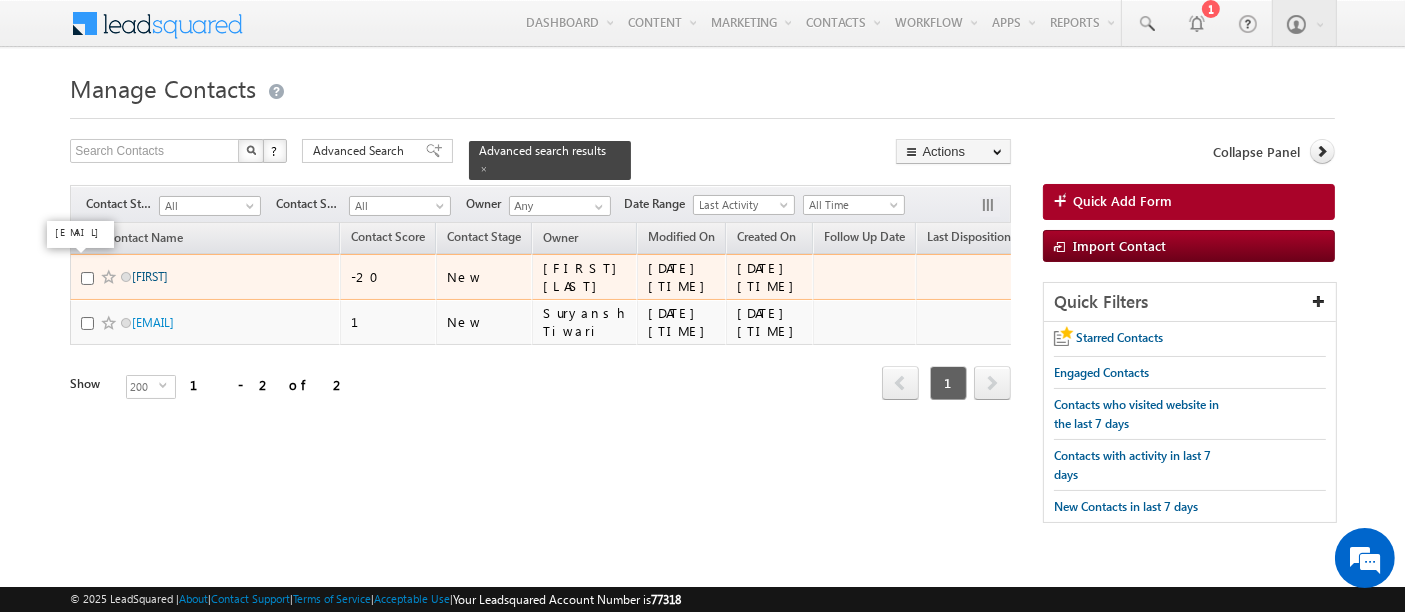 click on "Wim" at bounding box center [150, 276] 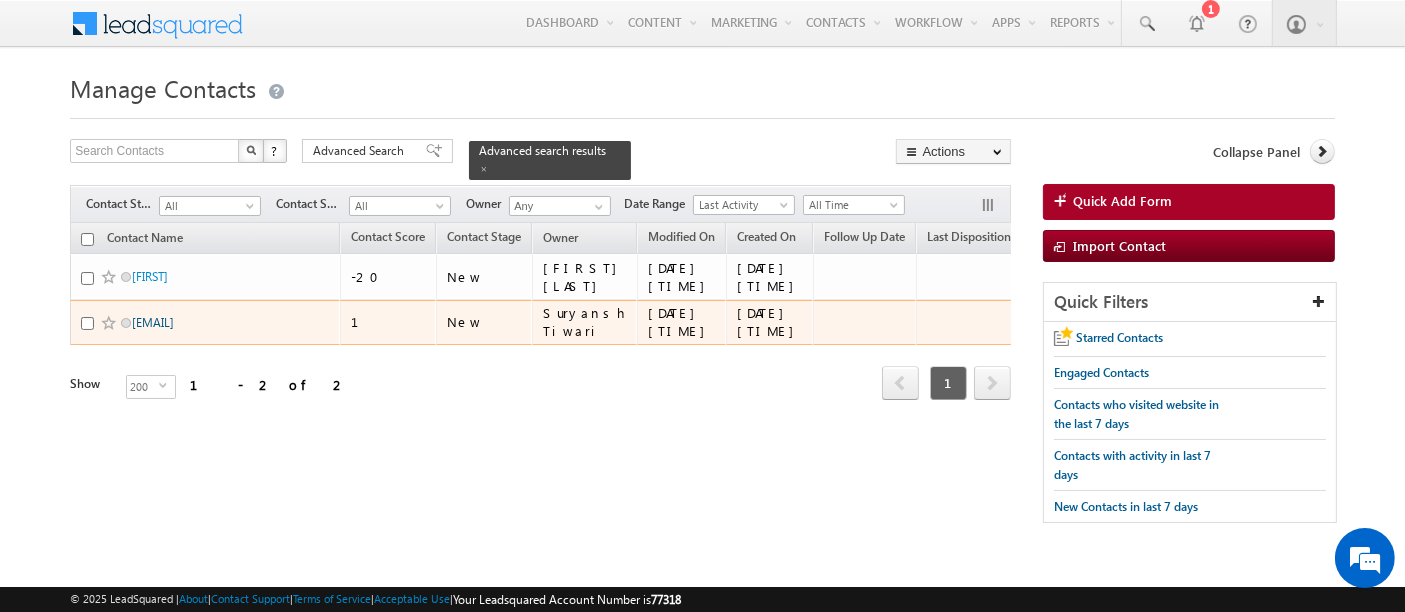 click on "sheebathomas240282@gmail.com" at bounding box center (153, 322) 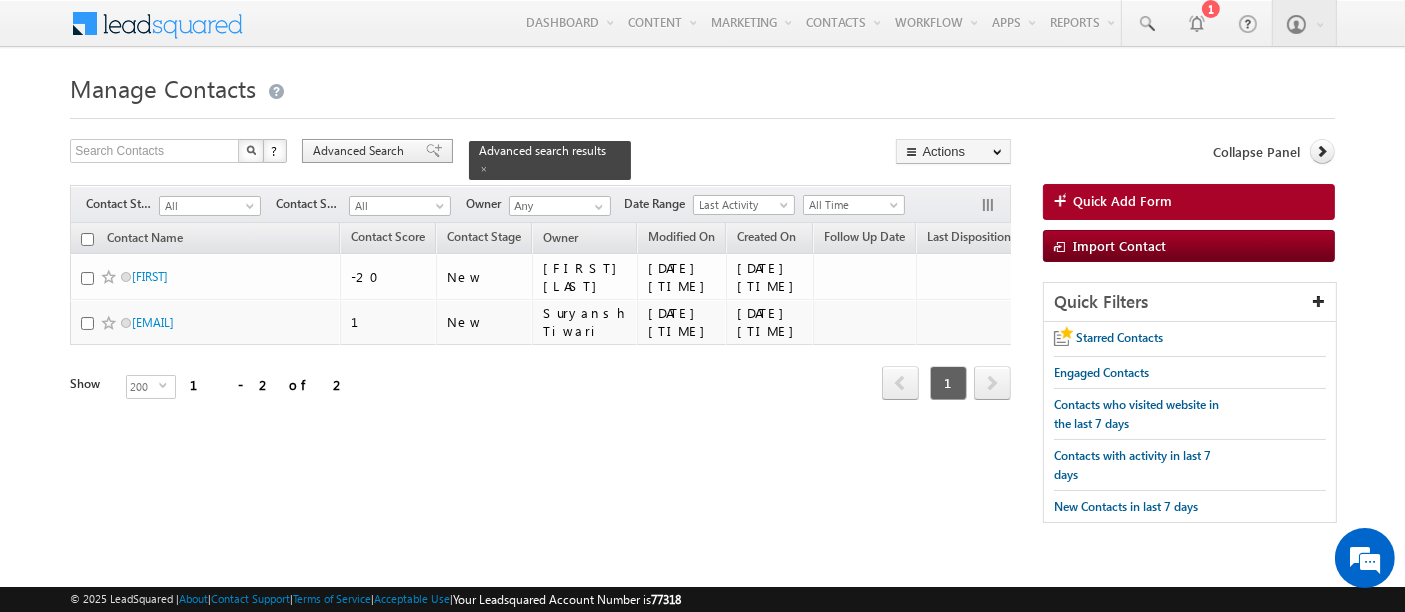click on "Advanced Search" at bounding box center (361, 151) 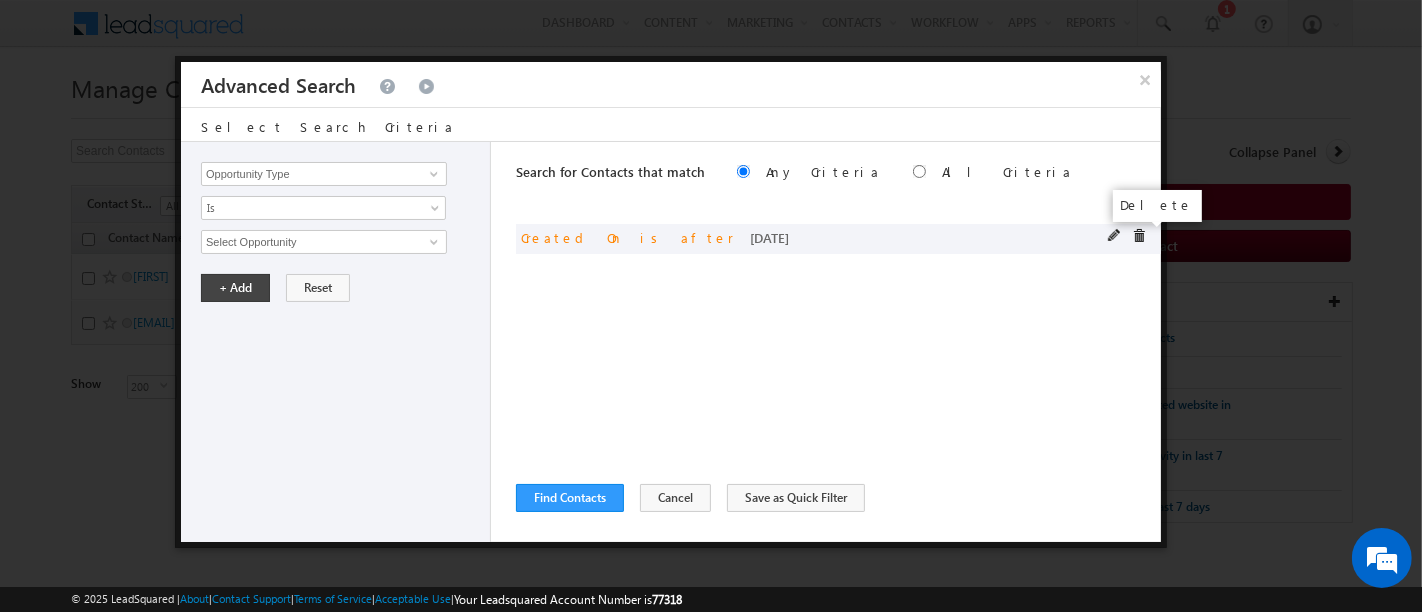 click at bounding box center (1139, 236) 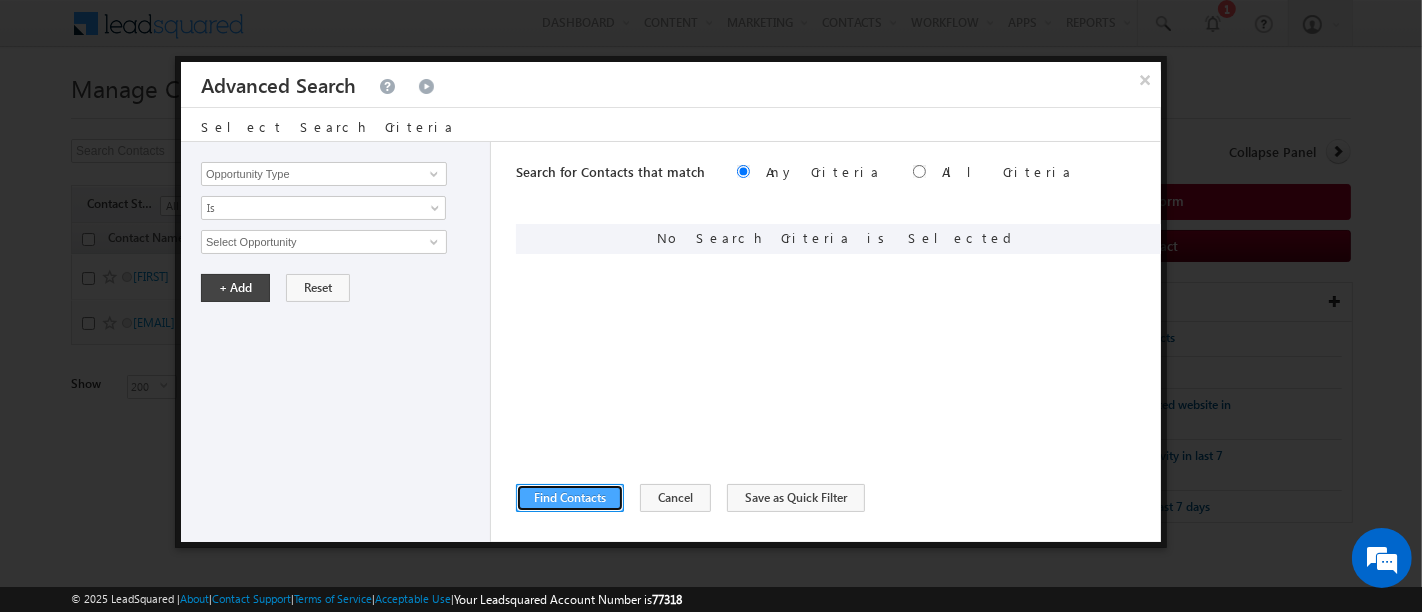 click on "Find Contacts" at bounding box center [570, 498] 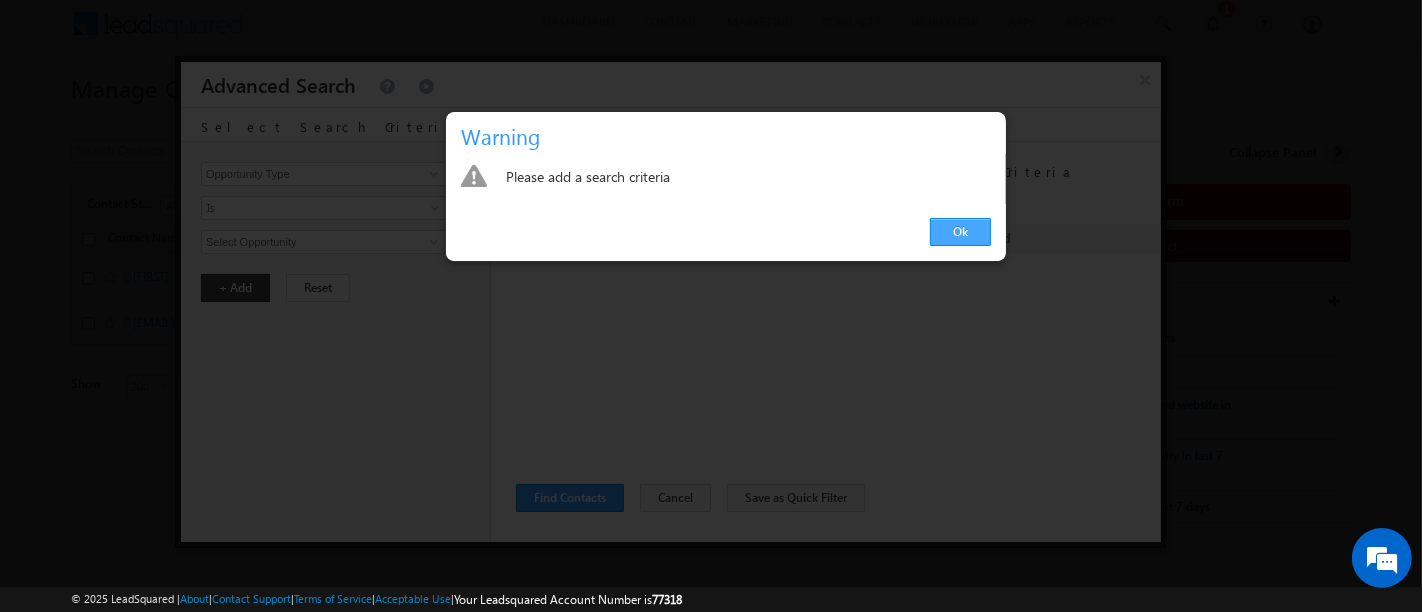 click on "Ok" at bounding box center [960, 232] 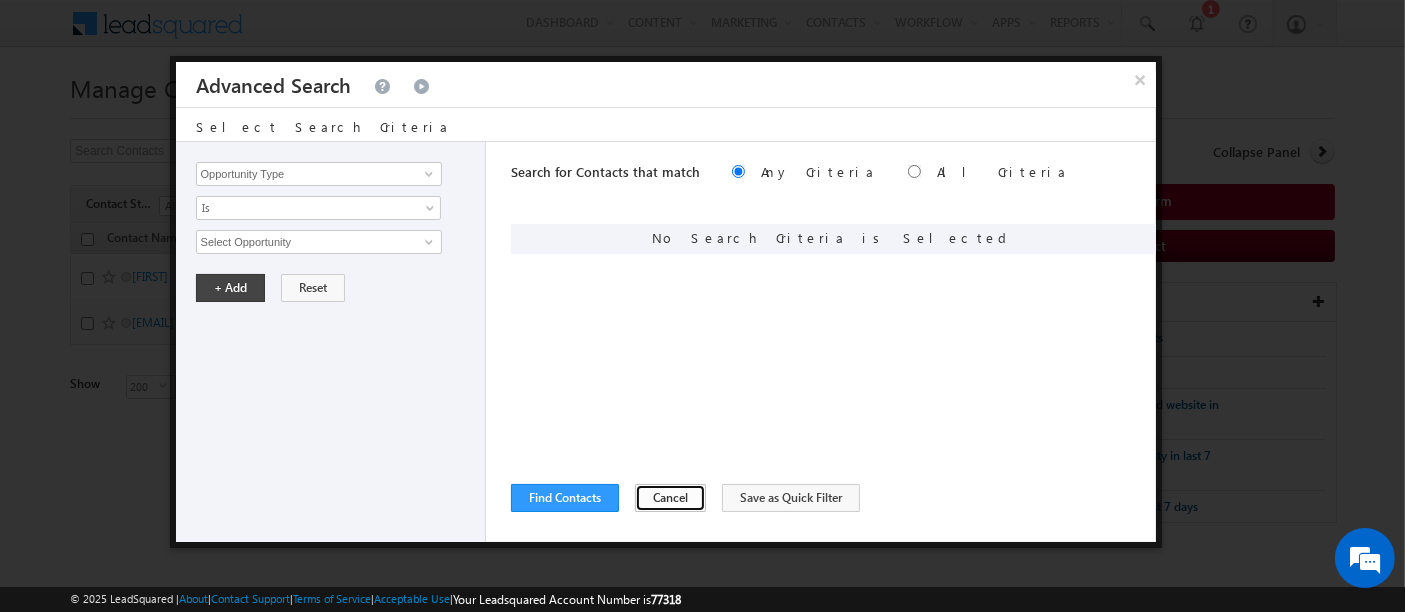 click on "Cancel" at bounding box center [670, 498] 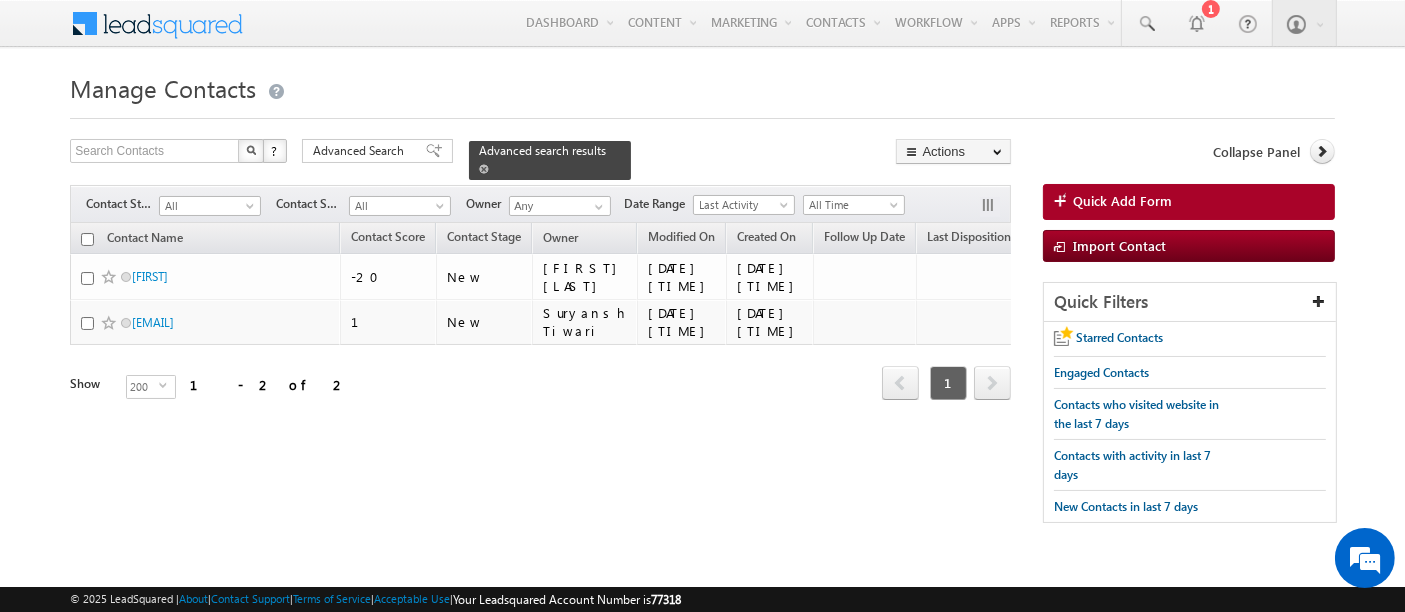 click at bounding box center (484, 169) 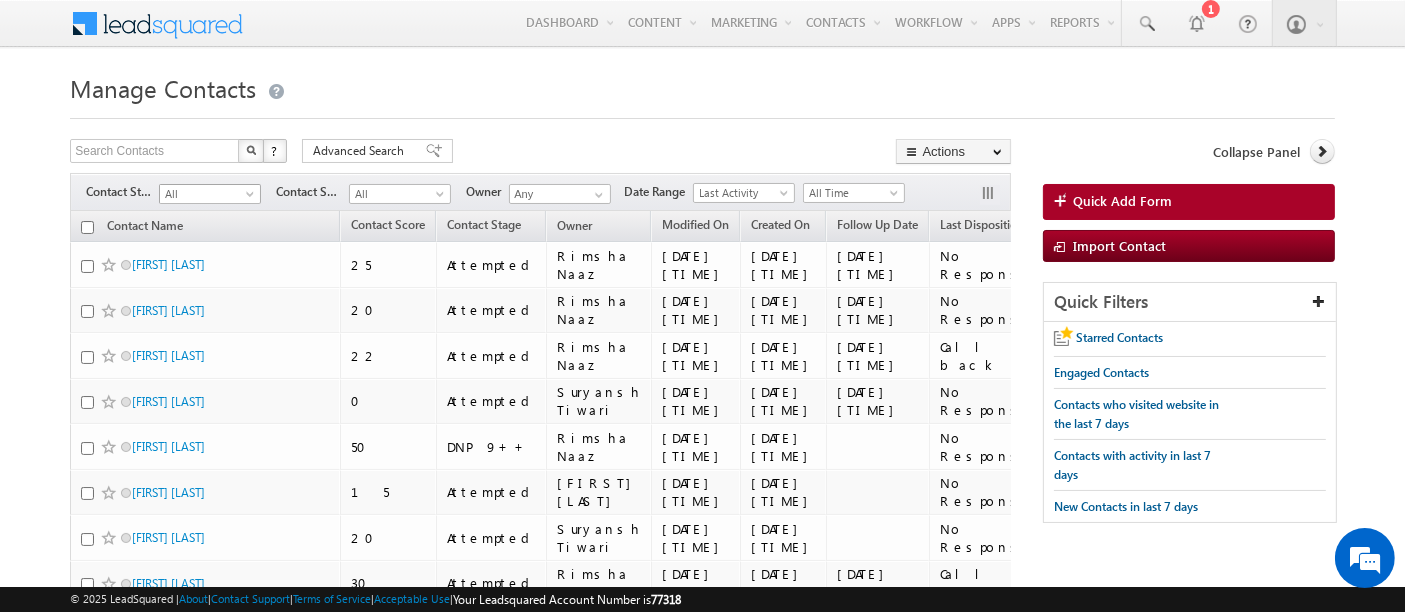 click on "All" at bounding box center [207, 194] 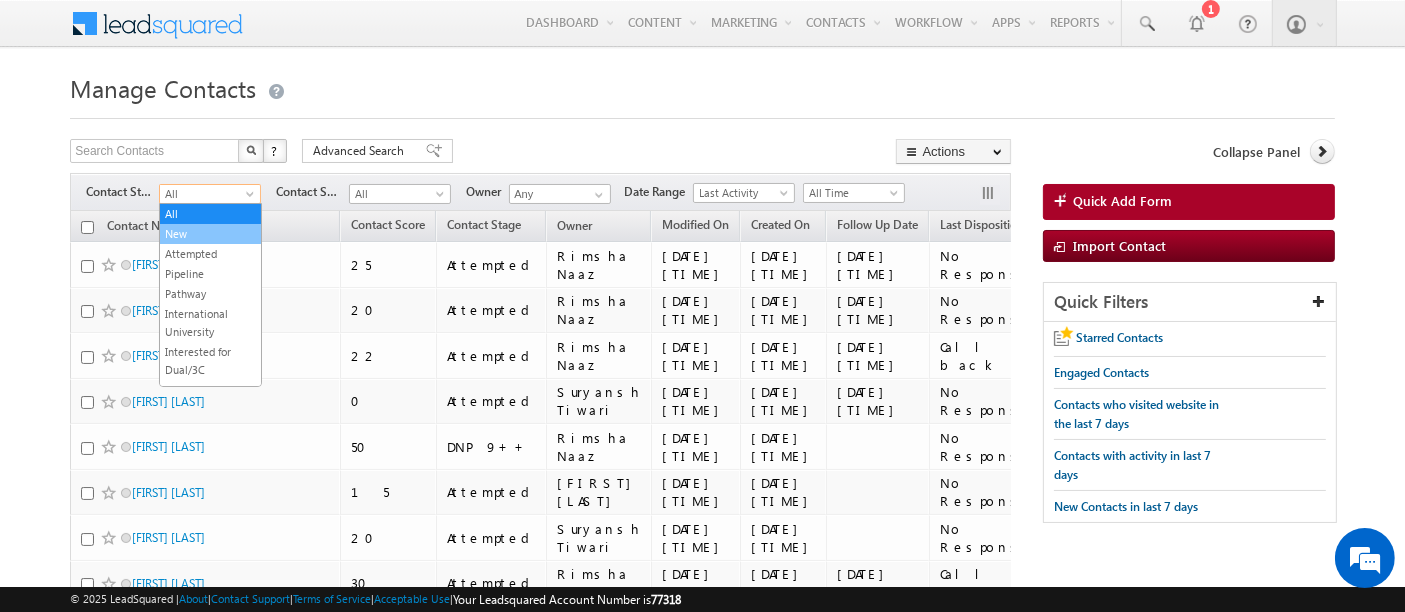 click on "New" at bounding box center [210, 234] 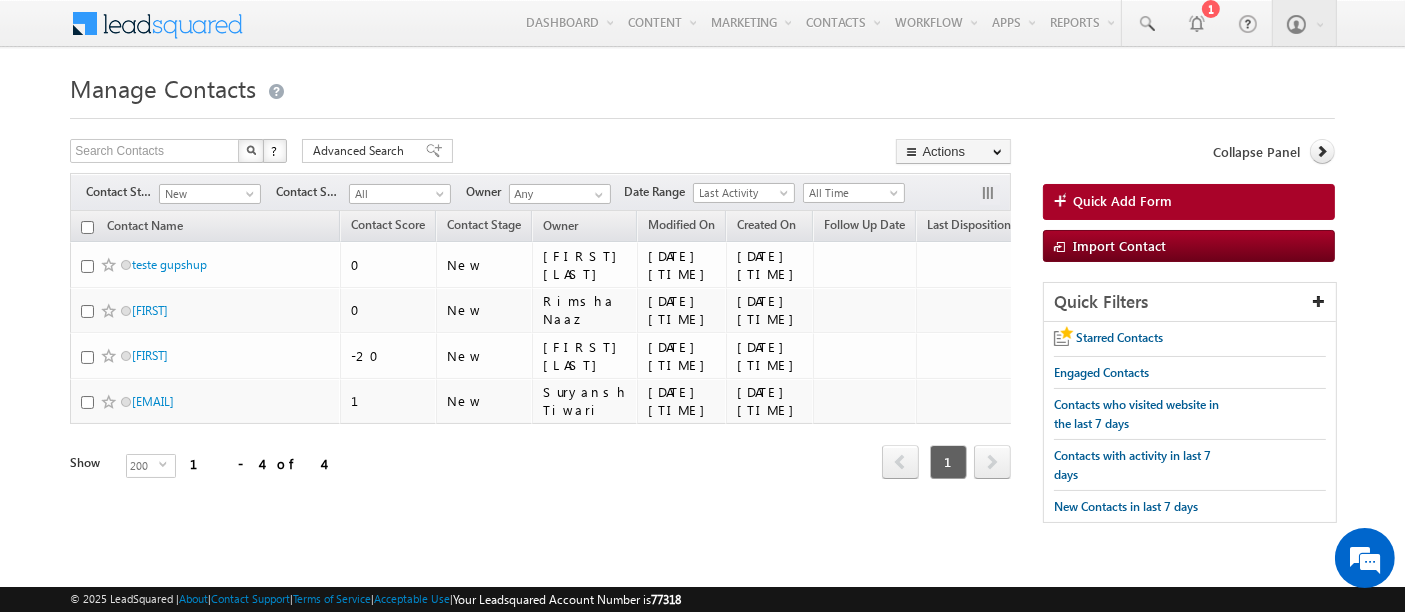 scroll, scrollTop: 4, scrollLeft: 0, axis: vertical 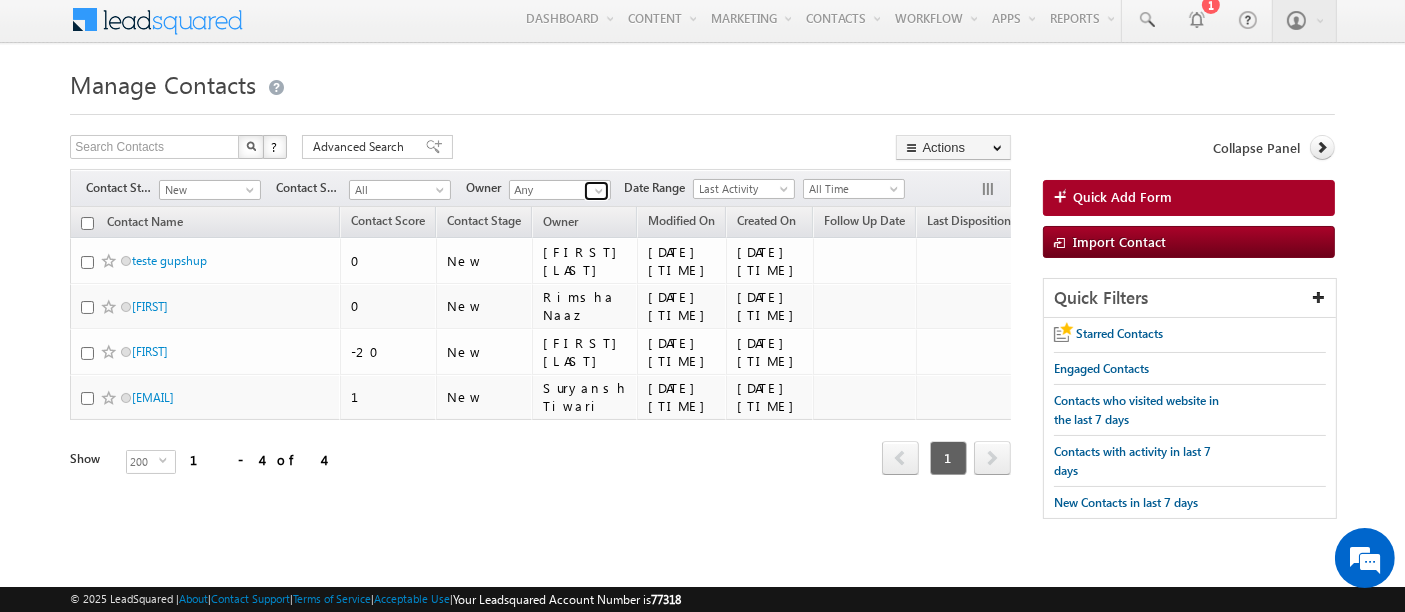 click at bounding box center [596, 191] 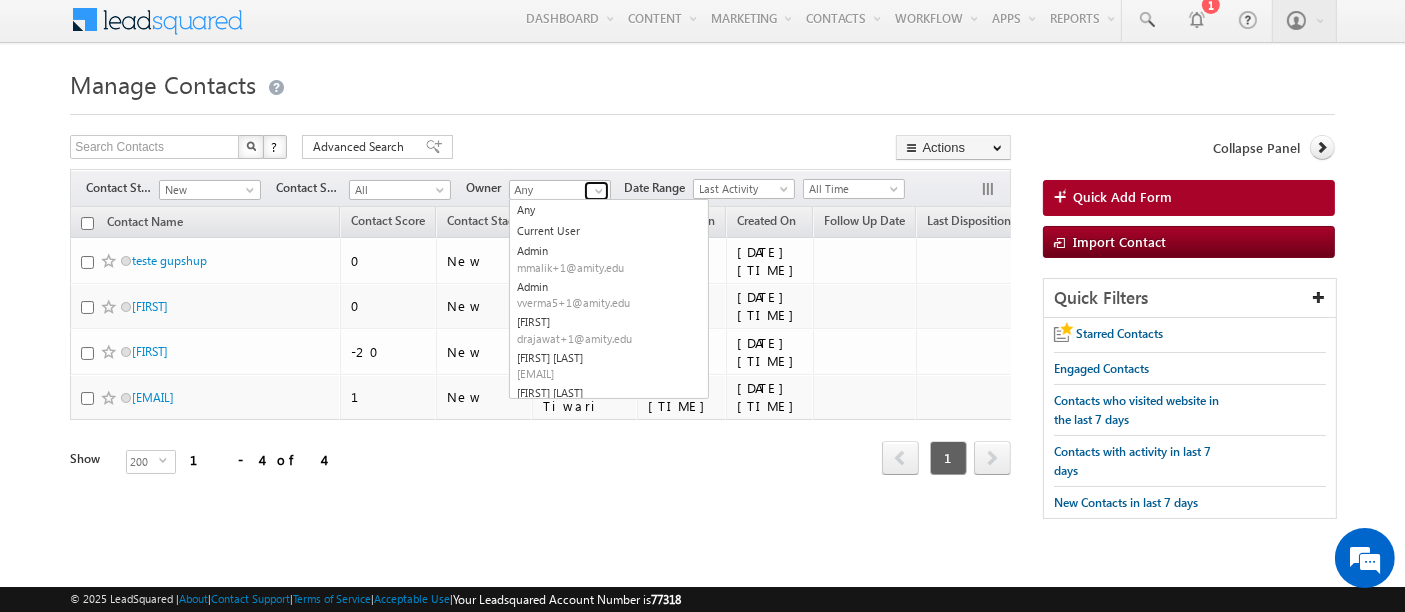 click at bounding box center (596, 191) 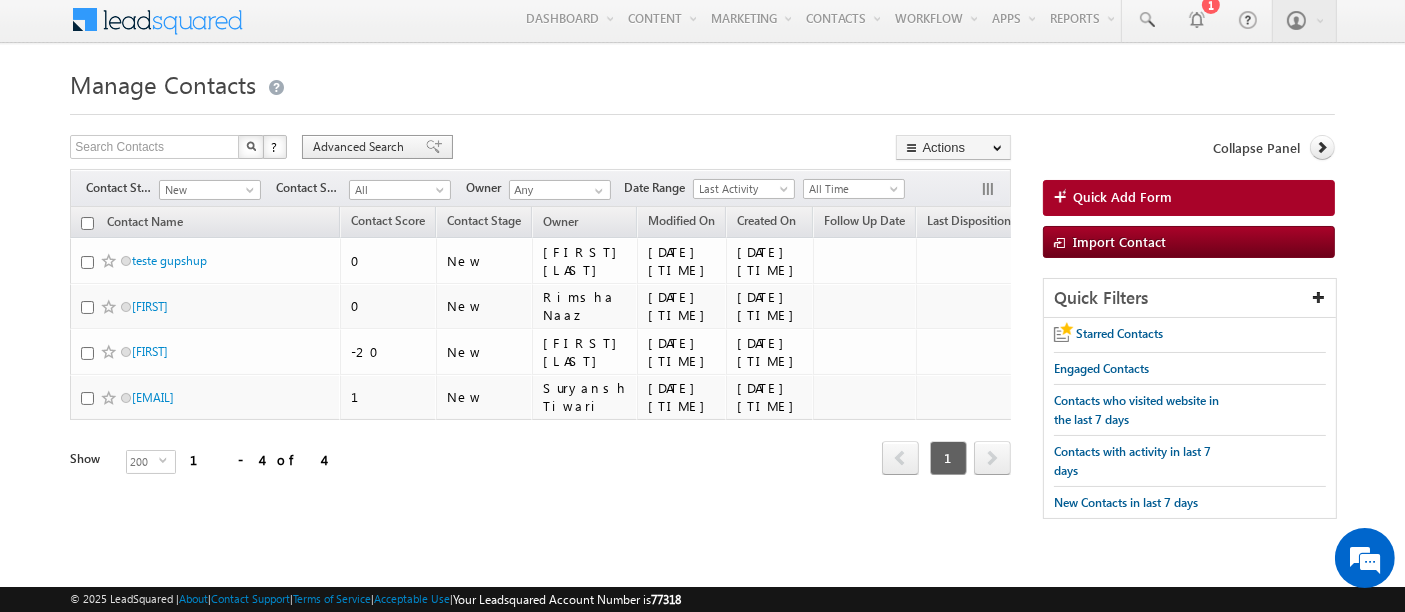 click on "Advanced Search" at bounding box center [361, 147] 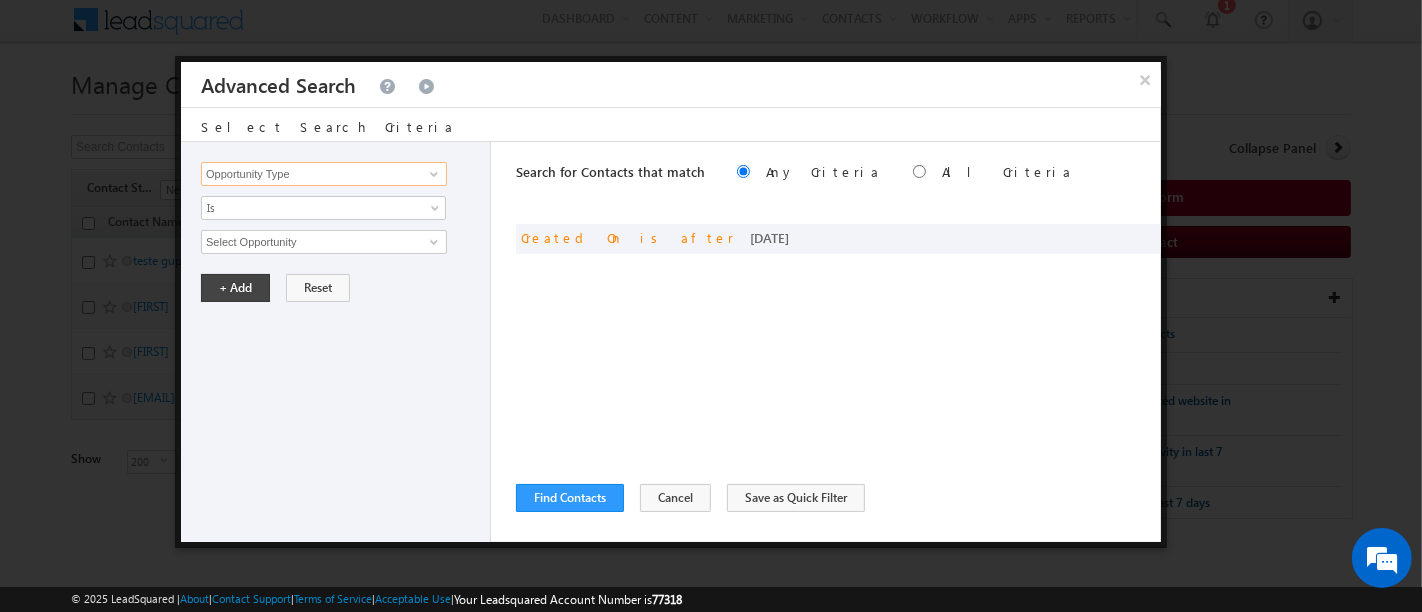 click on "Opportunity Type" at bounding box center (324, 174) 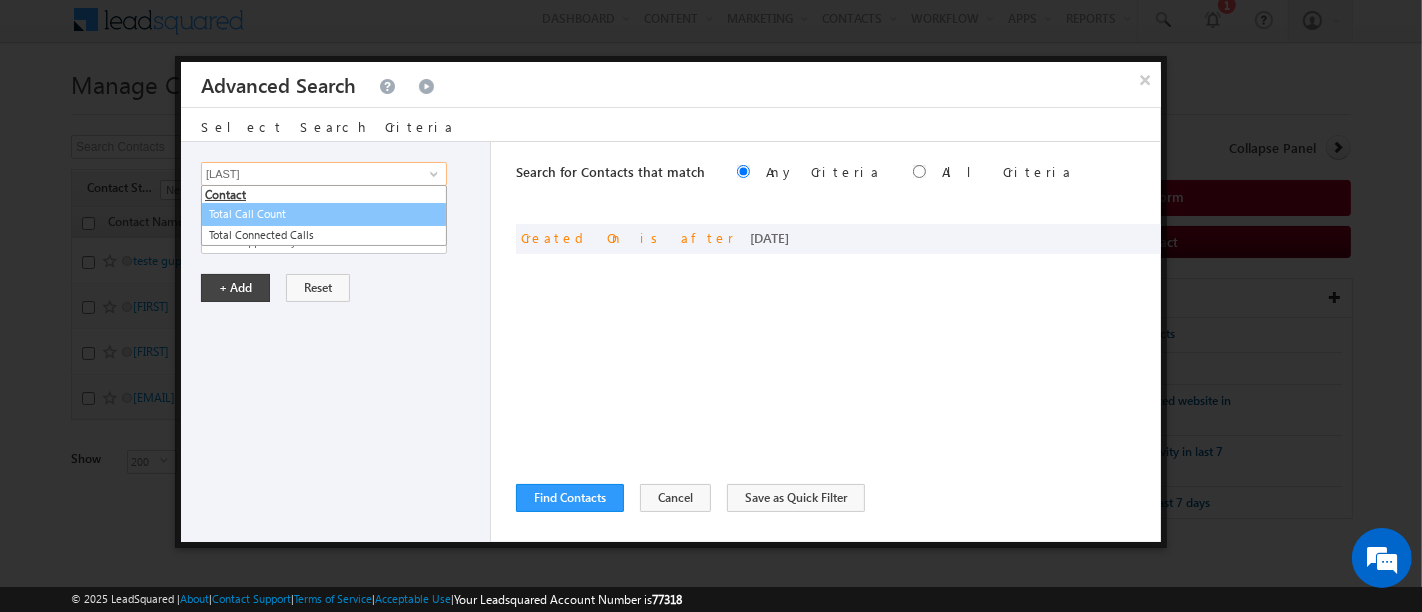 click on "Total Call Count" at bounding box center [324, 214] 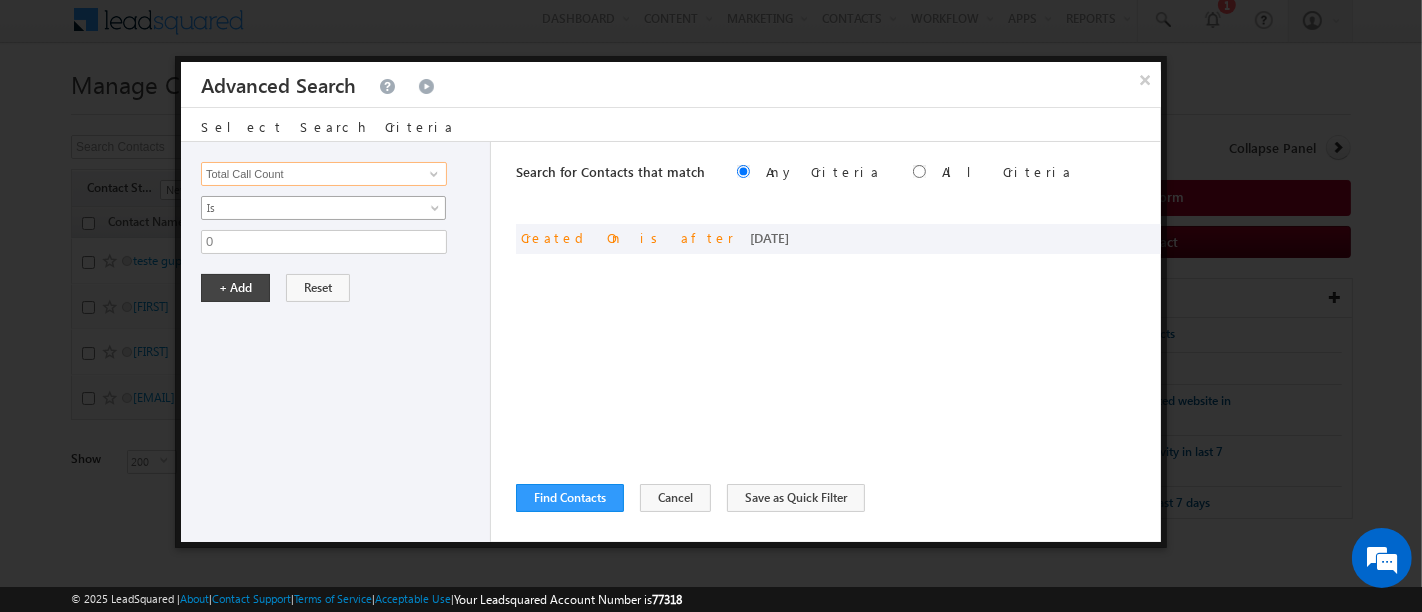 type on "Total Call Count" 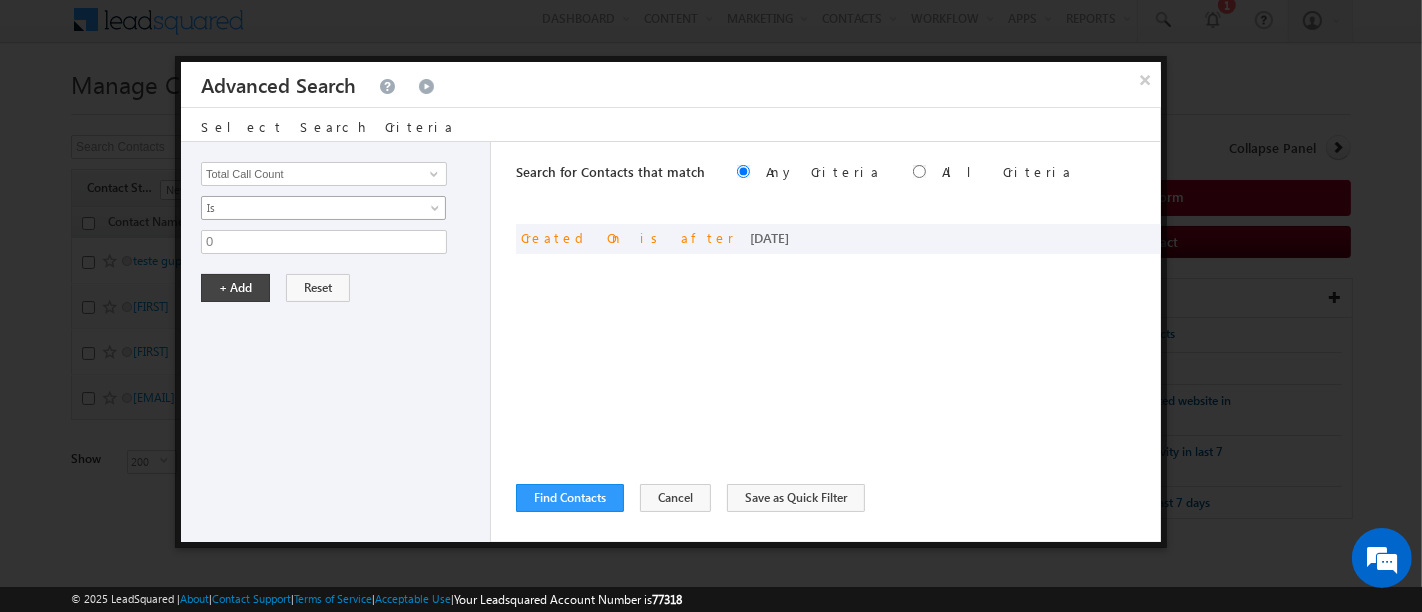 click on "Is" at bounding box center [310, 208] 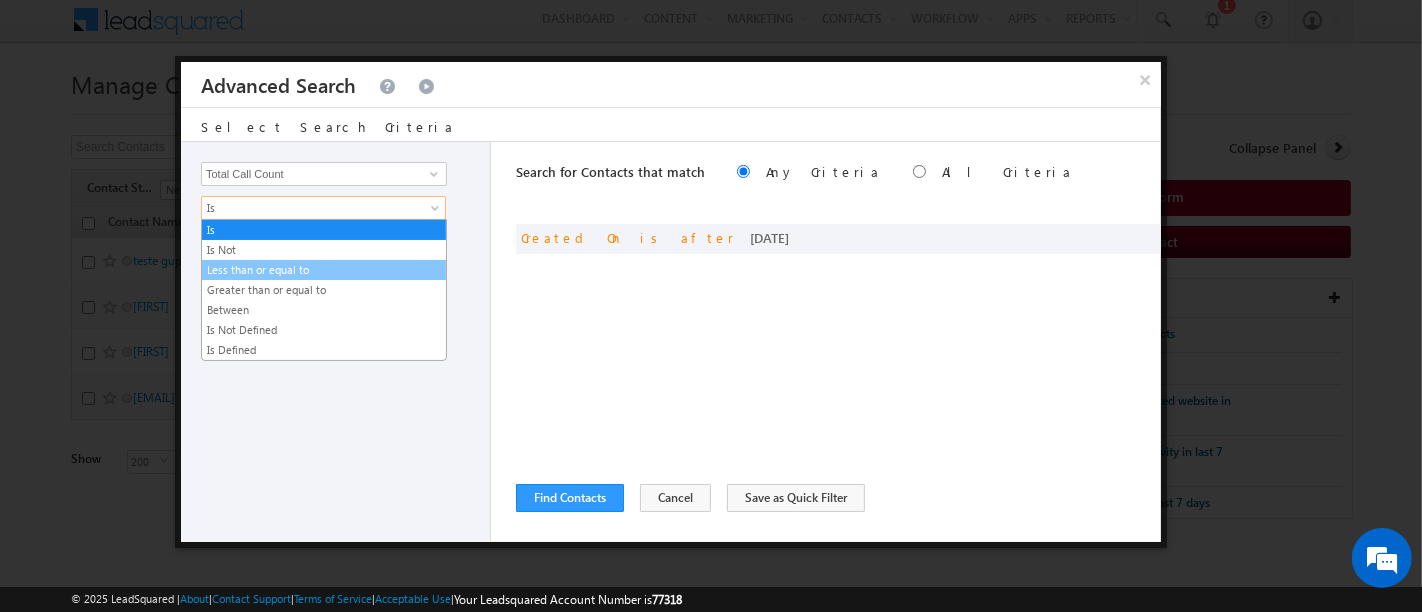 click on "Less than or equal to" at bounding box center [324, 270] 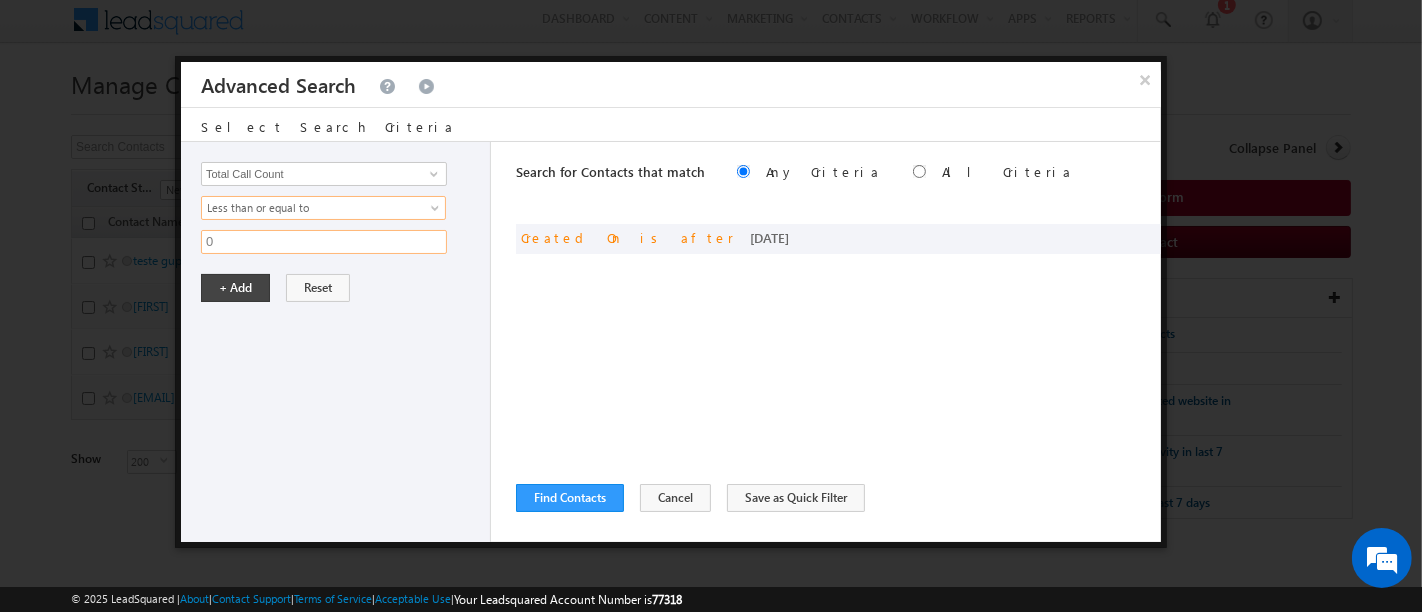 click on "0" at bounding box center (324, 242) 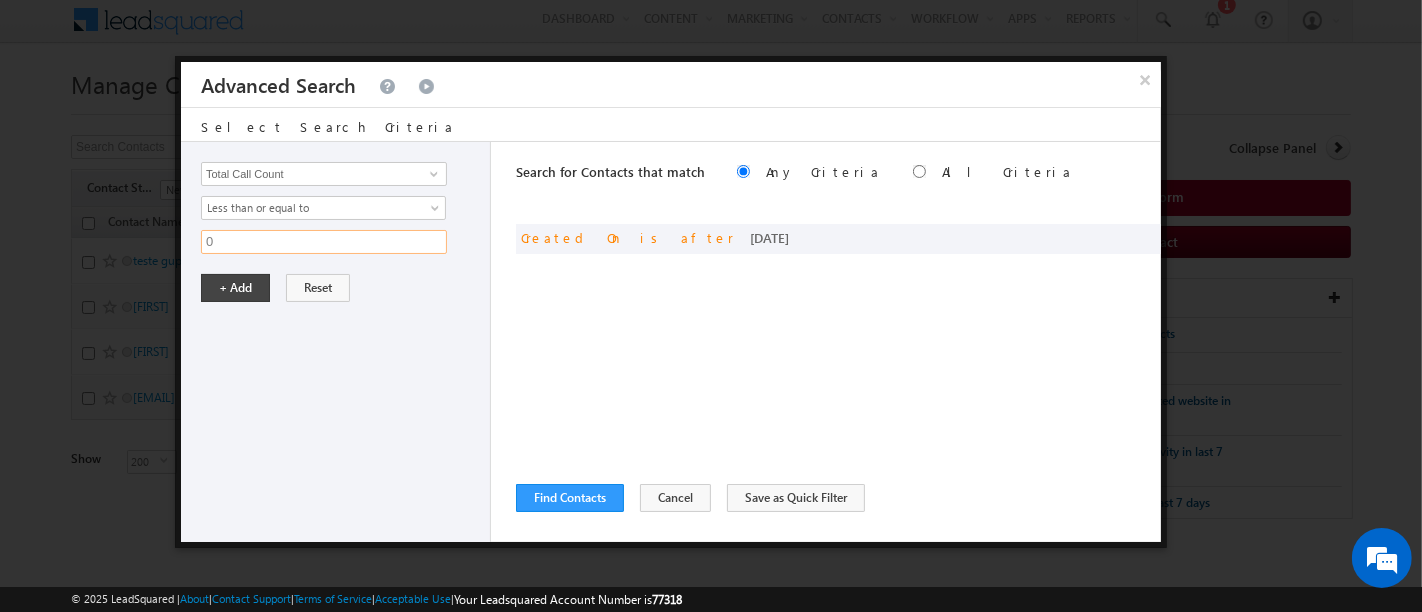 click on "0" at bounding box center (324, 242) 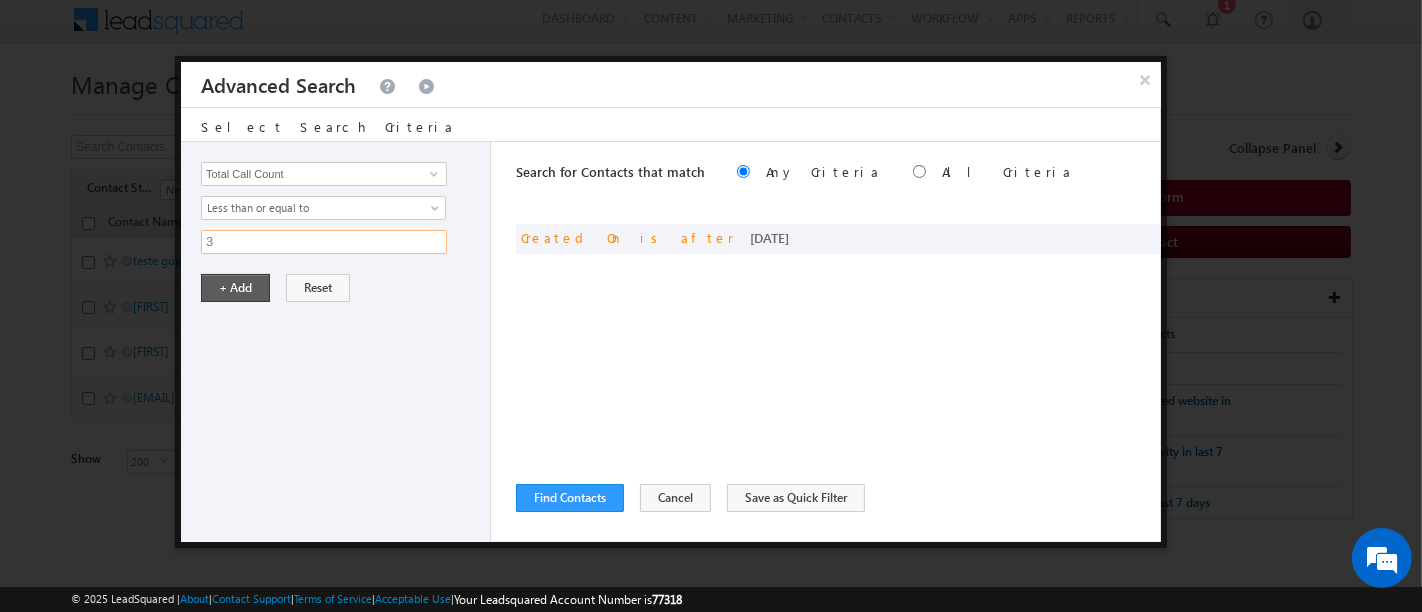 type on "3" 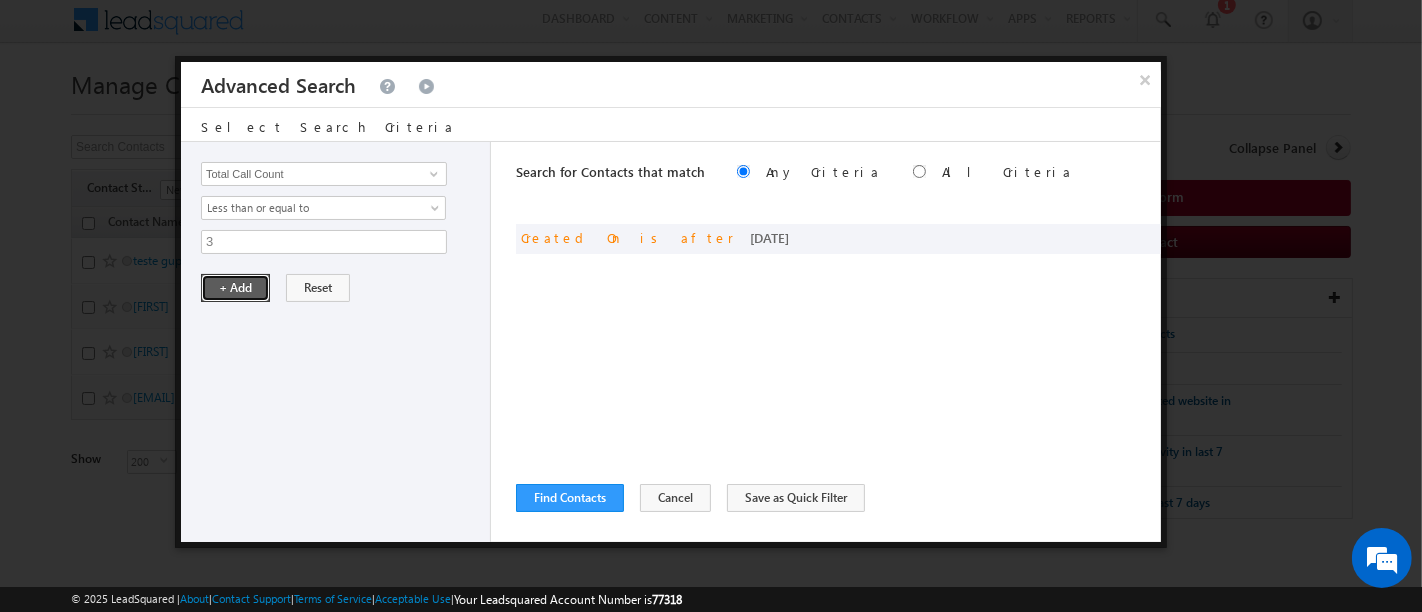 click on "+ Add" at bounding box center (235, 288) 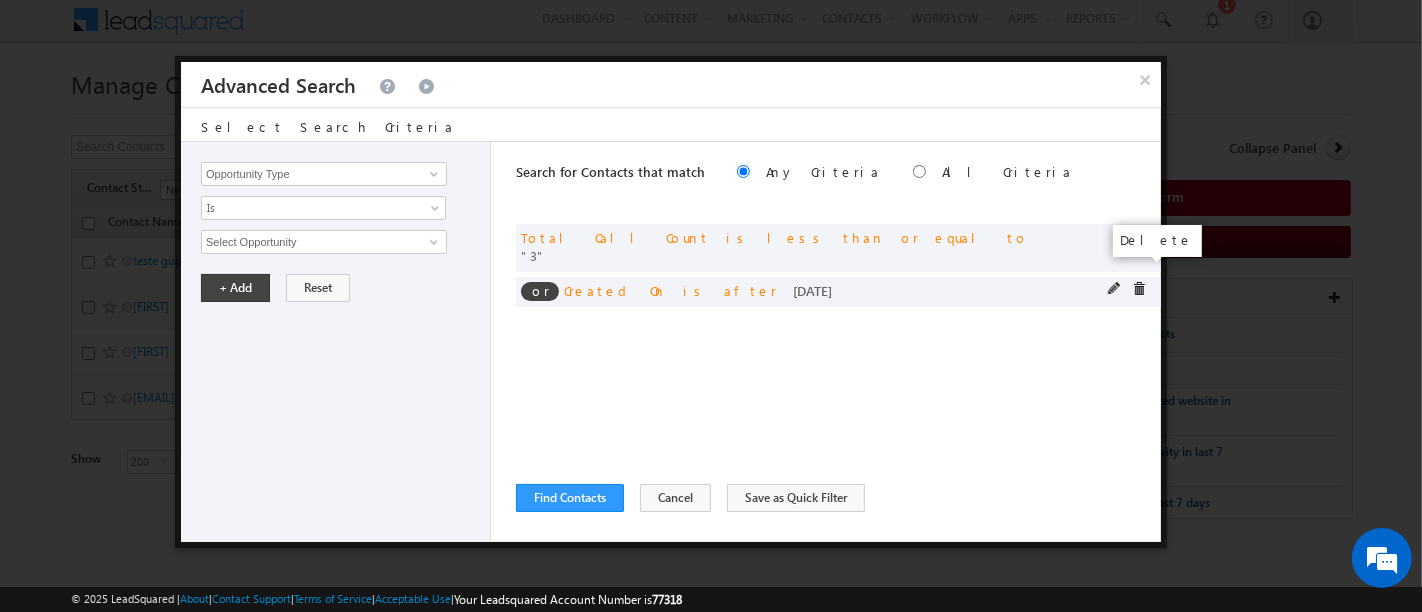 click at bounding box center [1139, 289] 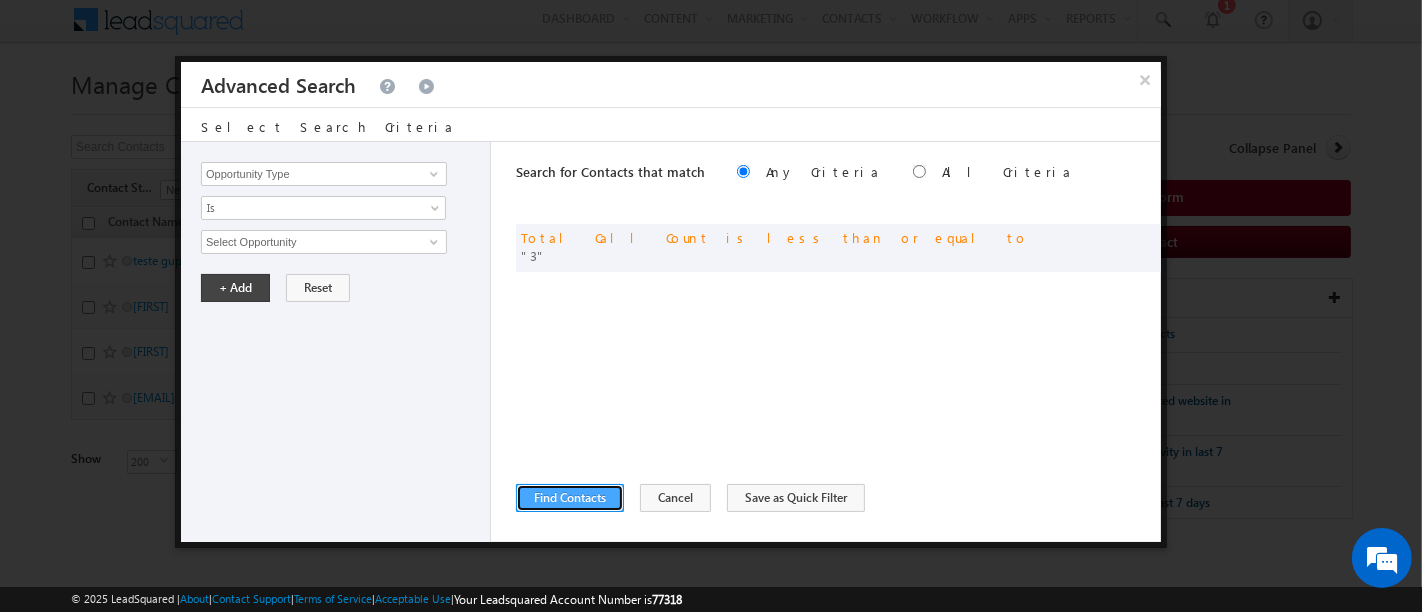 click on "Find Contacts" at bounding box center [570, 498] 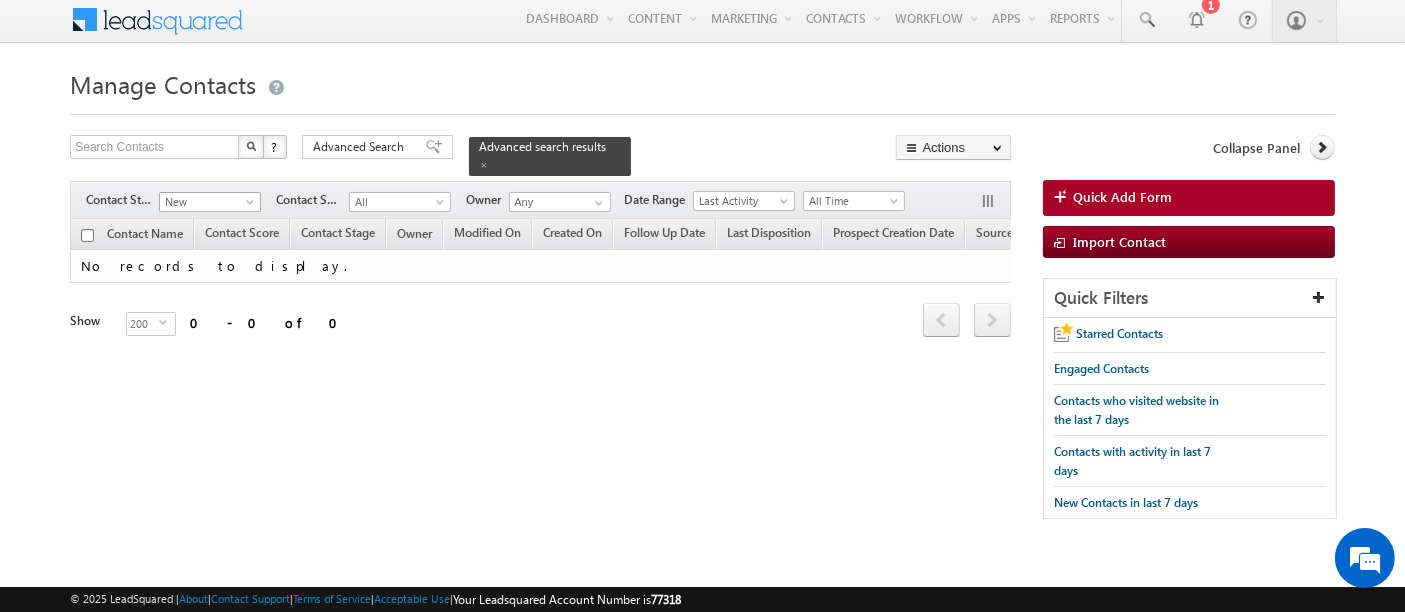 click on "New" at bounding box center (207, 202) 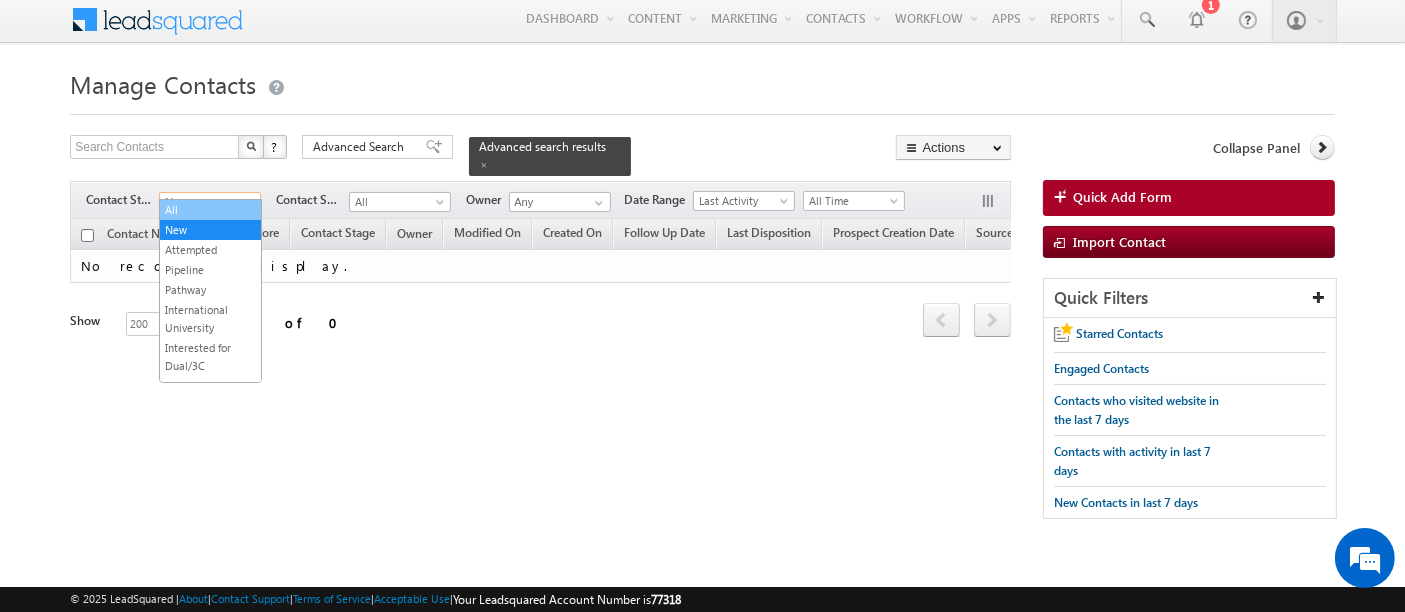 click on "All" at bounding box center (210, 210) 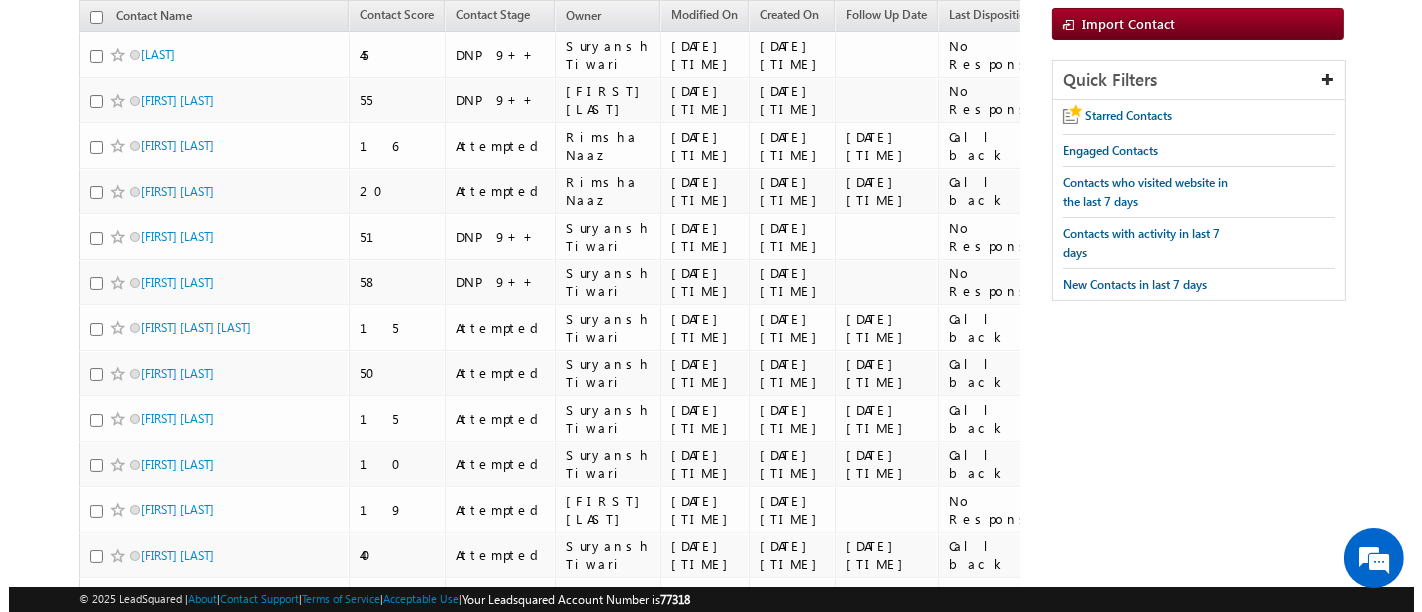 scroll, scrollTop: 0, scrollLeft: 0, axis: both 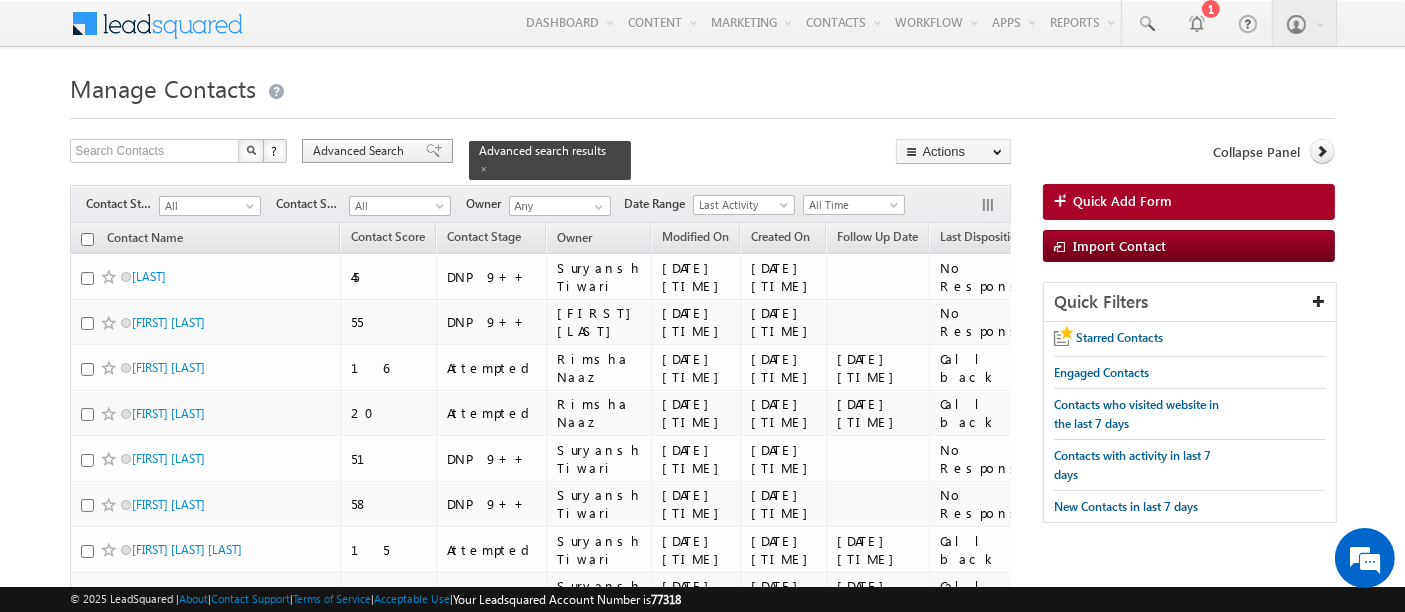 click on "Advanced Search" at bounding box center (361, 151) 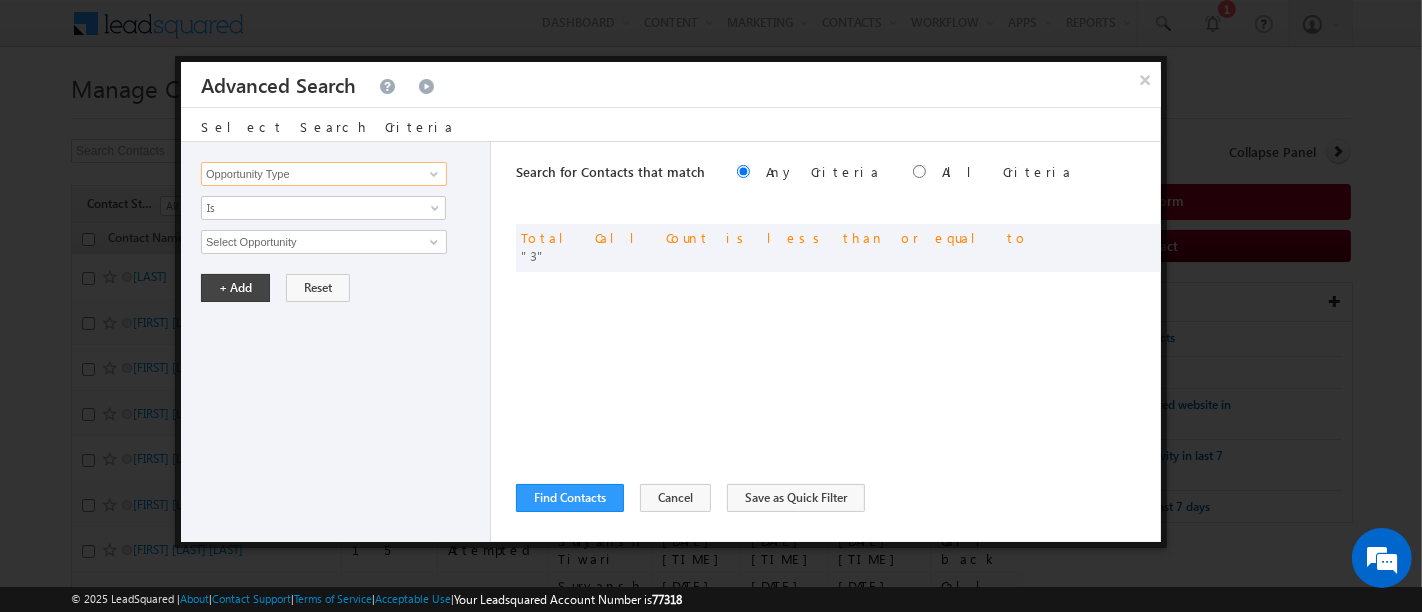 click on "Opportunity Type" at bounding box center (324, 174) 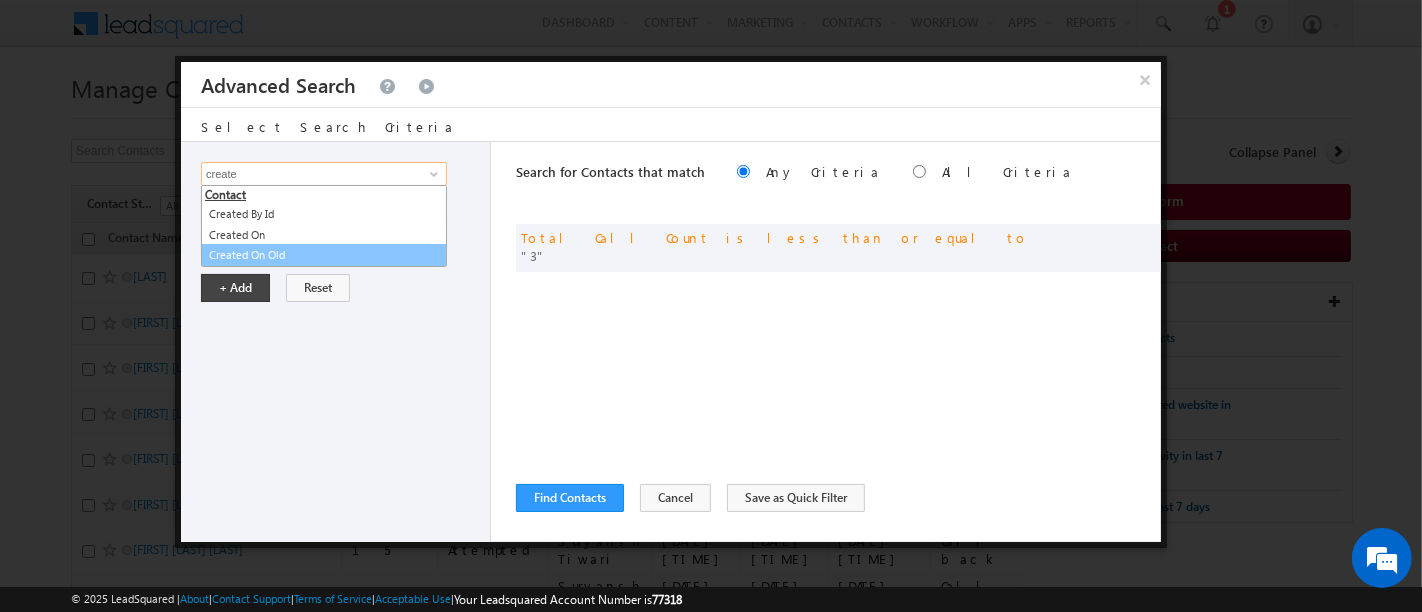 click on "Created On Old" at bounding box center [324, 255] 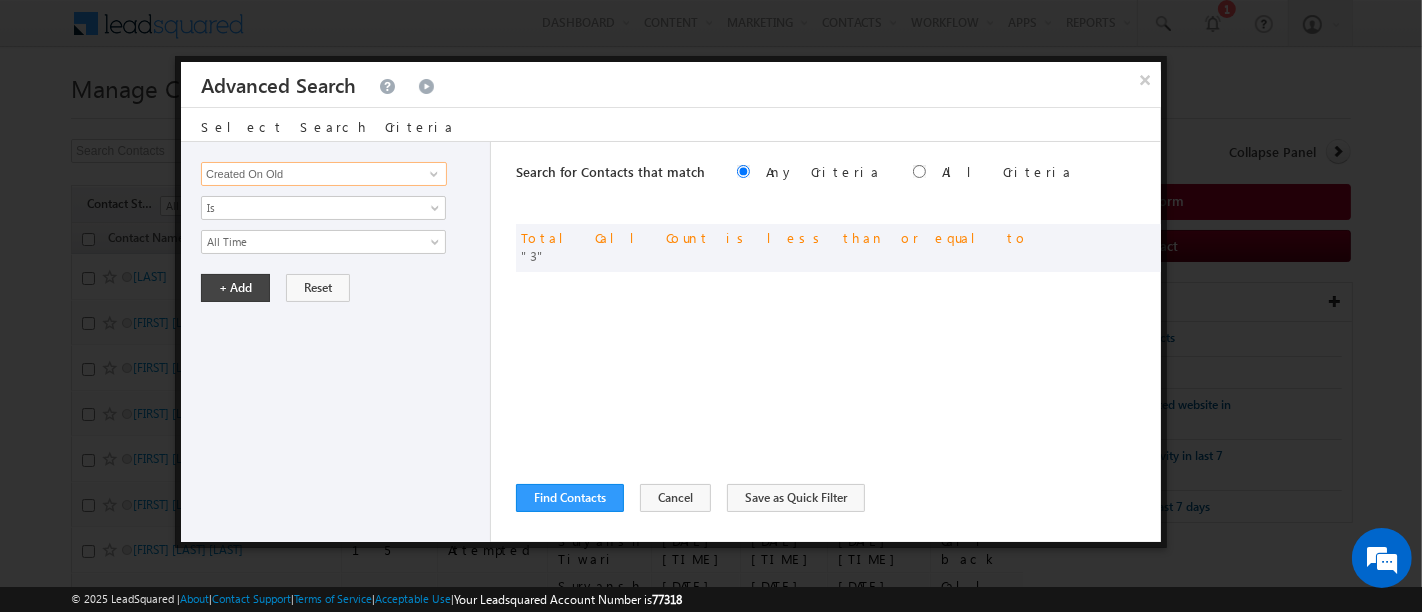 click on "Created On Old" at bounding box center (324, 174) 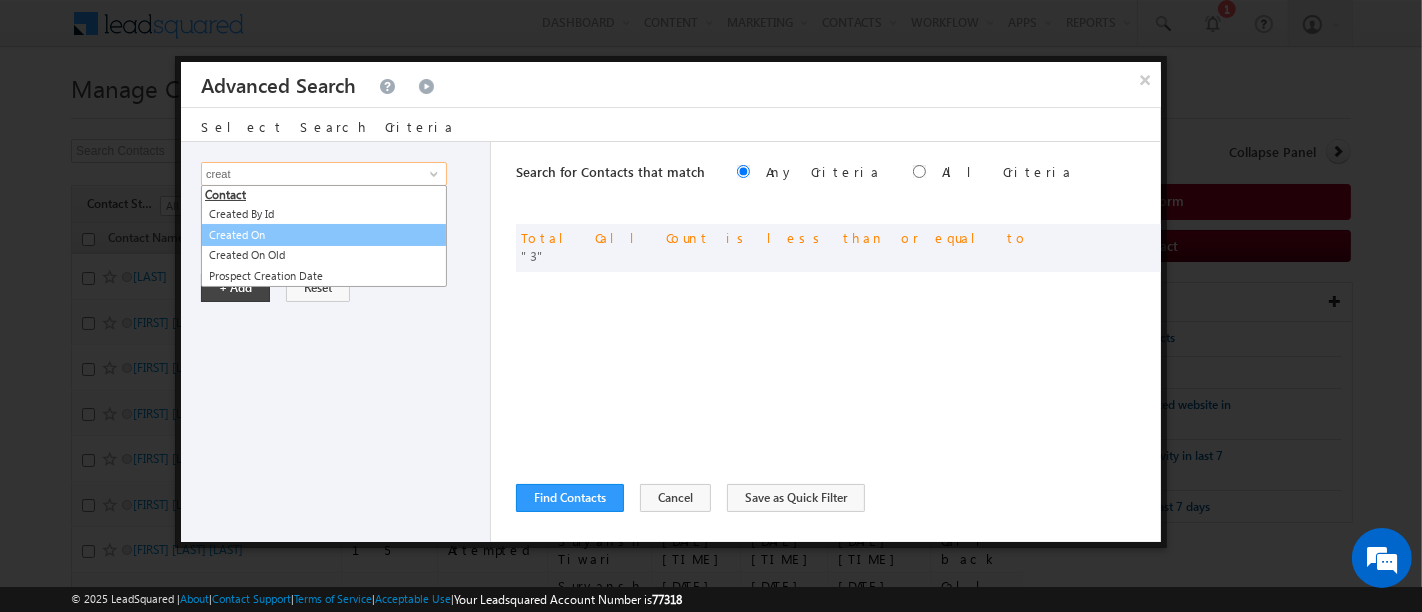 click on "Created On" at bounding box center [324, 235] 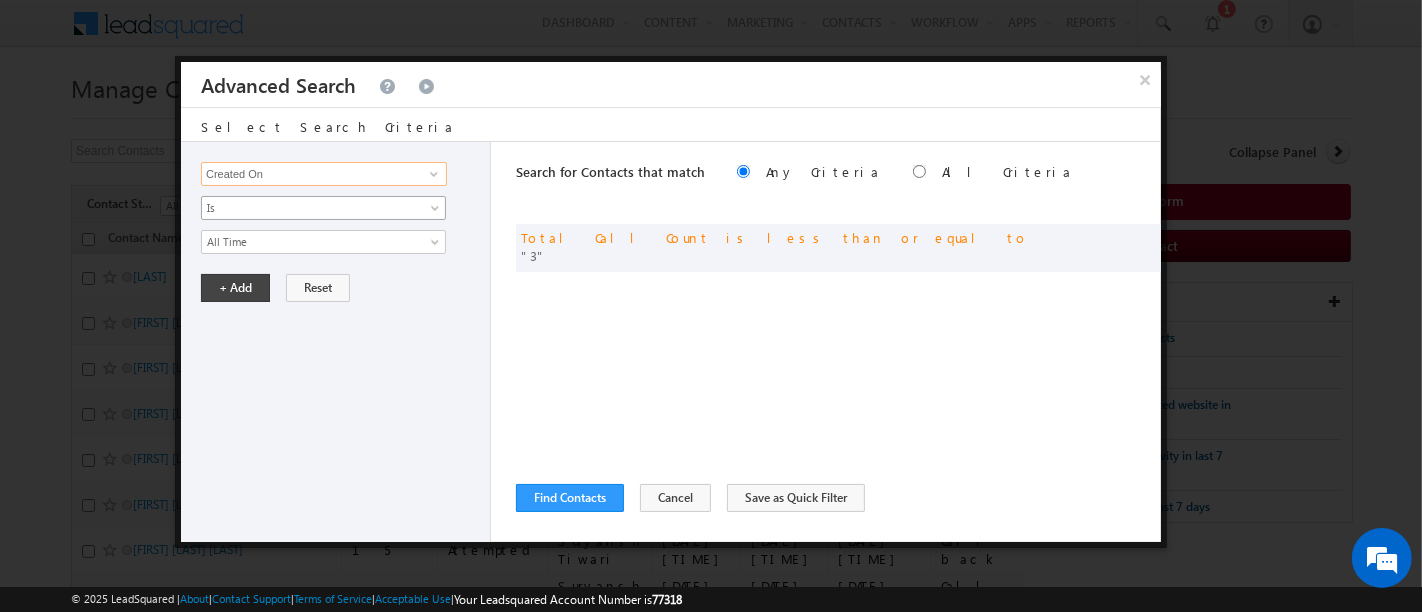 type on "Created On" 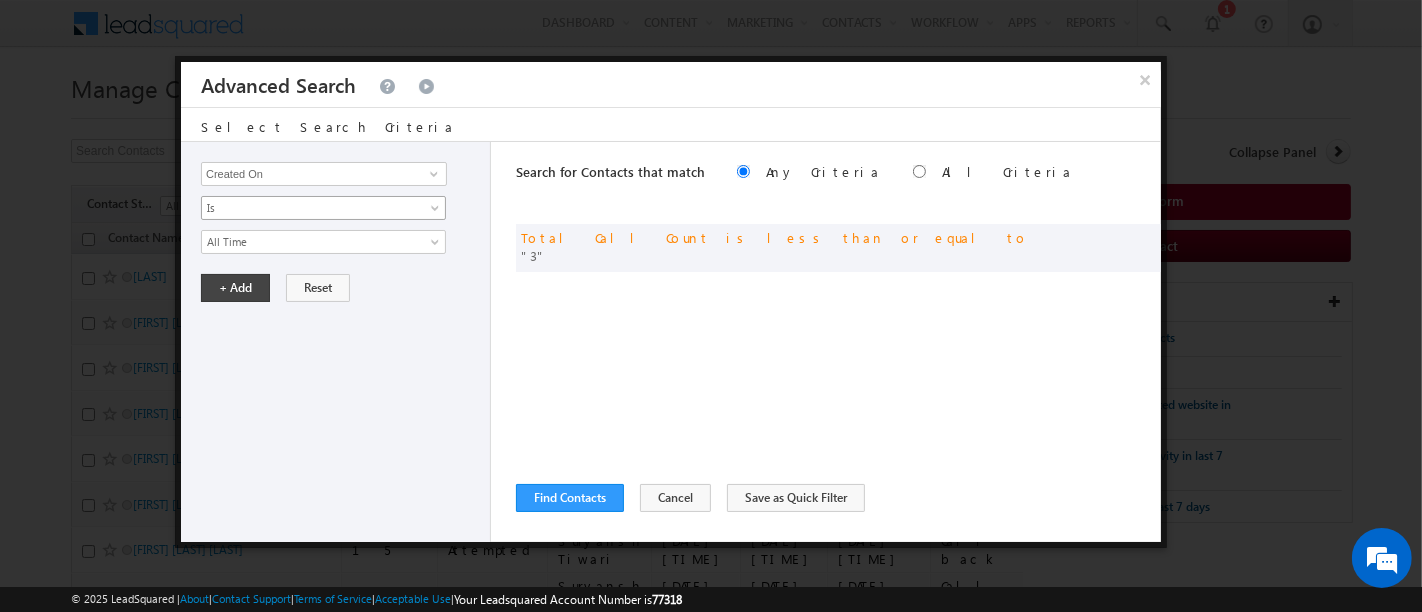 click on "Is" at bounding box center (310, 208) 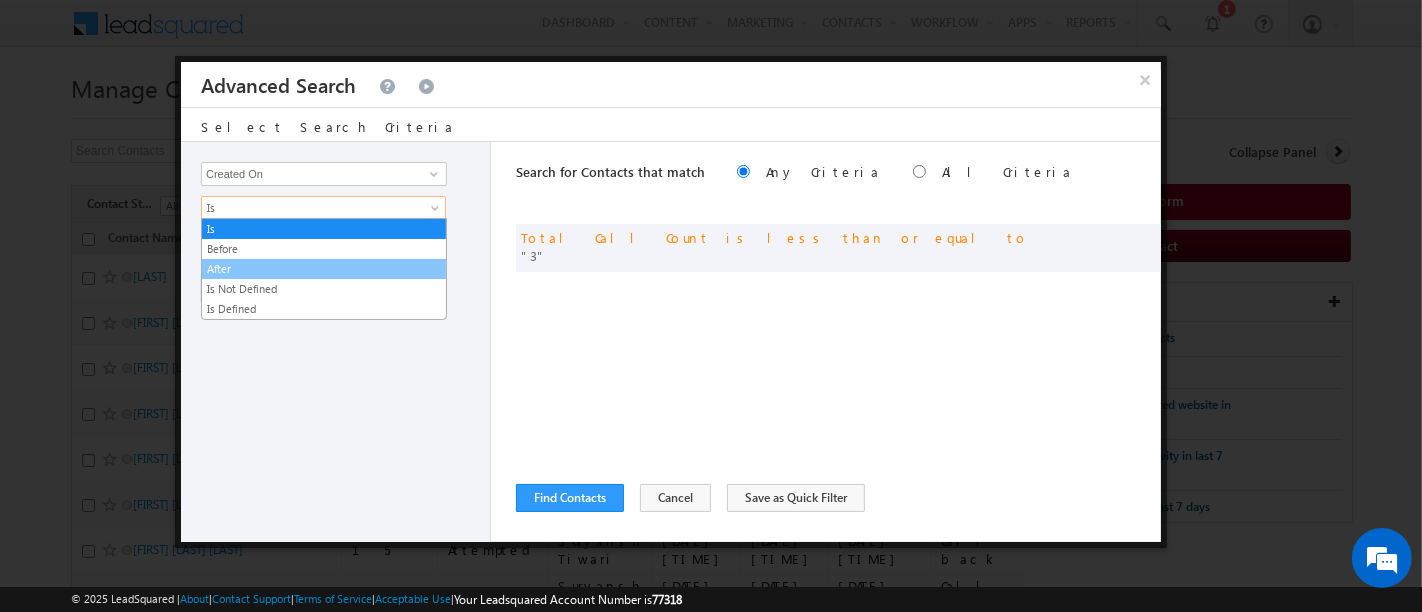 click on "After" at bounding box center [324, 269] 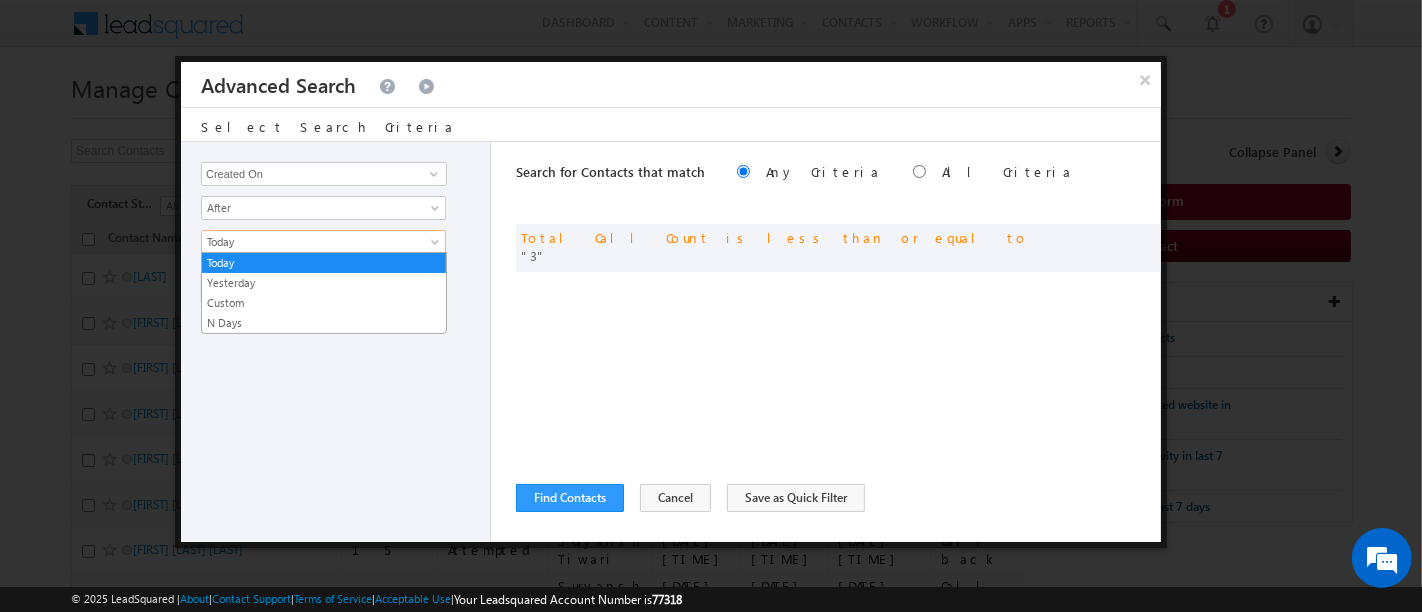 click on "Today" at bounding box center (310, 242) 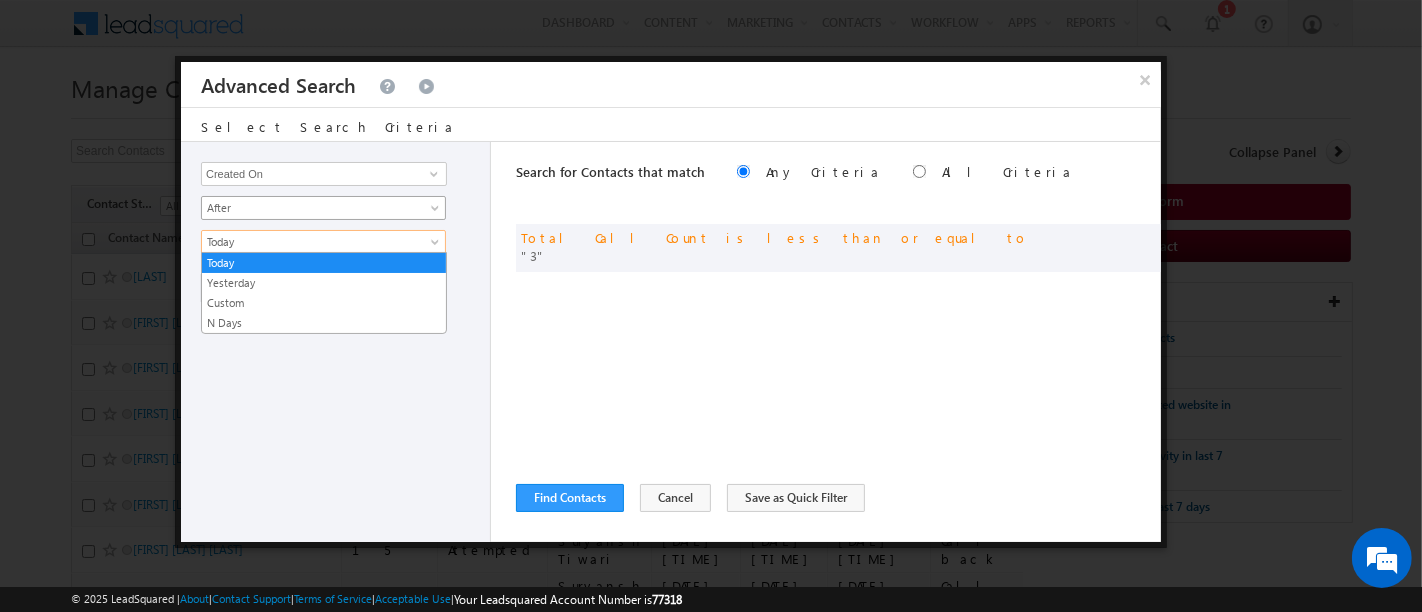 click on "After" at bounding box center (310, 208) 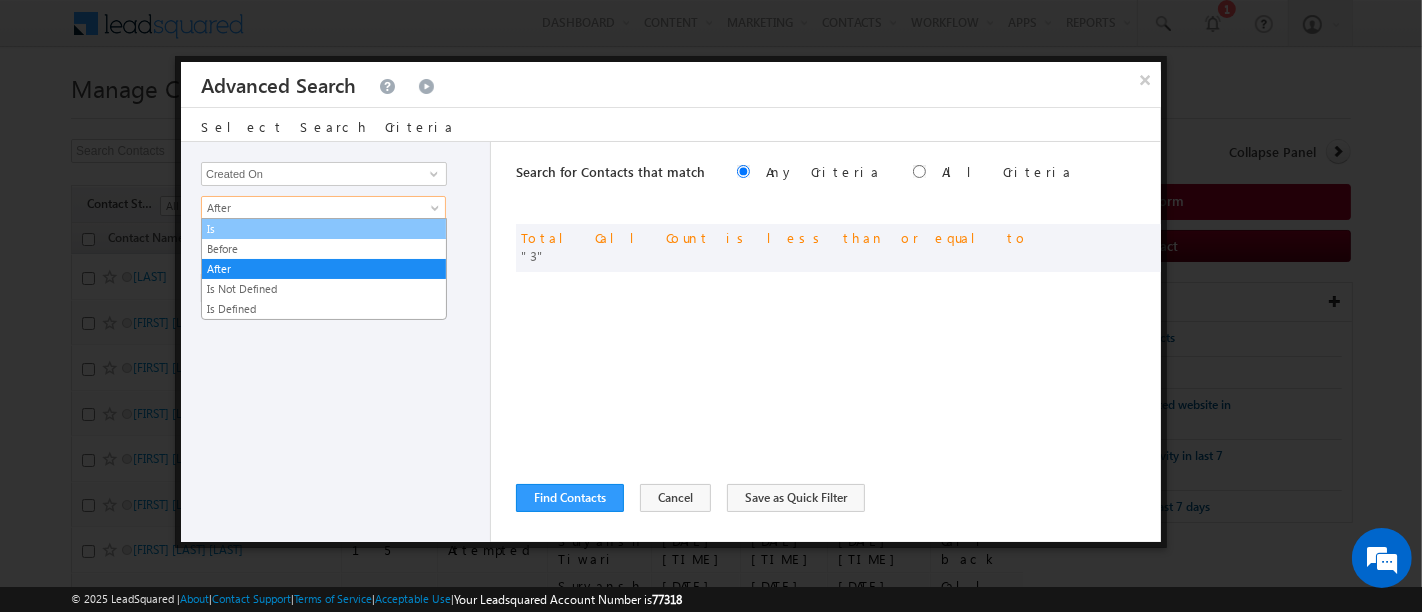 click on "Is" at bounding box center [324, 229] 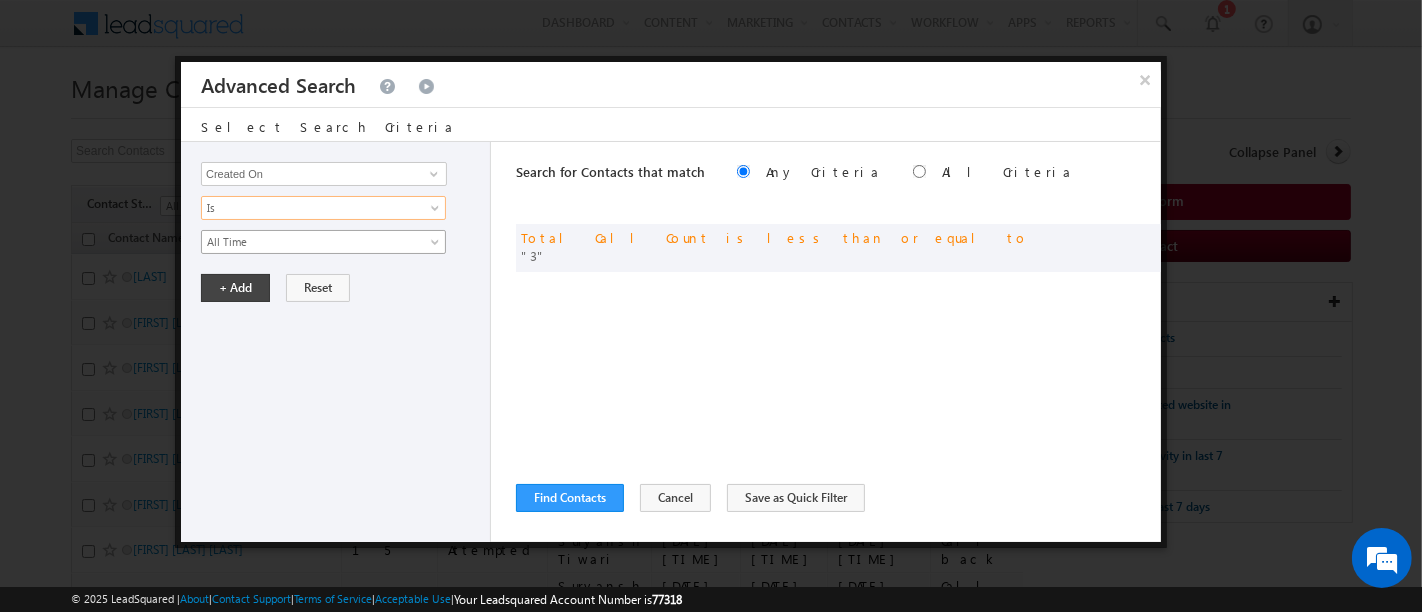 click on "All Time" at bounding box center (310, 242) 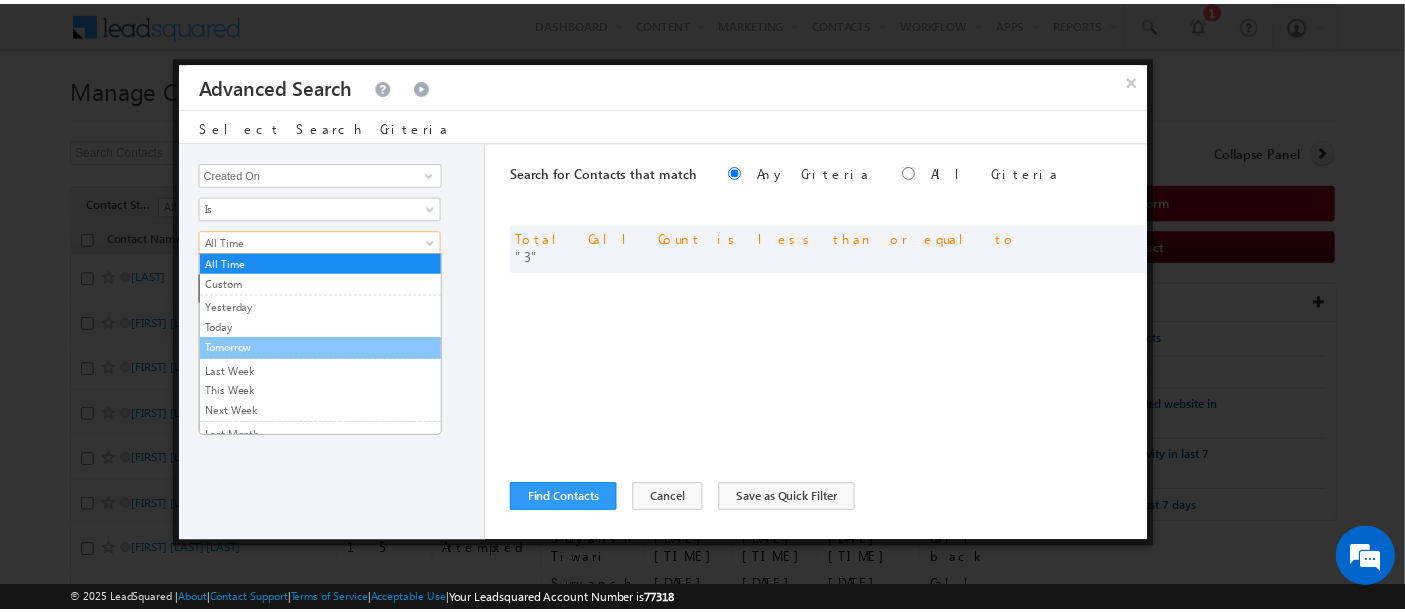 scroll, scrollTop: 125, scrollLeft: 0, axis: vertical 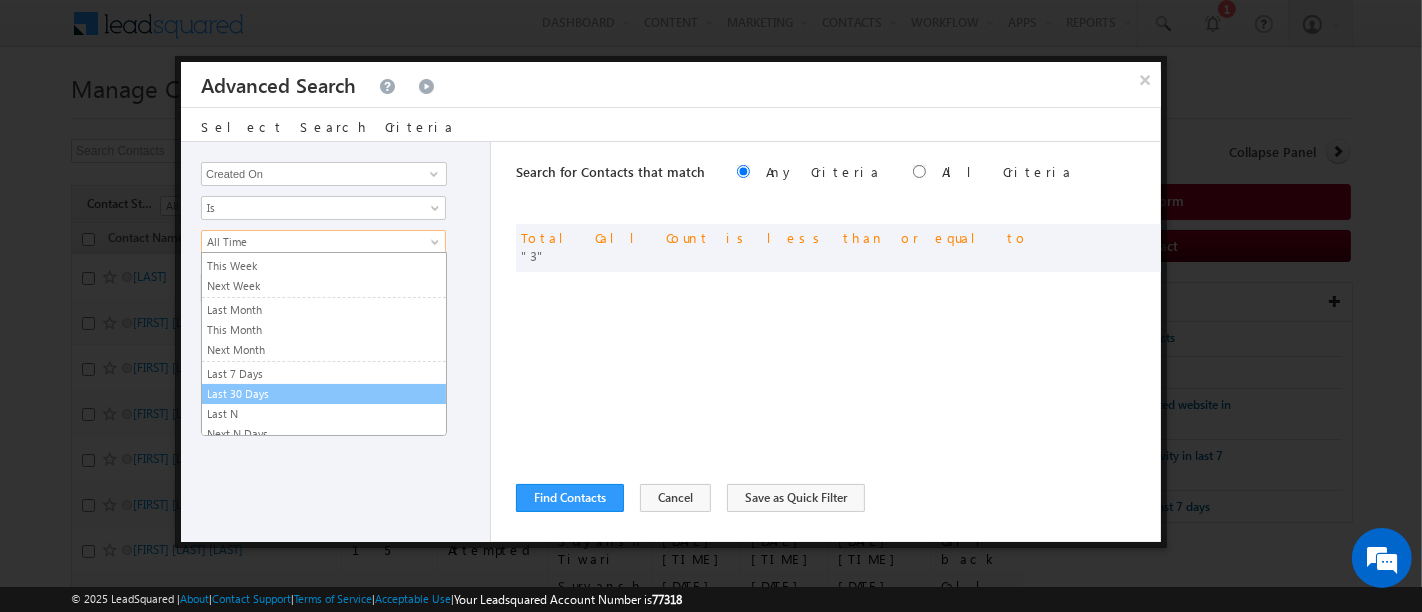 click on "Last 30 Days" at bounding box center (324, 394) 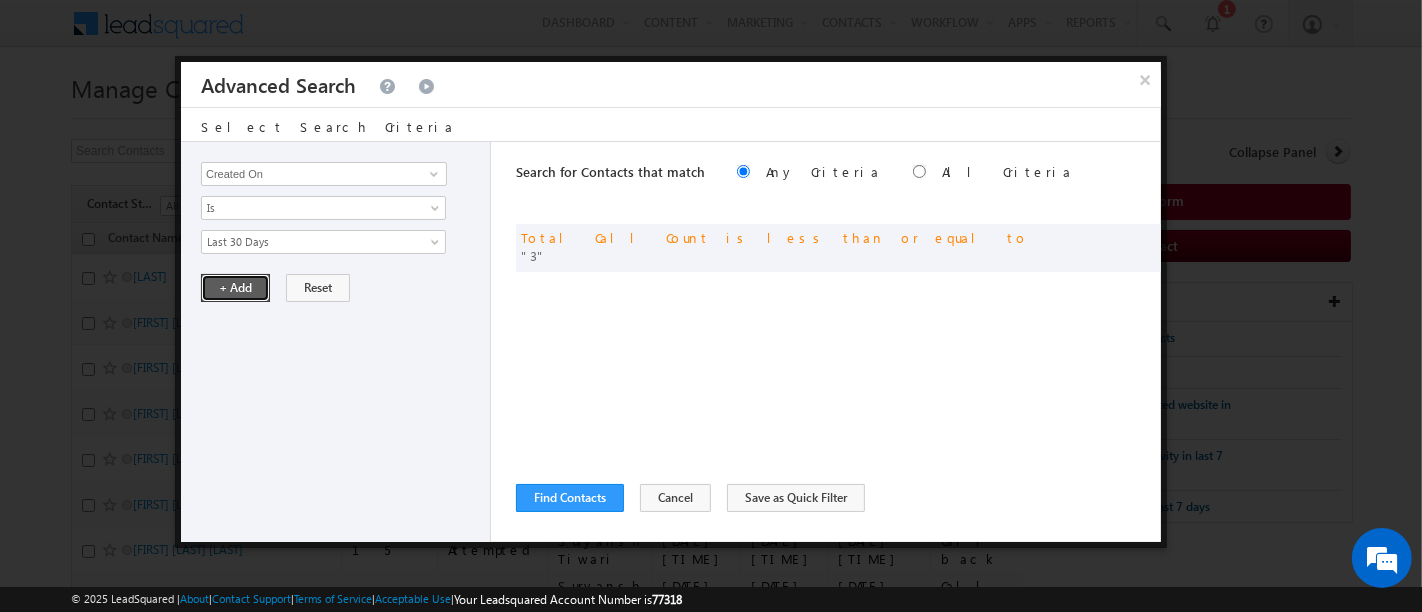 click on "+ Add" at bounding box center [235, 288] 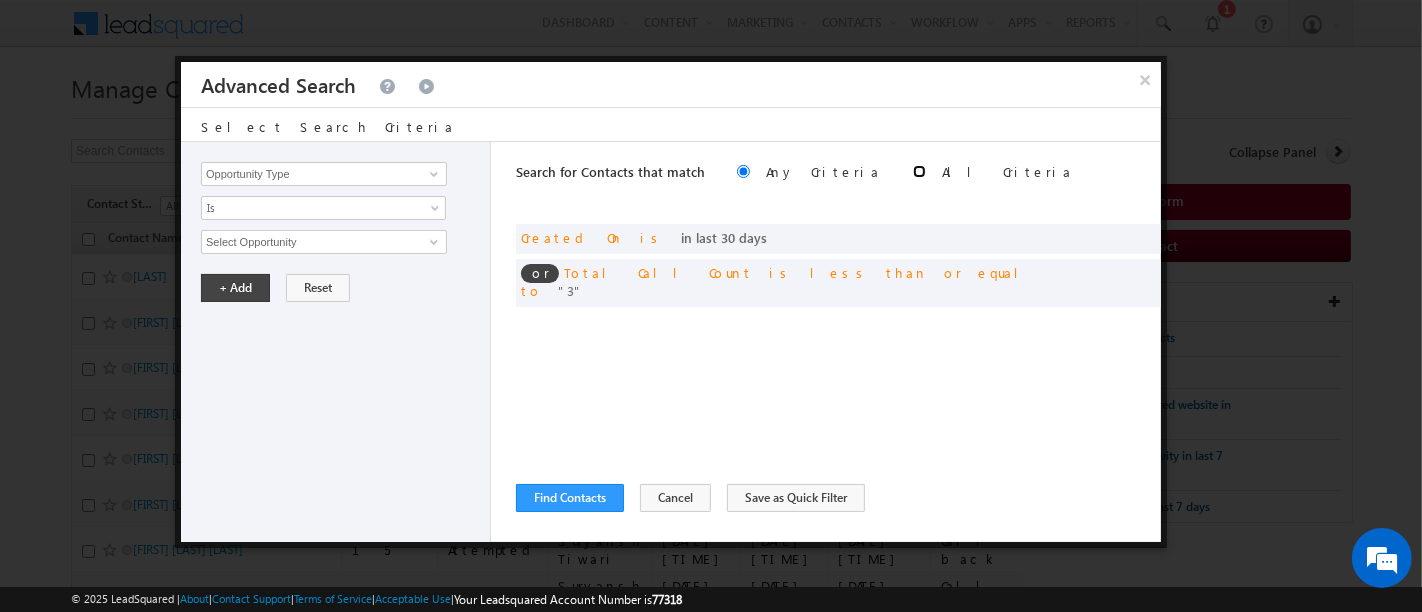 click at bounding box center (919, 171) 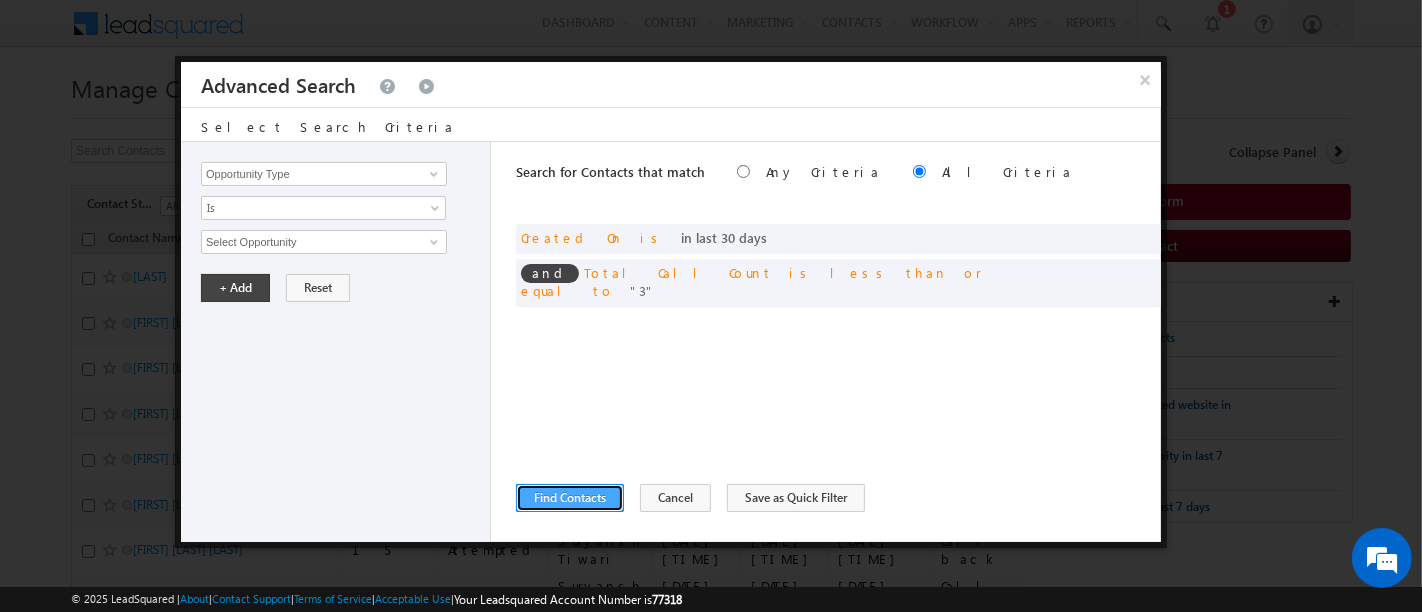 click on "Find Contacts" at bounding box center [570, 498] 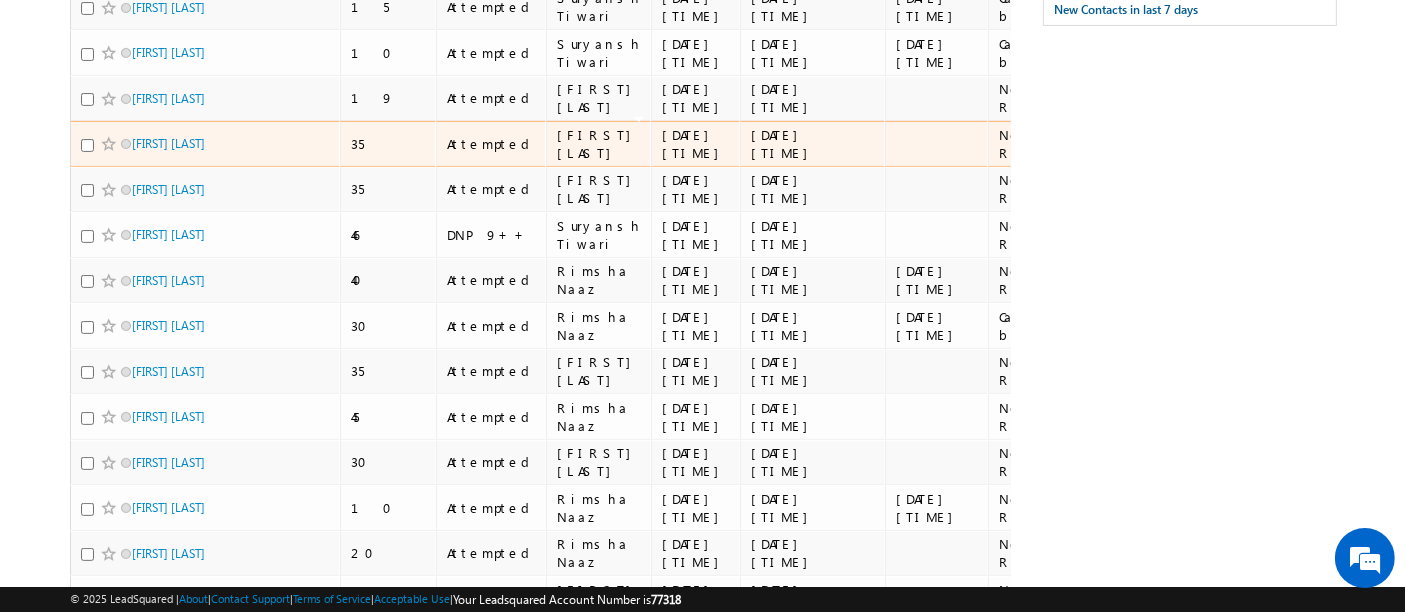 scroll, scrollTop: 0, scrollLeft: 0, axis: both 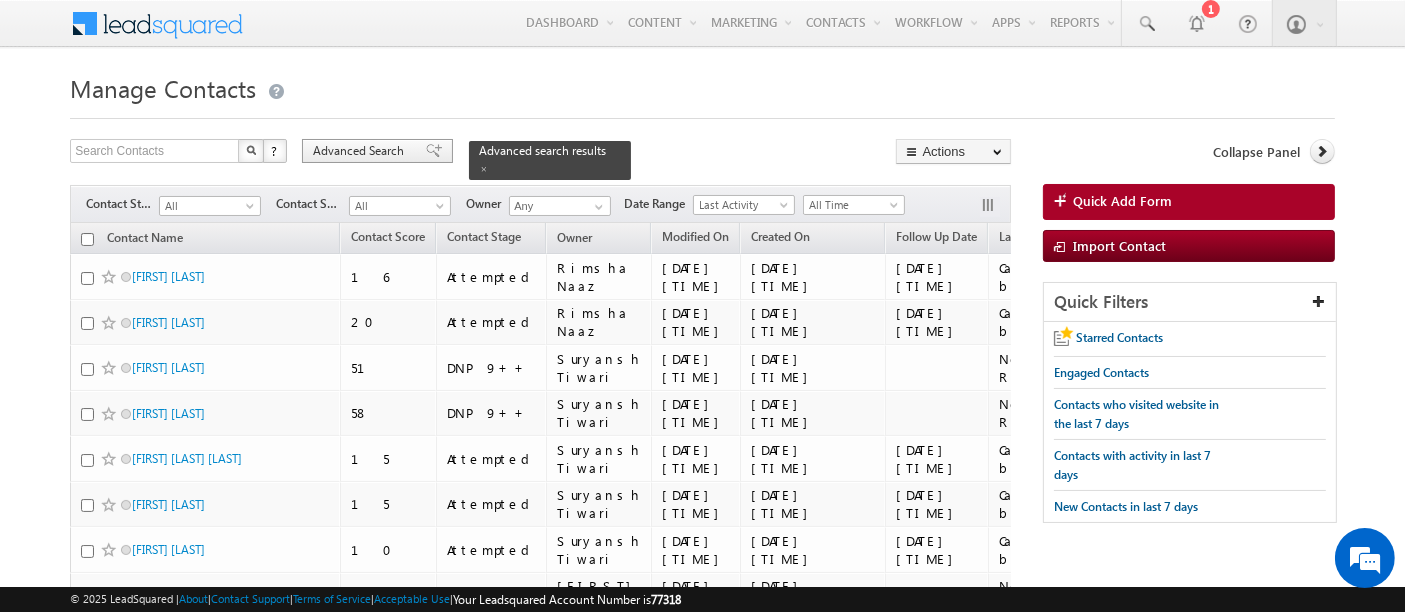 click on "Advanced Search" at bounding box center (361, 151) 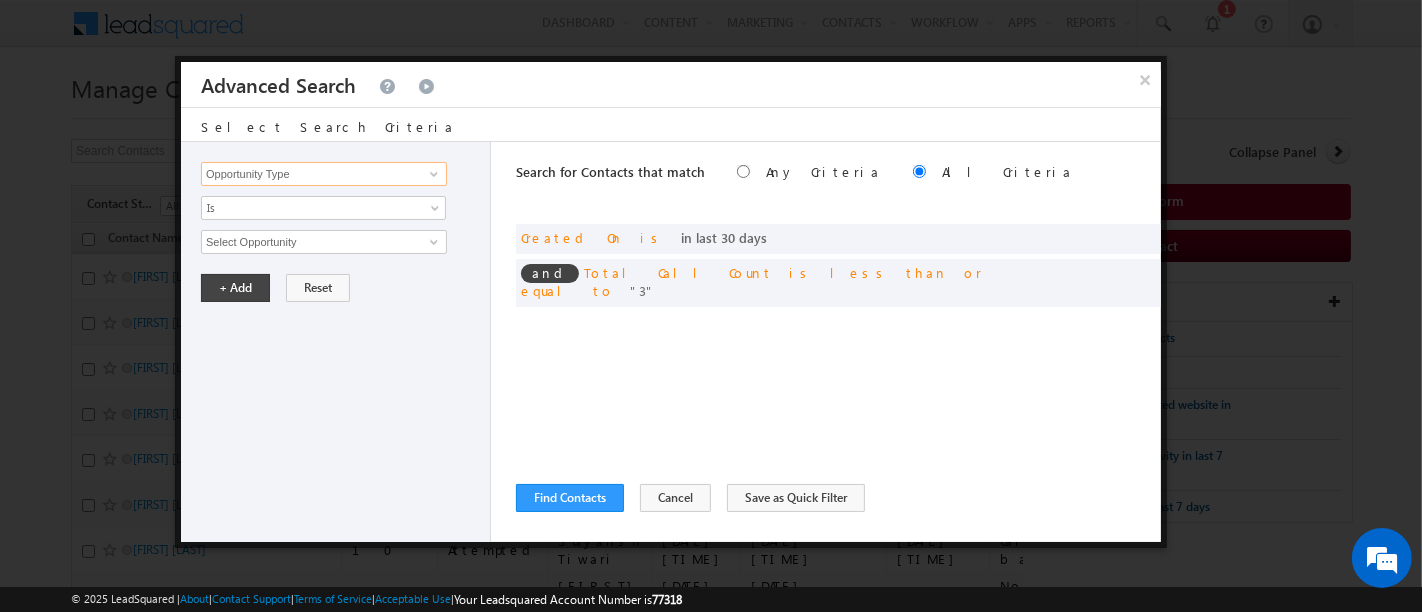 click on "Opportunity Type" at bounding box center [324, 174] 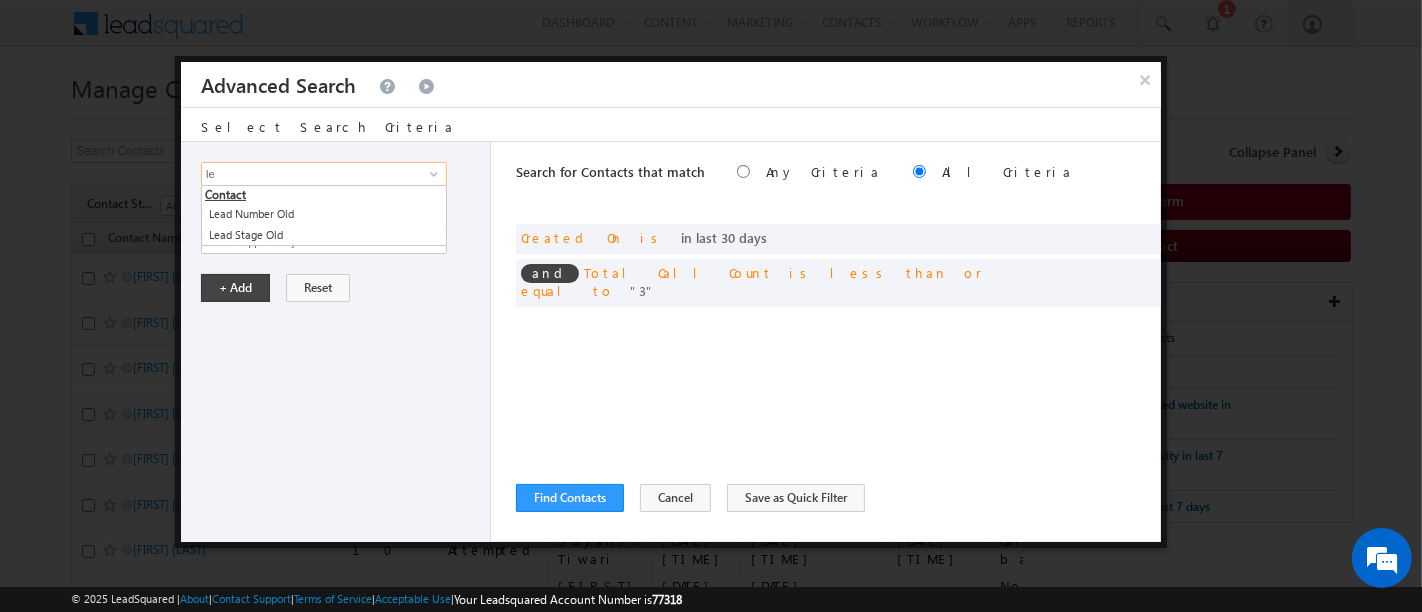 type on "l" 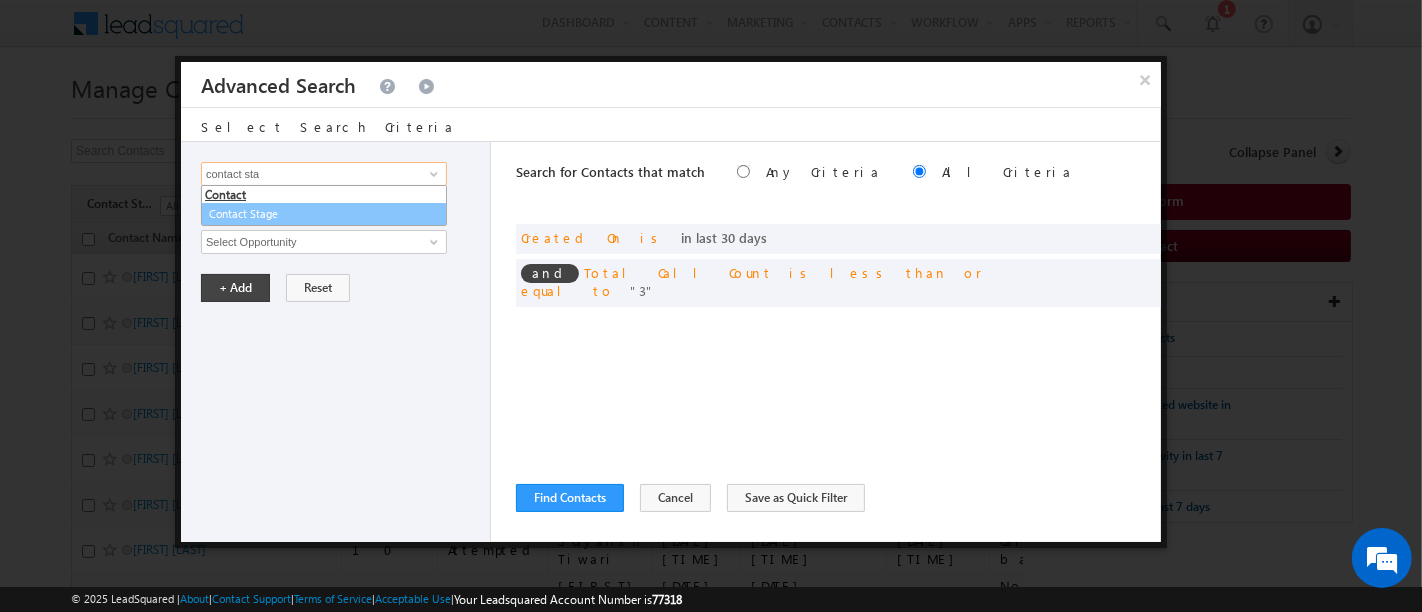 click on "Contact Stage" at bounding box center [324, 214] 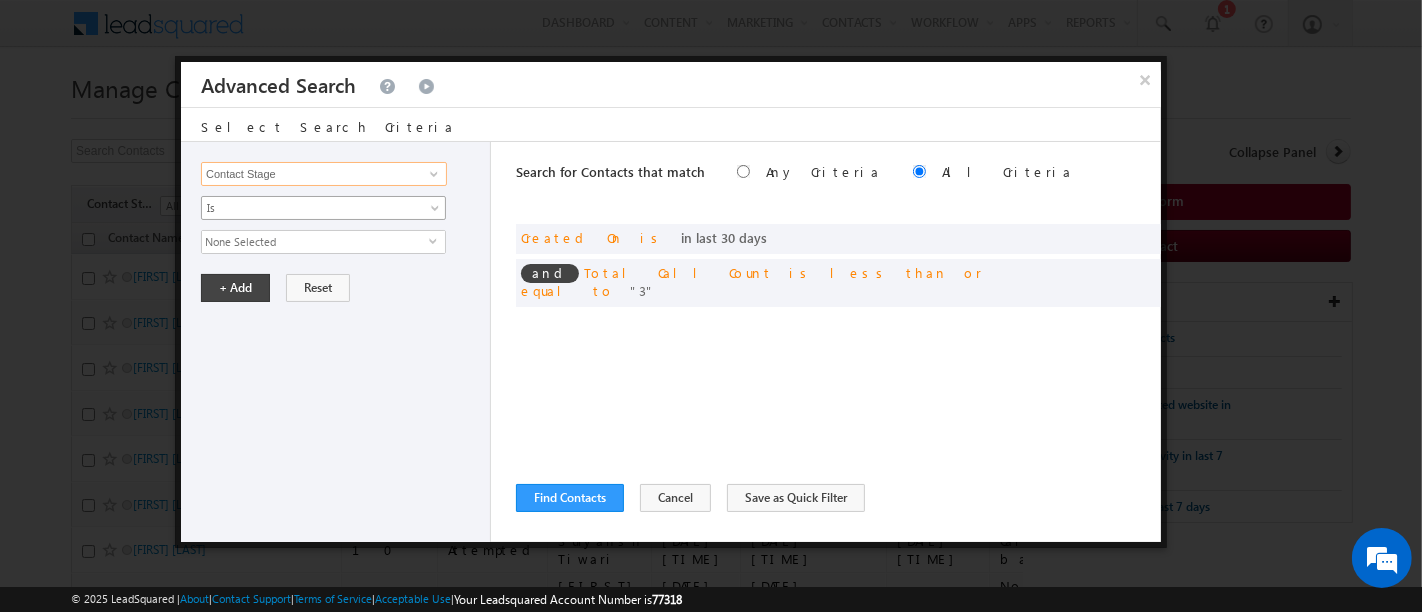type on "Contact Stage" 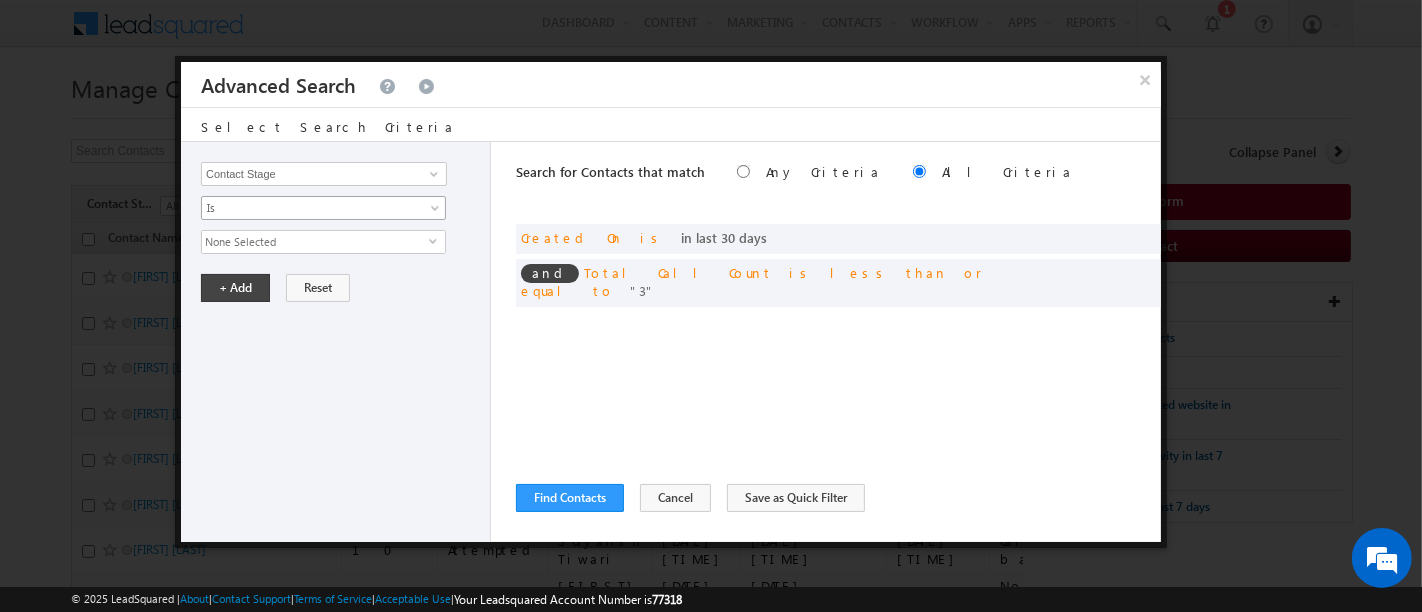 click on "Is" at bounding box center (323, 208) 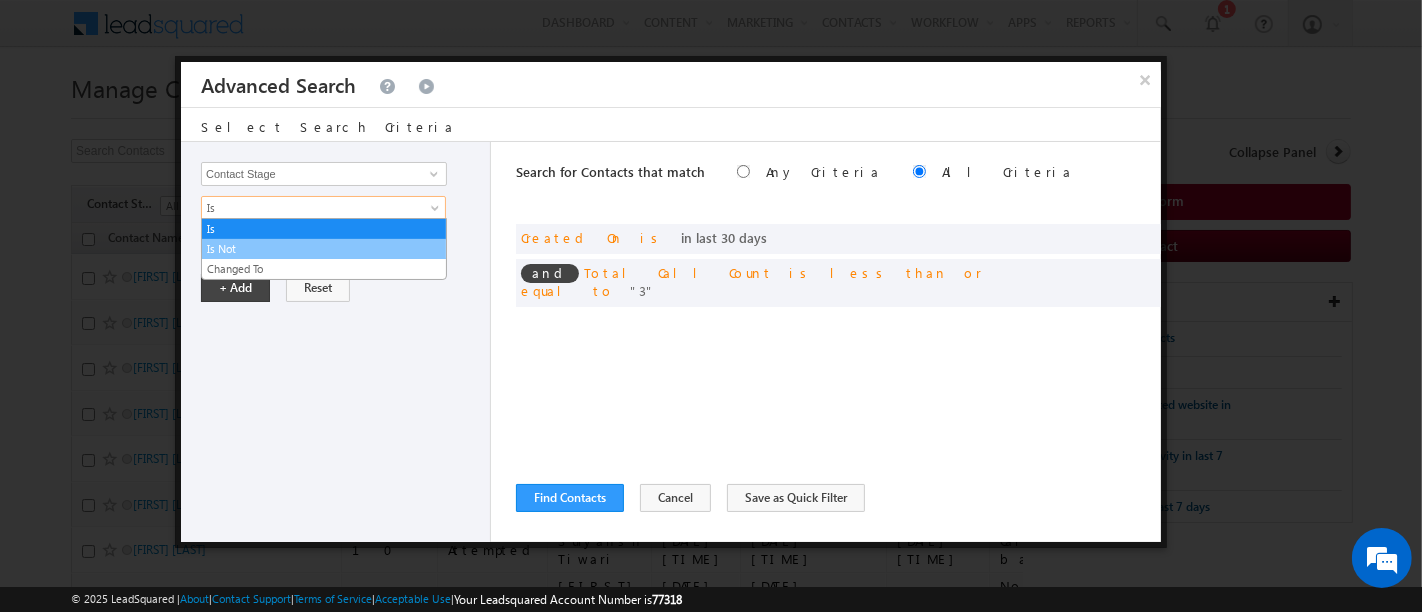 click on "Is Not" at bounding box center [324, 249] 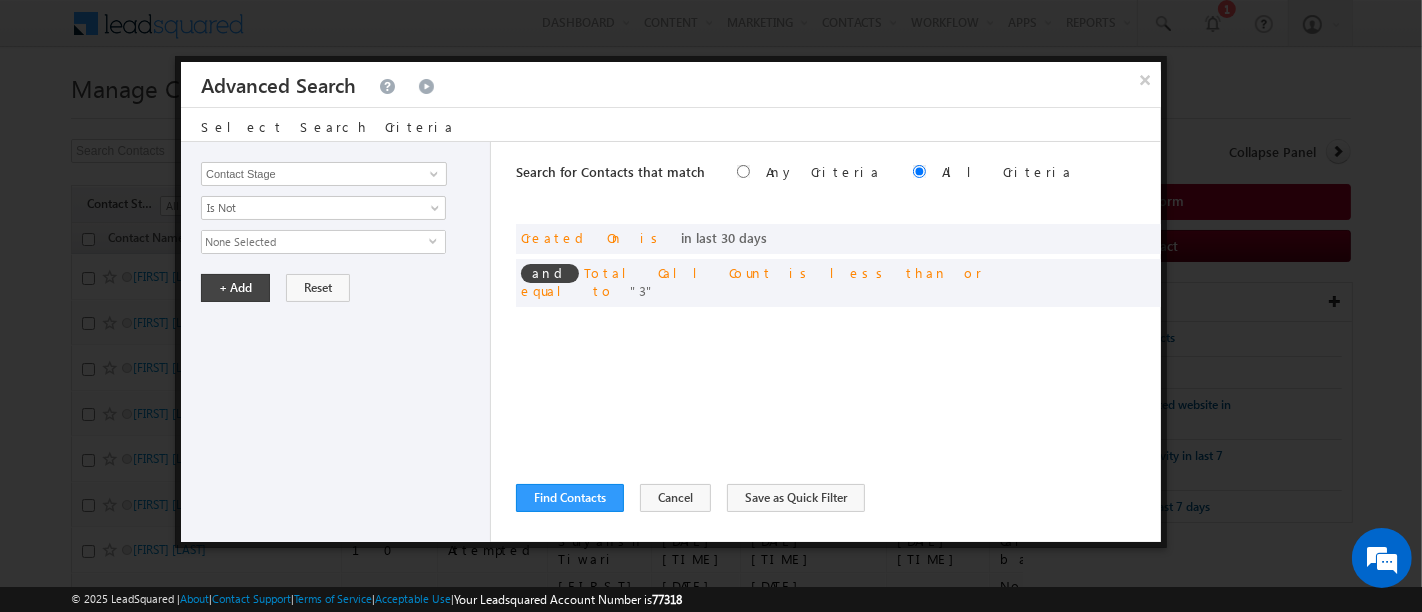 click on "None Selected" at bounding box center [315, 242] 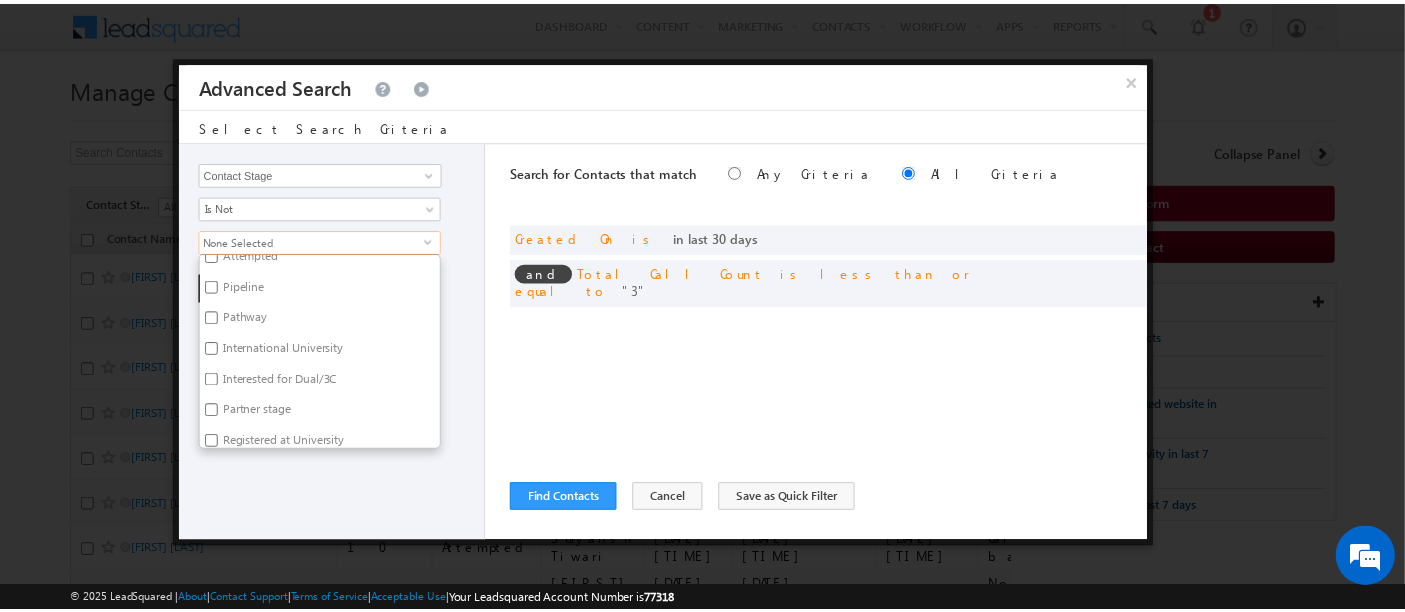 scroll, scrollTop: 48, scrollLeft: 0, axis: vertical 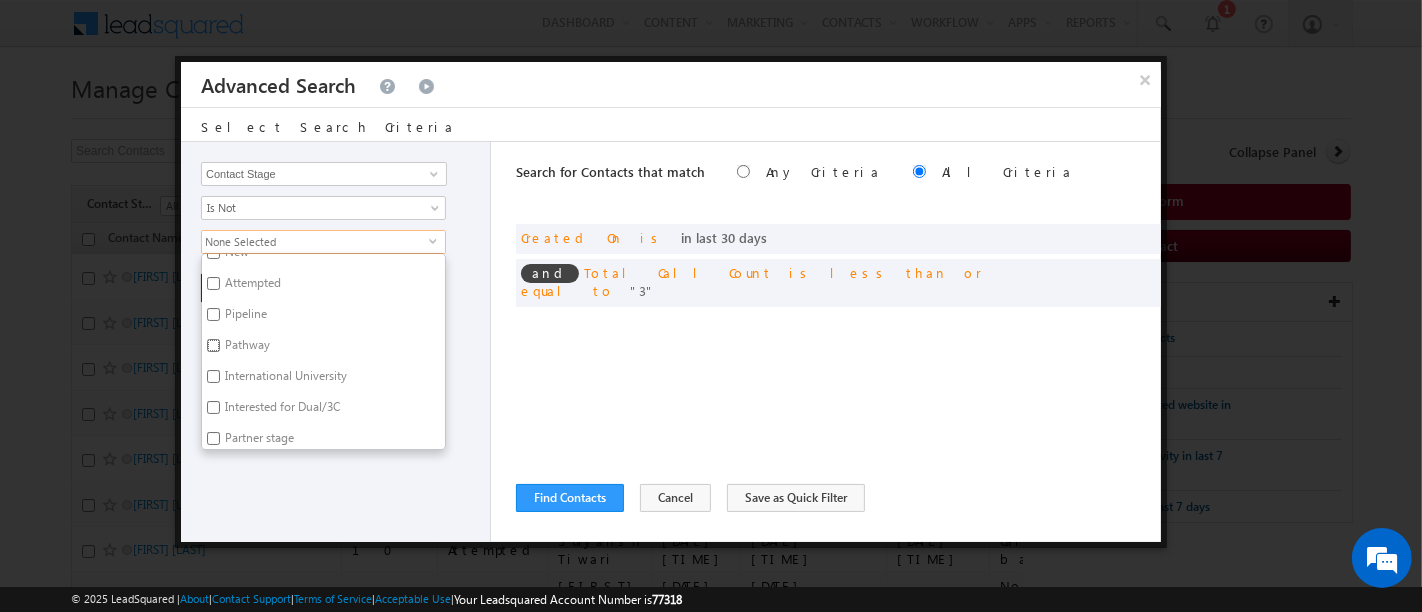 click on "Pathway" at bounding box center (213, 345) 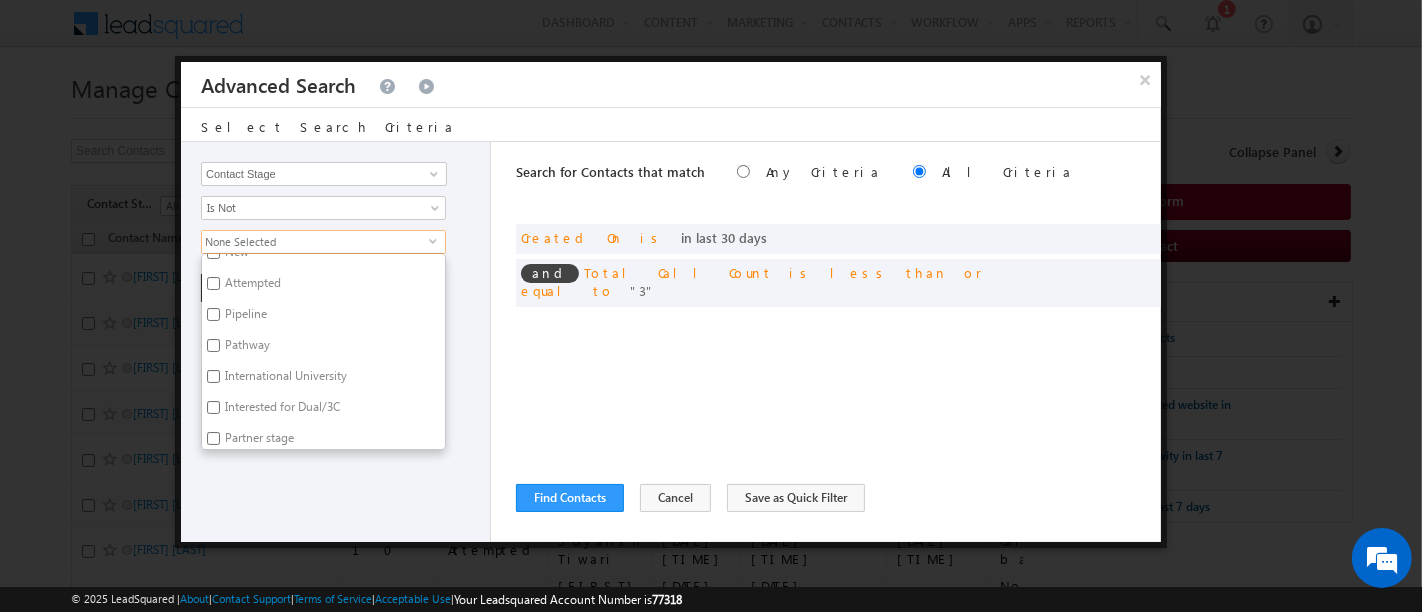 checkbox on "true" 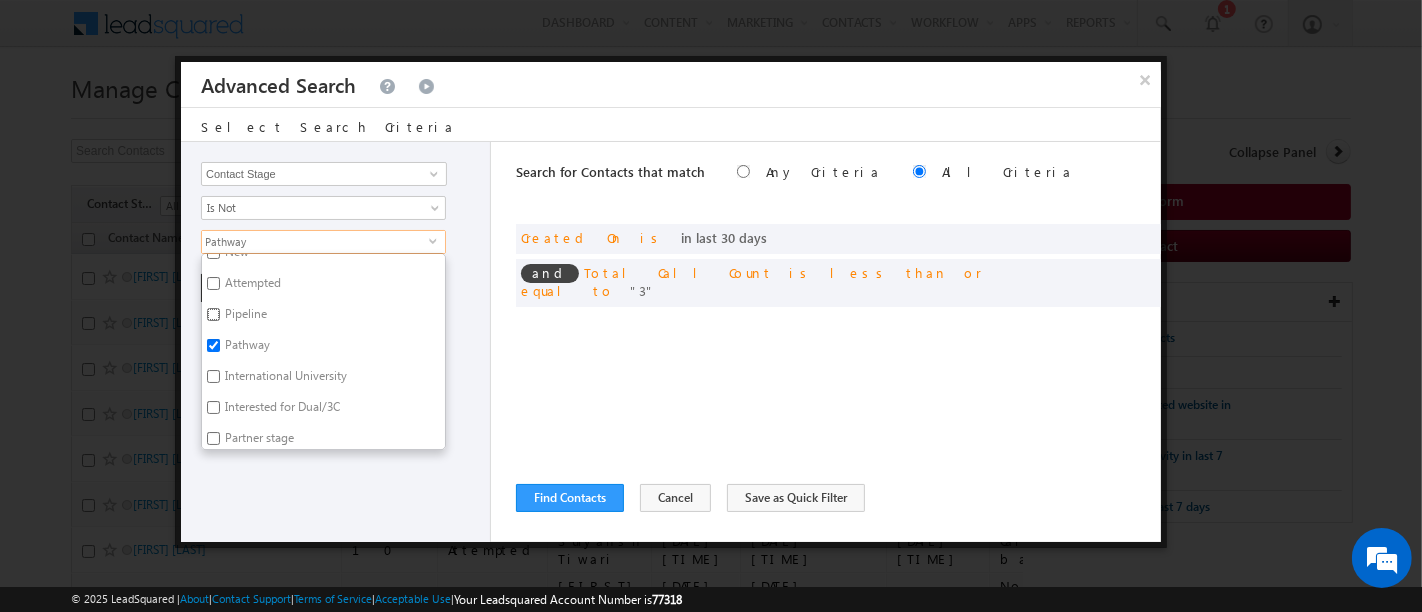 click on "Pipeline" at bounding box center [213, 314] 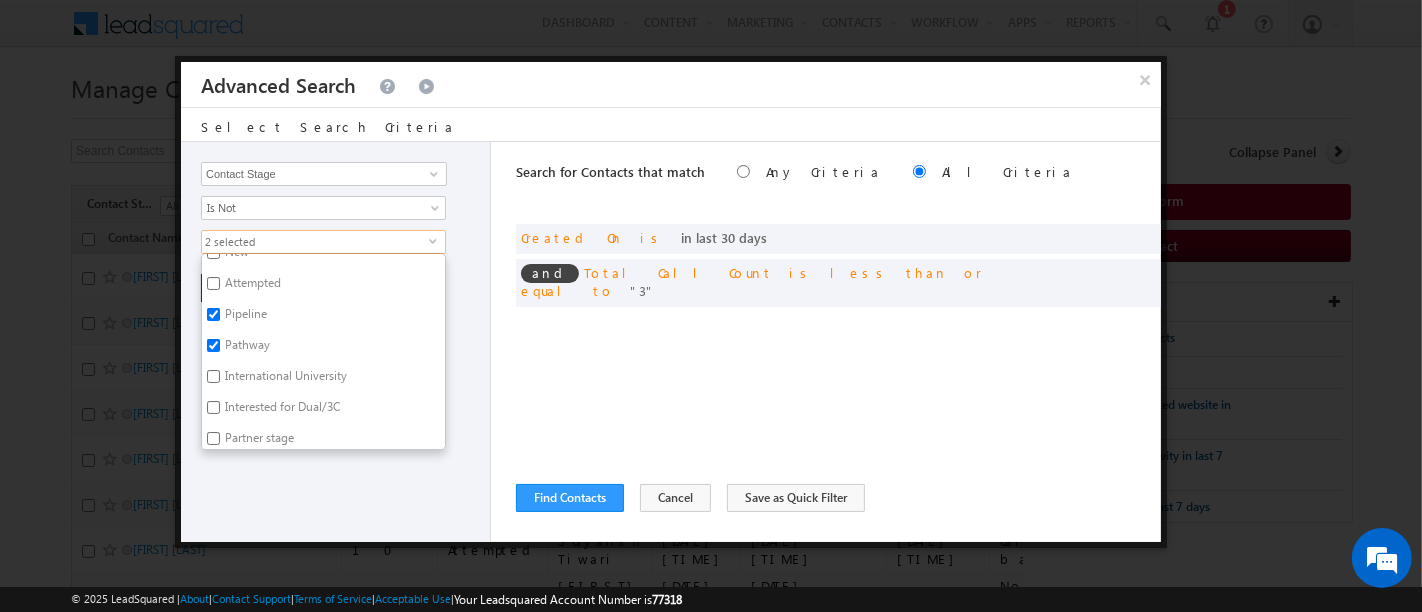 click on "Opportunity Type Contact Activity Task Sales Group  Prospect Id Address 1 Address 2 Any Specific University Or Program Application Status Auto Login URL City Class XII Marks Company Concentration Contact Number Contact Origin Contact Score Contact Source Contact Stage Conversion Referrer URL Counselling mode Country Country Interested In New Country Interested In Old Course Course Priority Created By Id Created On Created On Old Current Opt In Status Do Not Call Do Not Email Do Not SMS Do Not Track Do You Have Scholarships Do You Have Valid Passport Documents - Status Documents - University Proof Doc Documents - 10th Marksheet Documents - 12th Marksheet Documents - UG Degree Documents - UG Marksheets Documents - PG Degree Documents - PG Marksheets Documents - Resume/CV Documents - LOR Documents - SOP Documents - Passport Documents - ELT Documents - Amity Pathway Certificate Documents - COL Documents - Deposit fee Documents - UCOL Documents - I20 Documents - SEVIS Fee doc Email" at bounding box center [336, 342] 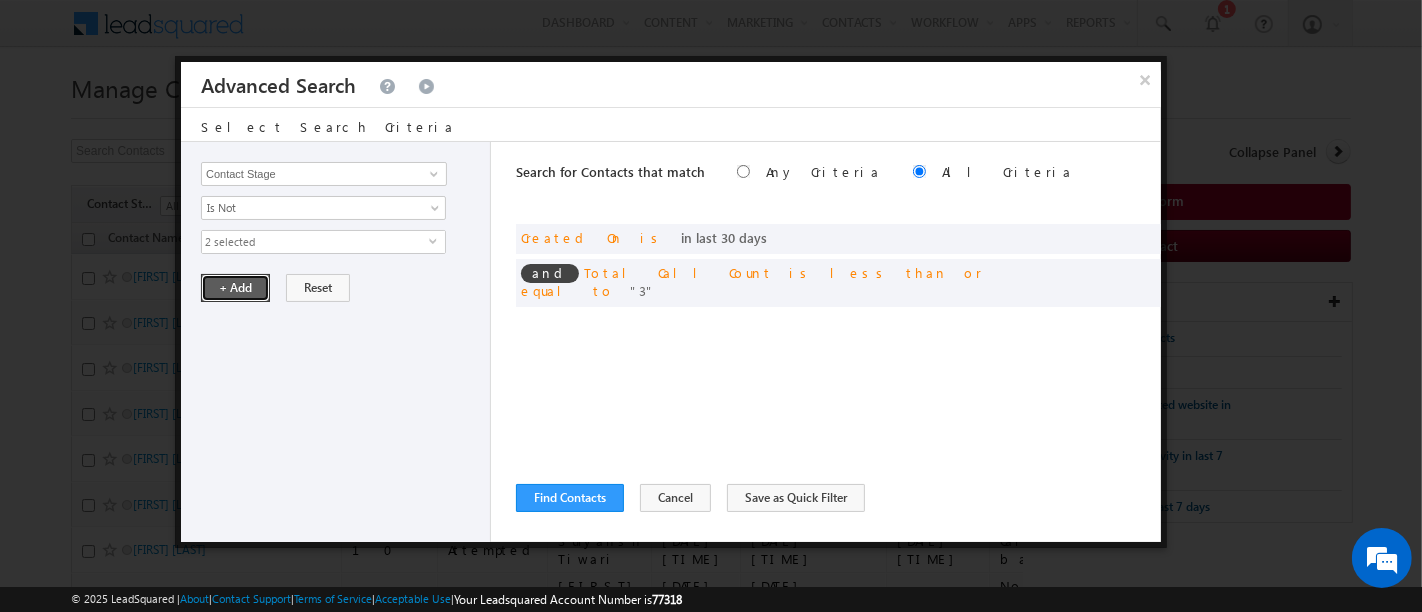 click on "+ Add" at bounding box center (235, 288) 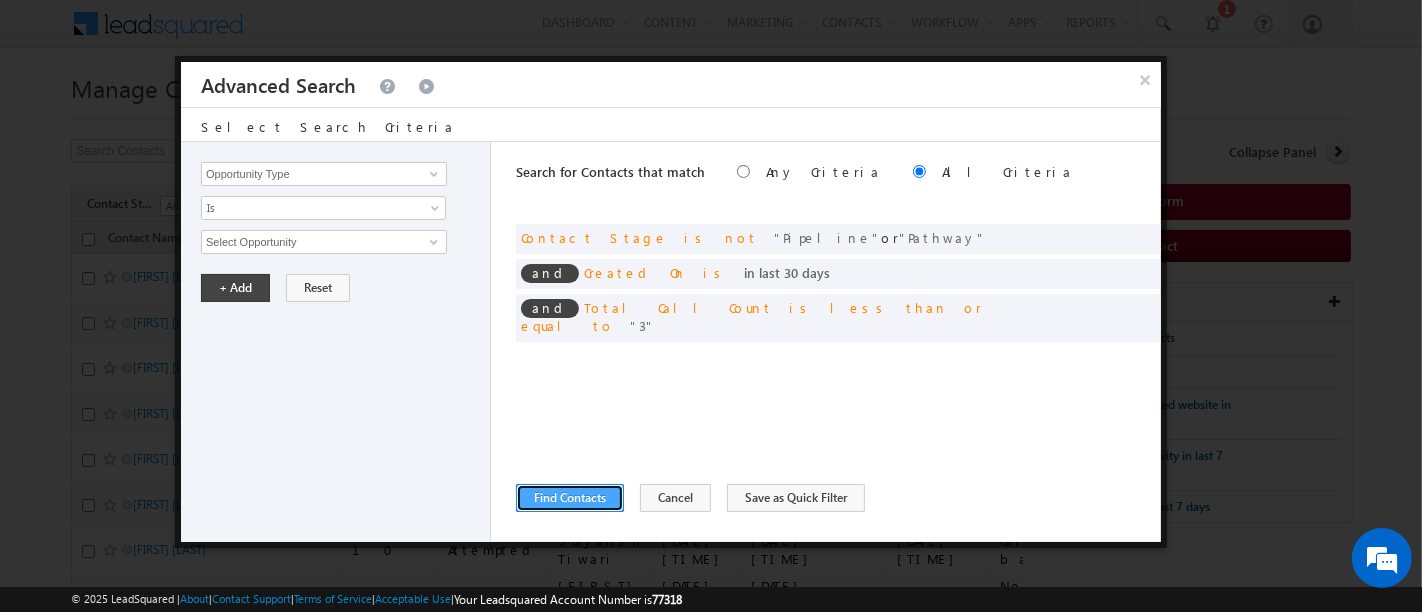 click on "Find Contacts" at bounding box center [570, 498] 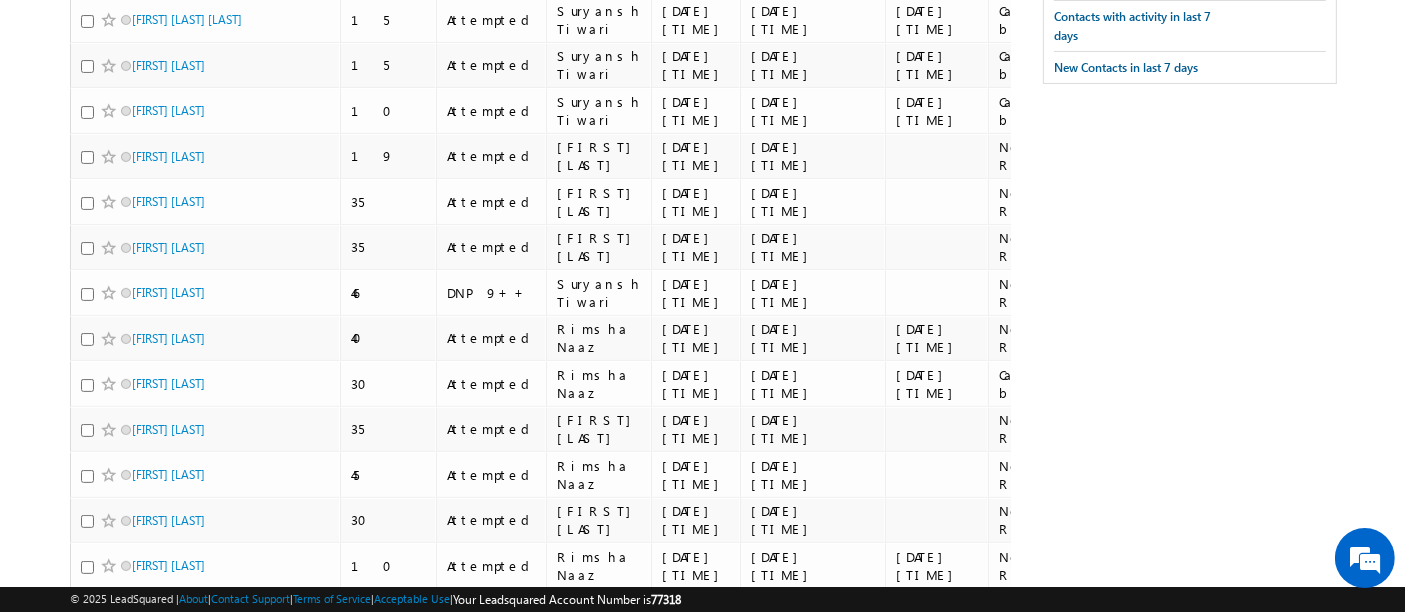 scroll, scrollTop: 0, scrollLeft: 0, axis: both 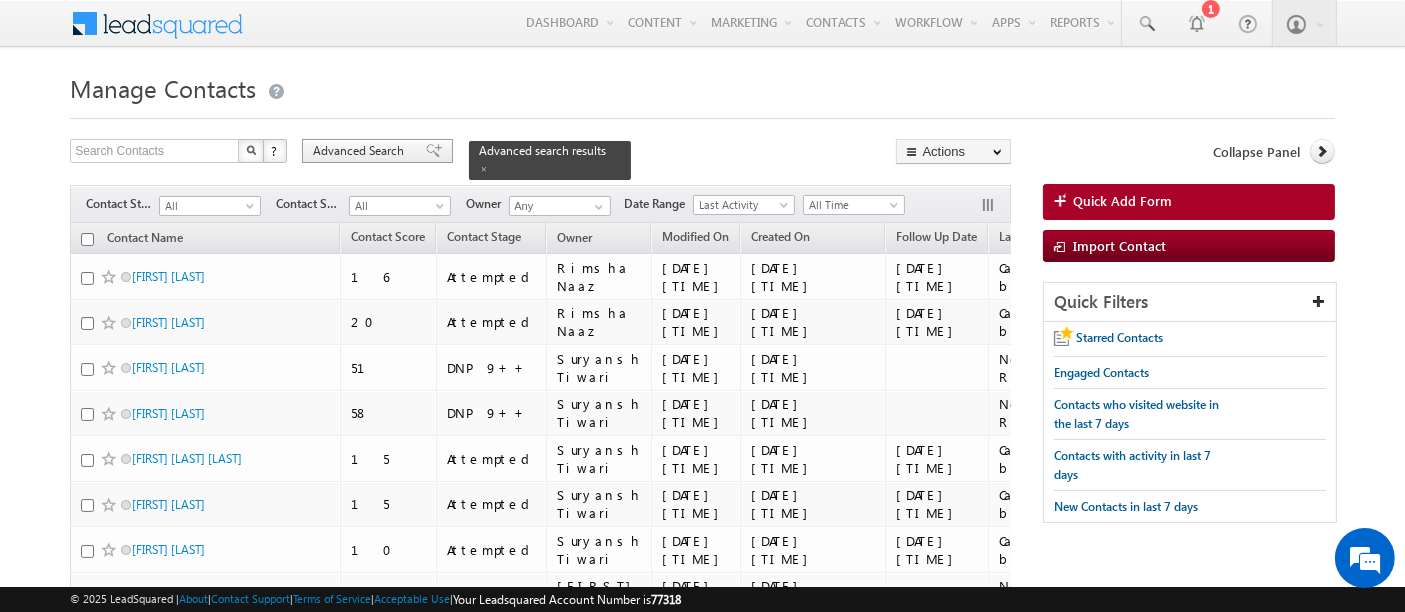 click on "Advanced Search" at bounding box center [361, 151] 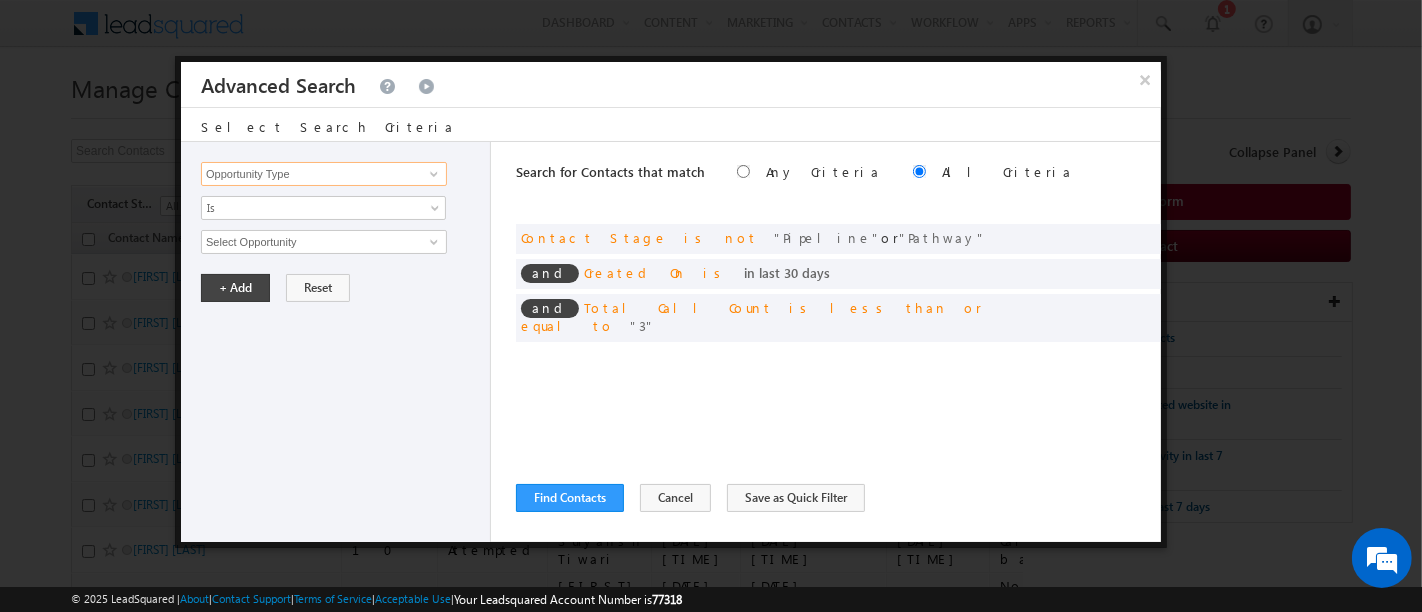 click on "Opportunity Type" at bounding box center (324, 174) 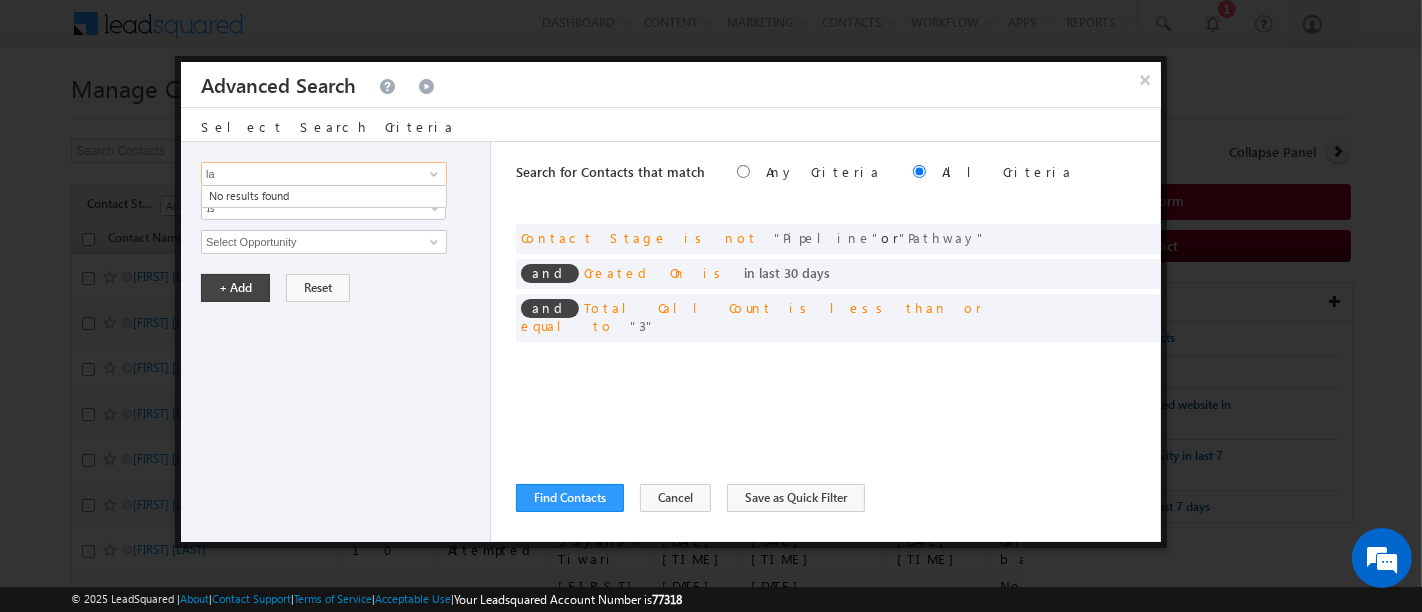 type on "l" 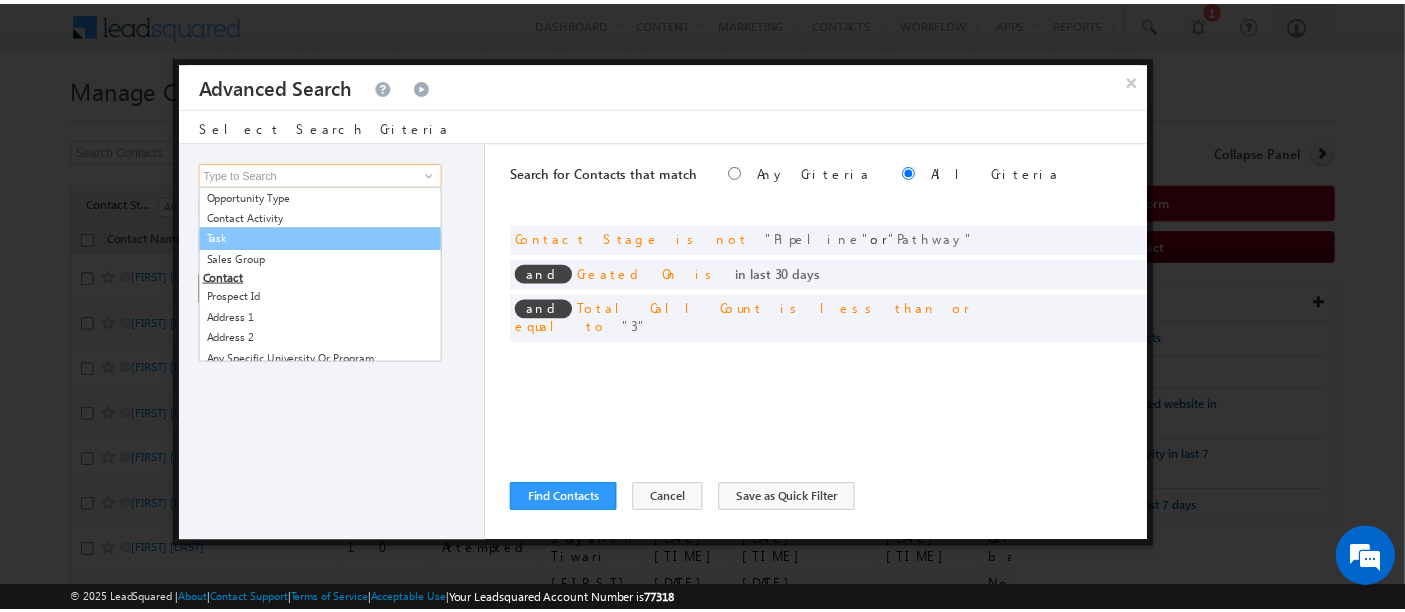 scroll, scrollTop: 8, scrollLeft: 0, axis: vertical 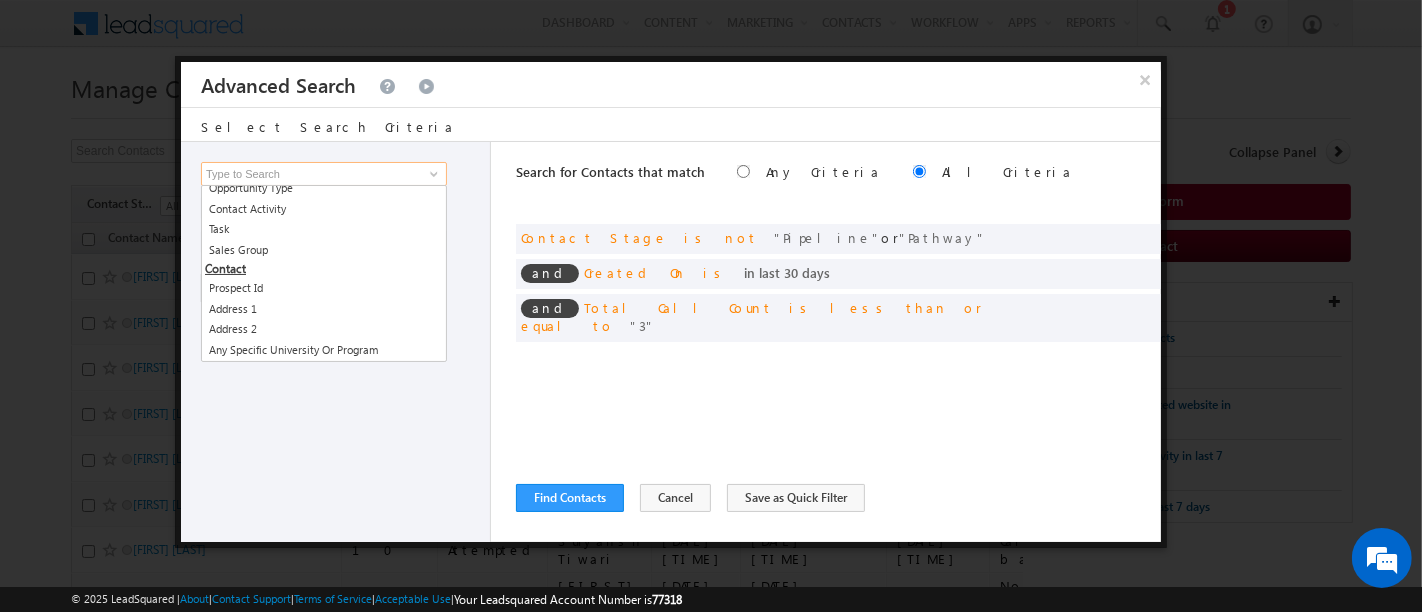 type 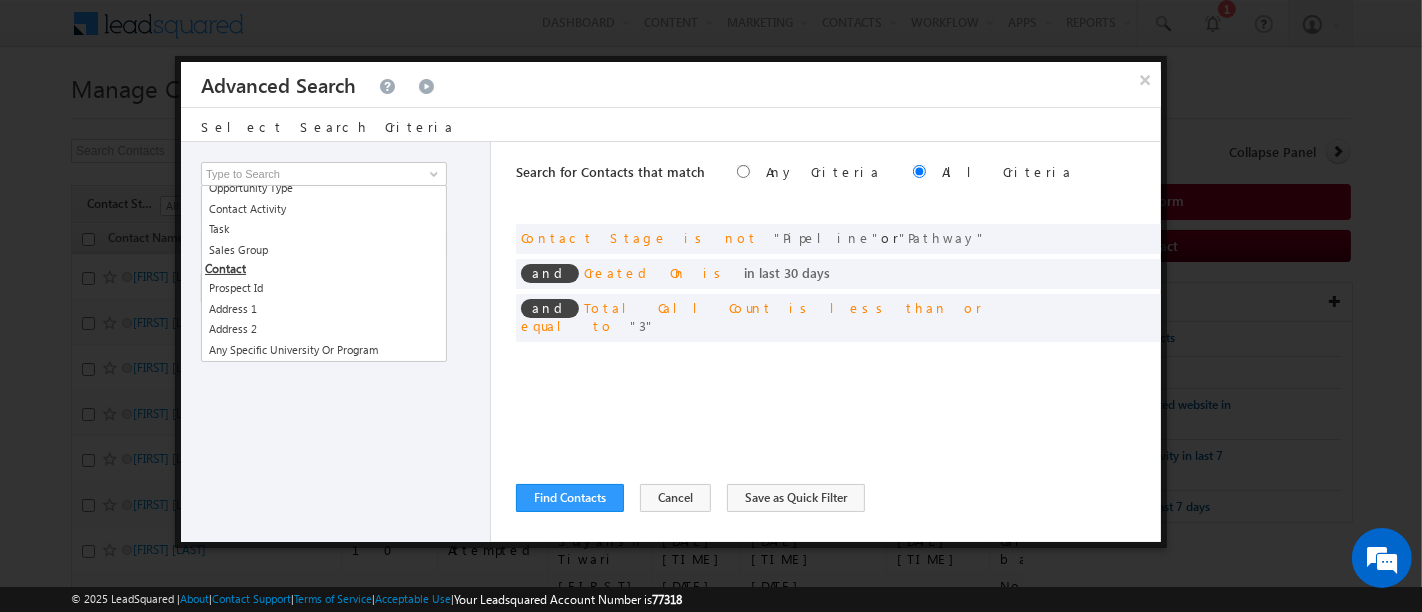 click on "Opportunity Type Contact Activity Task Sales Group  Prospect Id Address 1 Address 2 Any Specific University Or Program Application Status Auto Login URL City Class XII Marks Company Concentration Contact Number Contact Origin Contact Score Contact Source Contact Stage Conversion Referrer URL Counselling mode Country Country Interested In New Country Interested In Old Course Course Priority Created By Id Created On Created On Old Current Opt In Status Do Not Call Do Not Email Do Not SMS Do Not Track Do You Have Scholarships Do You Have Valid Passport Documents - Status Documents - University Proof Doc Documents - 10th Marksheet Documents - 12th Marksheet Documents - UG Degree Documents - UG Marksheets Documents - PG Degree Documents - PG Marksheets Documents - Resume/CV Documents - LOR Documents - SOP Documents - Passport Documents - ELT Documents - Amity Pathway Certificate Documents - COL Documents - Deposit fee Documents - UCOL Documents - I20 Documents - SEVIS Fee doc Email" at bounding box center [336, 342] 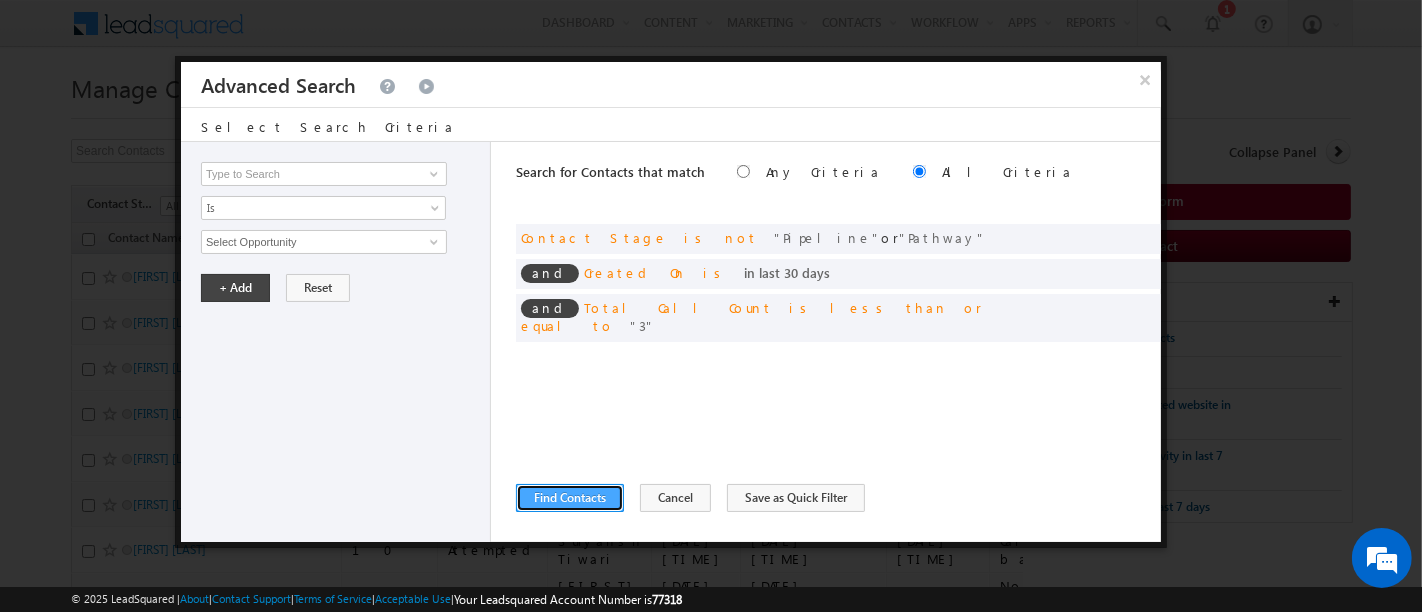 click on "Find Contacts" at bounding box center [570, 498] 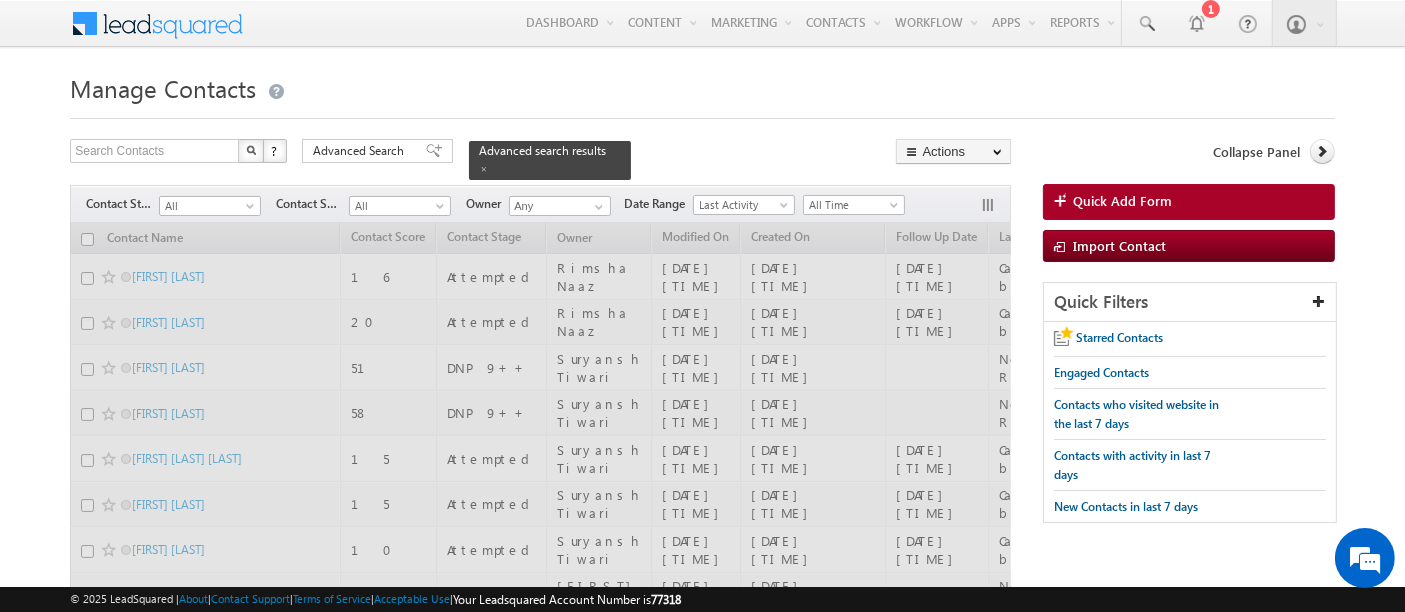 click at bounding box center [540, 3824] 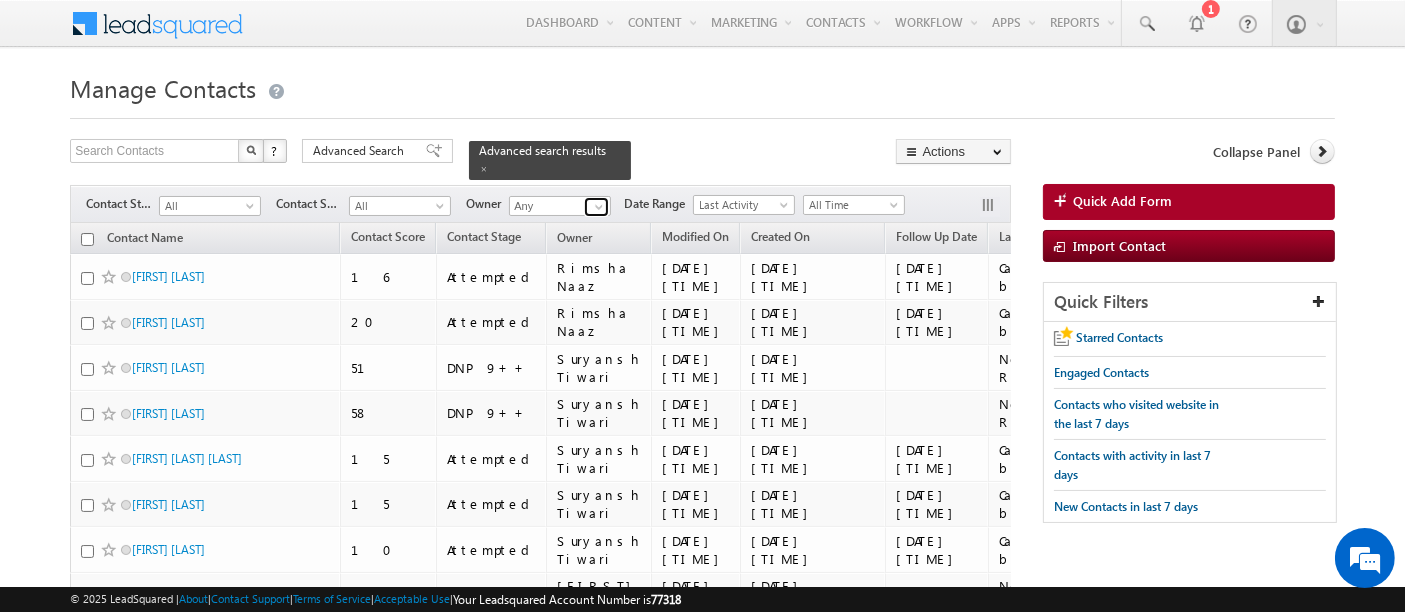 click at bounding box center [599, 207] 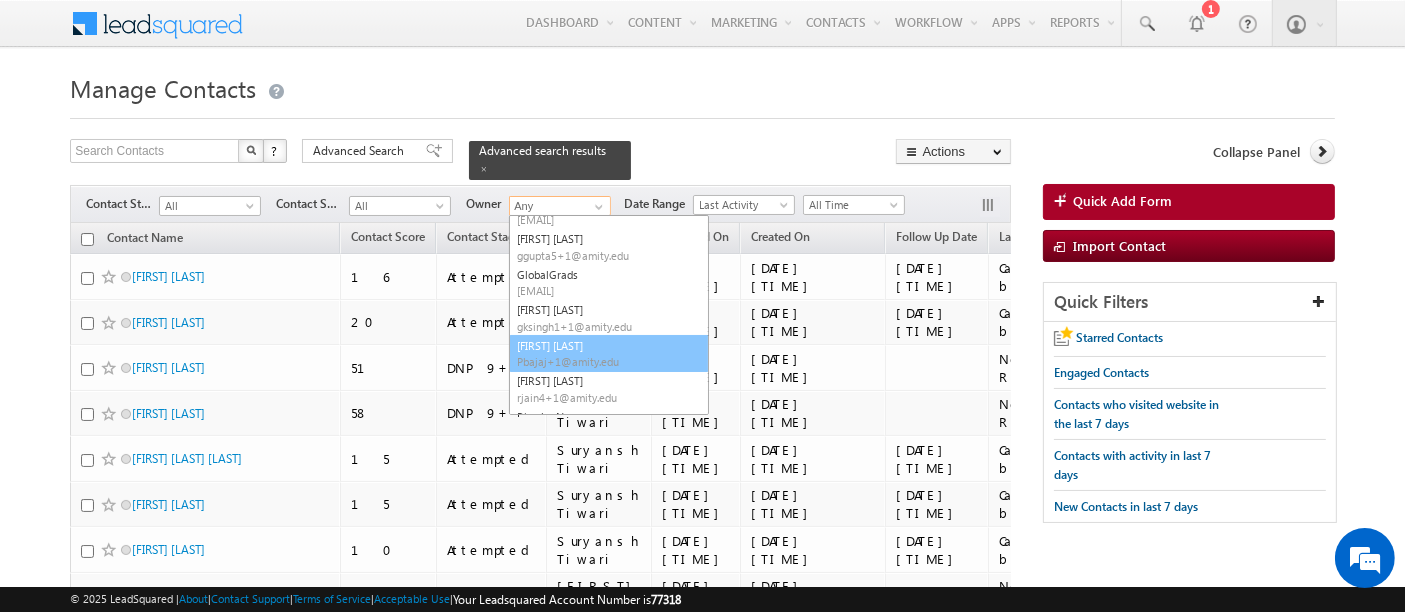 scroll, scrollTop: 173, scrollLeft: 0, axis: vertical 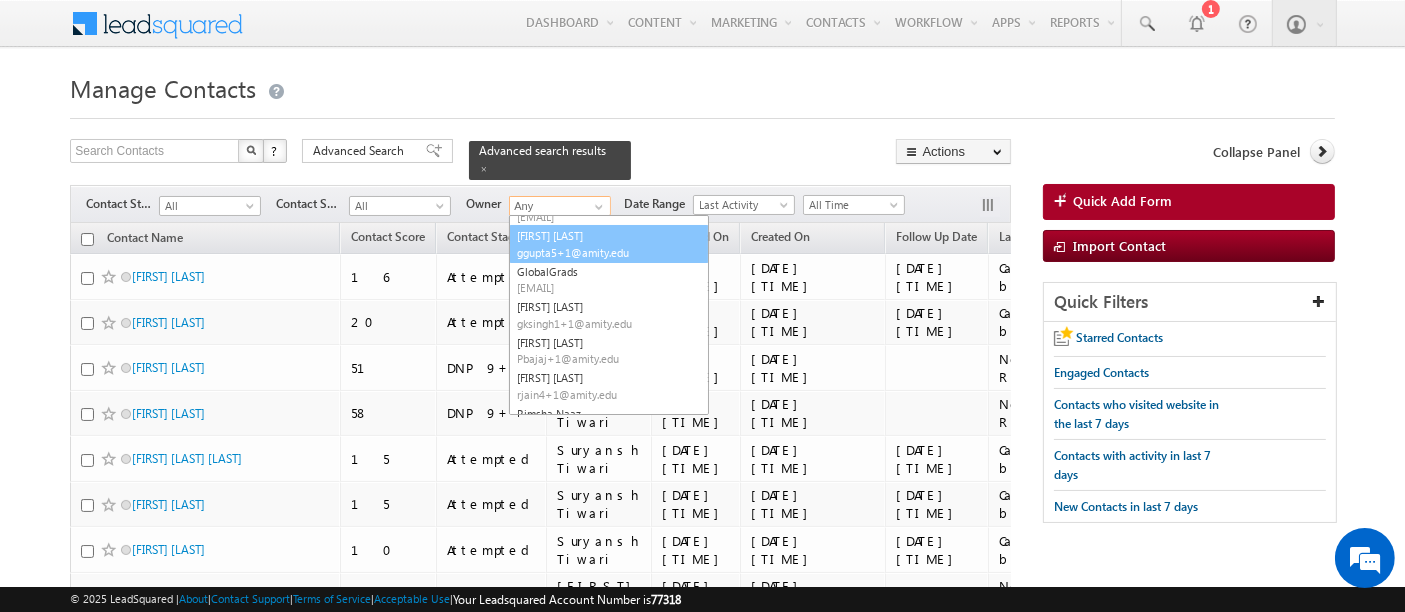click on "ggupta5+1@amity.edu" at bounding box center [607, 252] 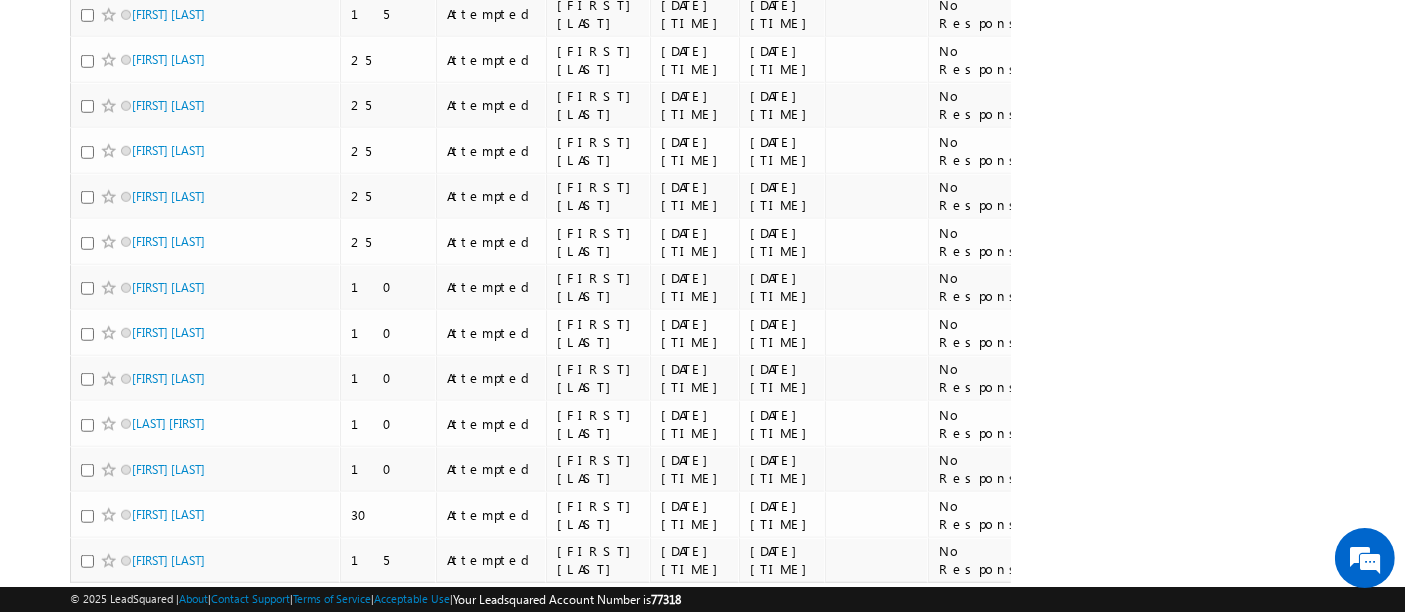 scroll, scrollTop: 1612, scrollLeft: 0, axis: vertical 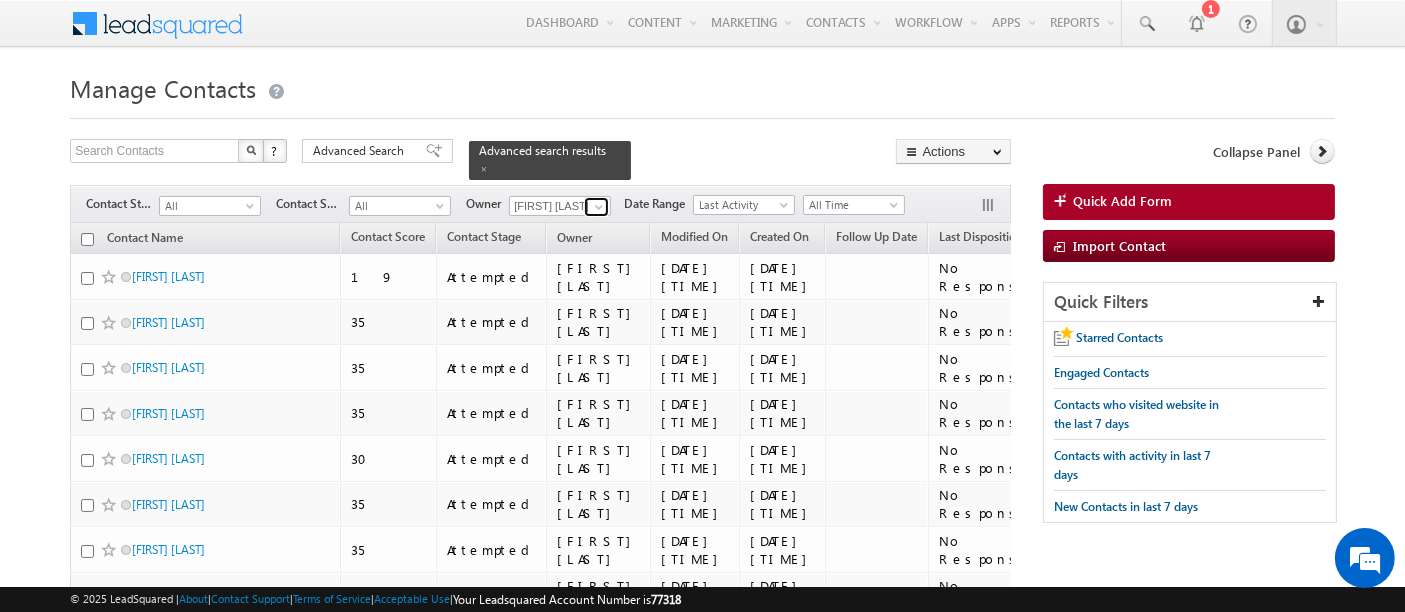click at bounding box center [596, 207] 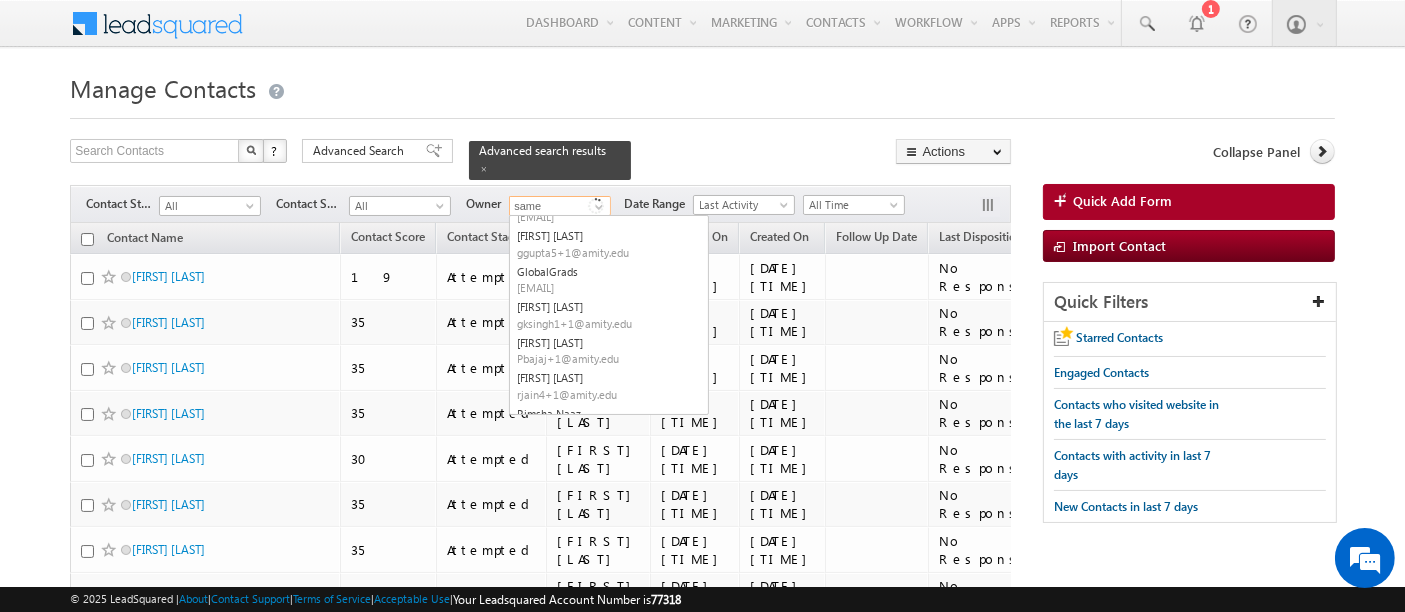 scroll, scrollTop: 0, scrollLeft: 0, axis: both 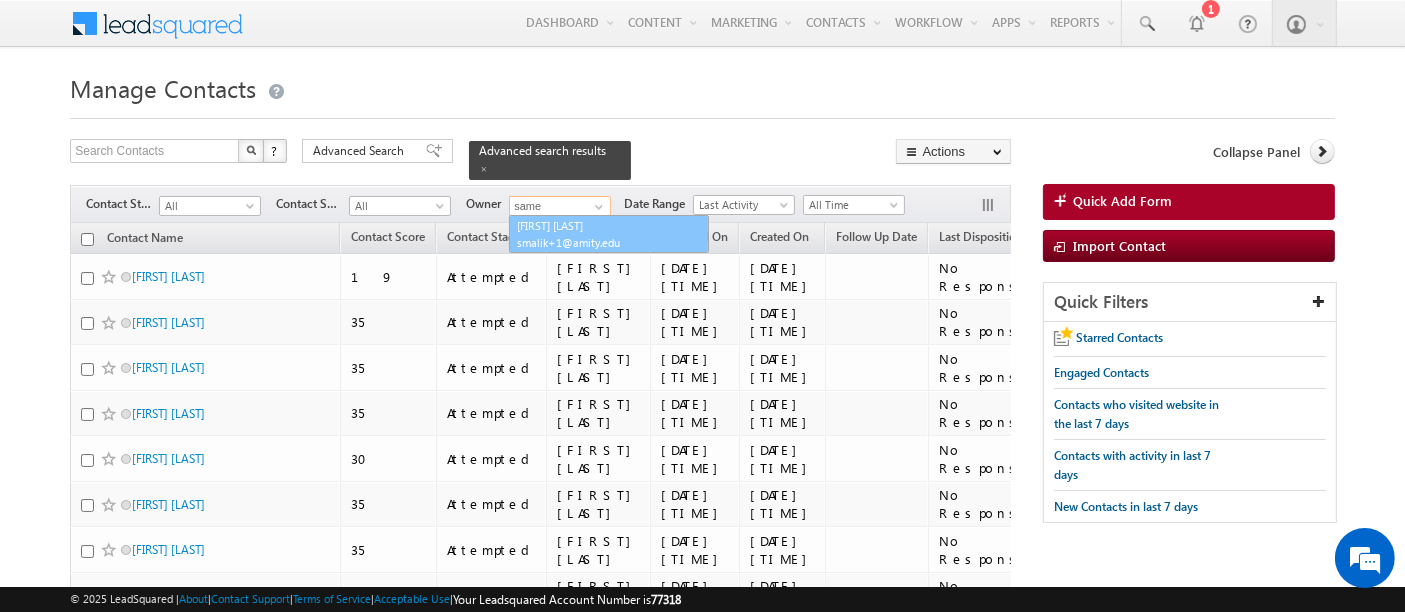 click on "Sameer Malik   smalik+1@amity.edu" at bounding box center (609, 234) 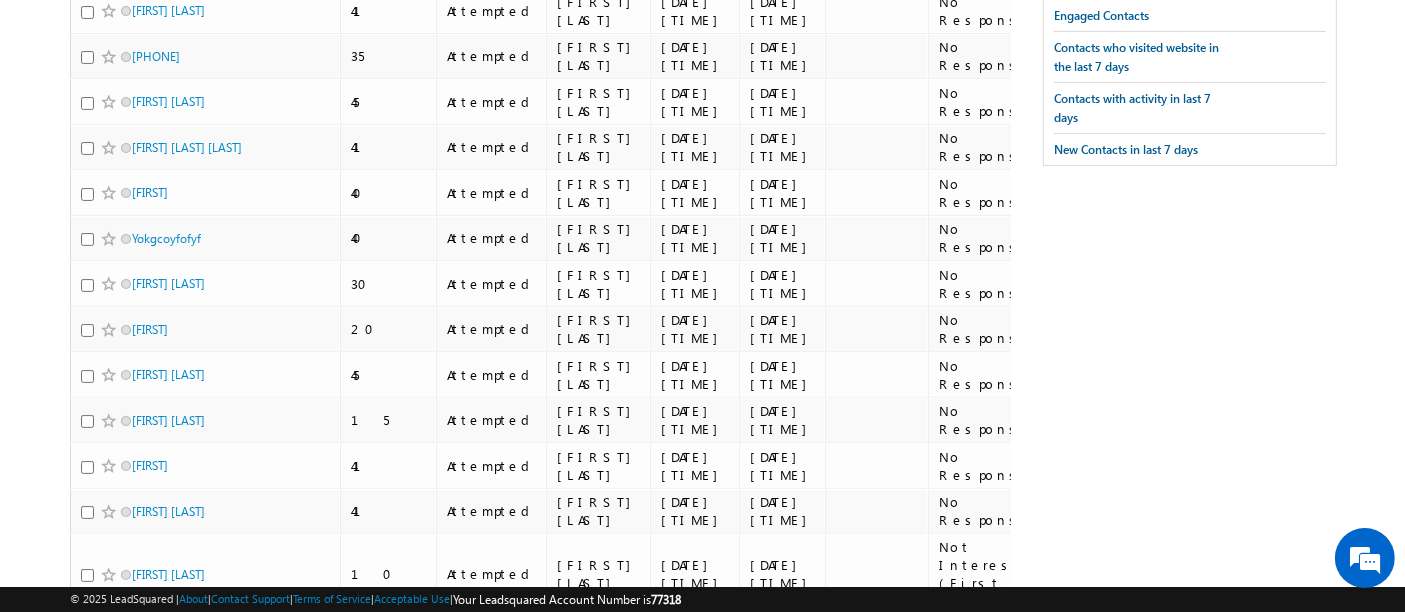 scroll, scrollTop: 0, scrollLeft: 0, axis: both 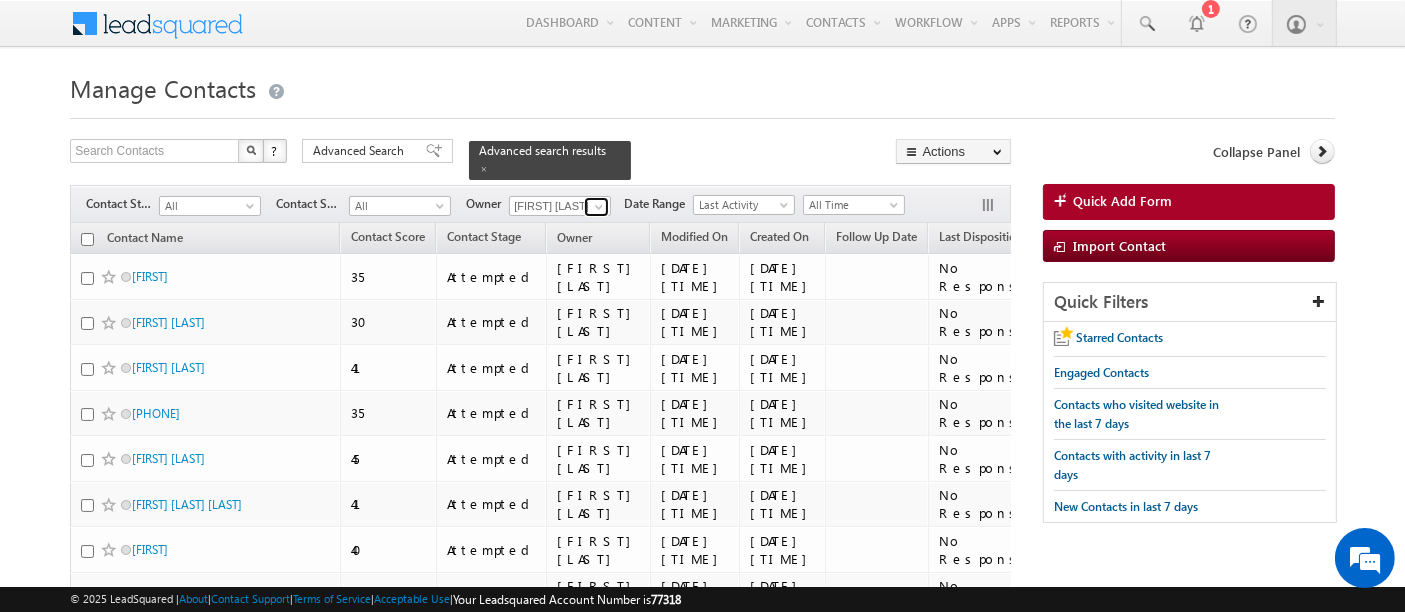 click at bounding box center (596, 207) 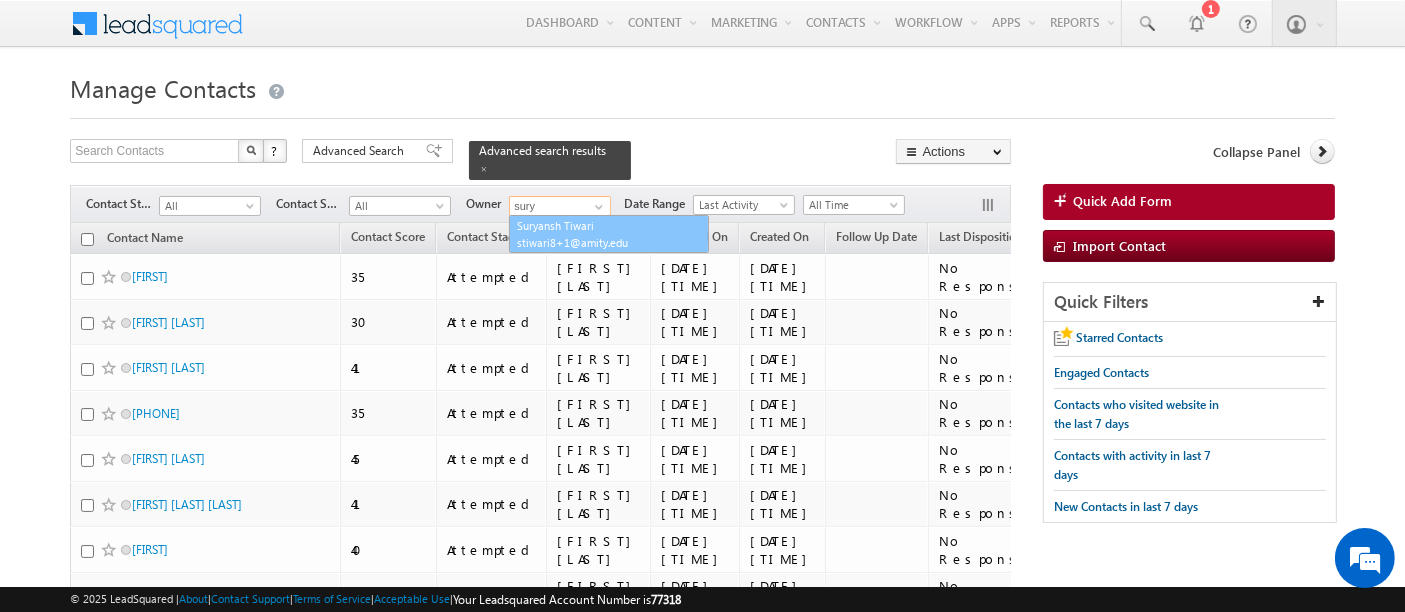 click on "stiwari8+1@amity.edu" at bounding box center [607, 242] 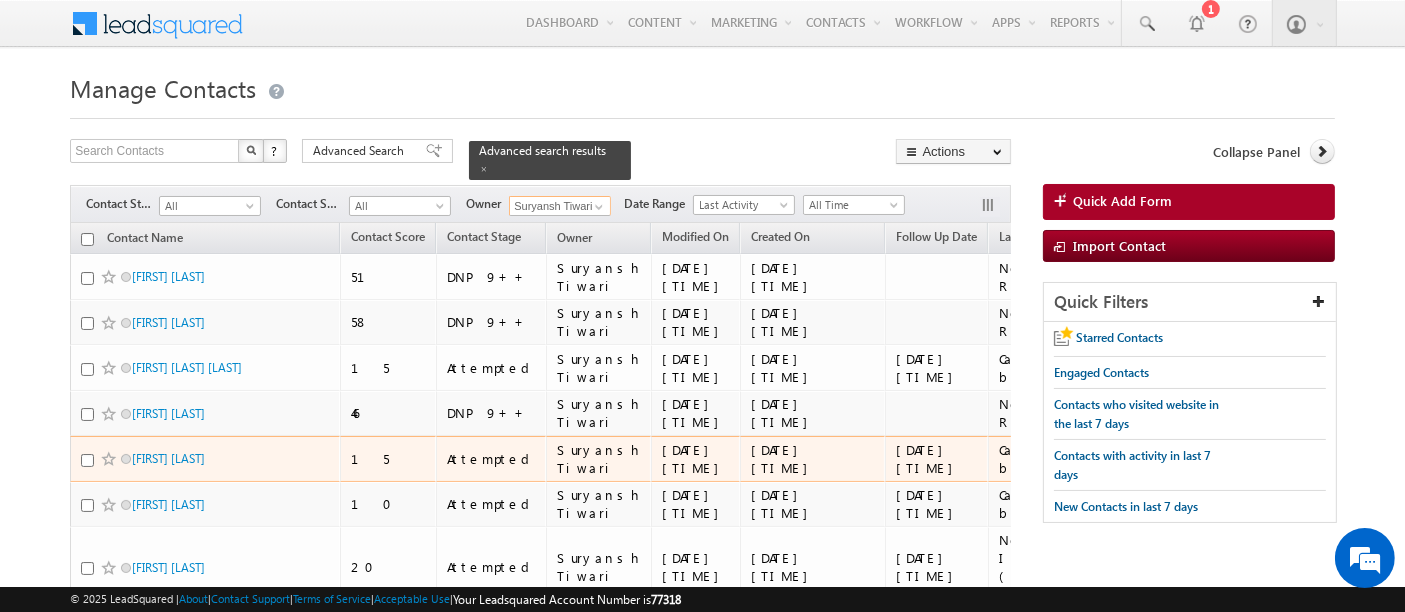 scroll, scrollTop: 1, scrollLeft: 0, axis: vertical 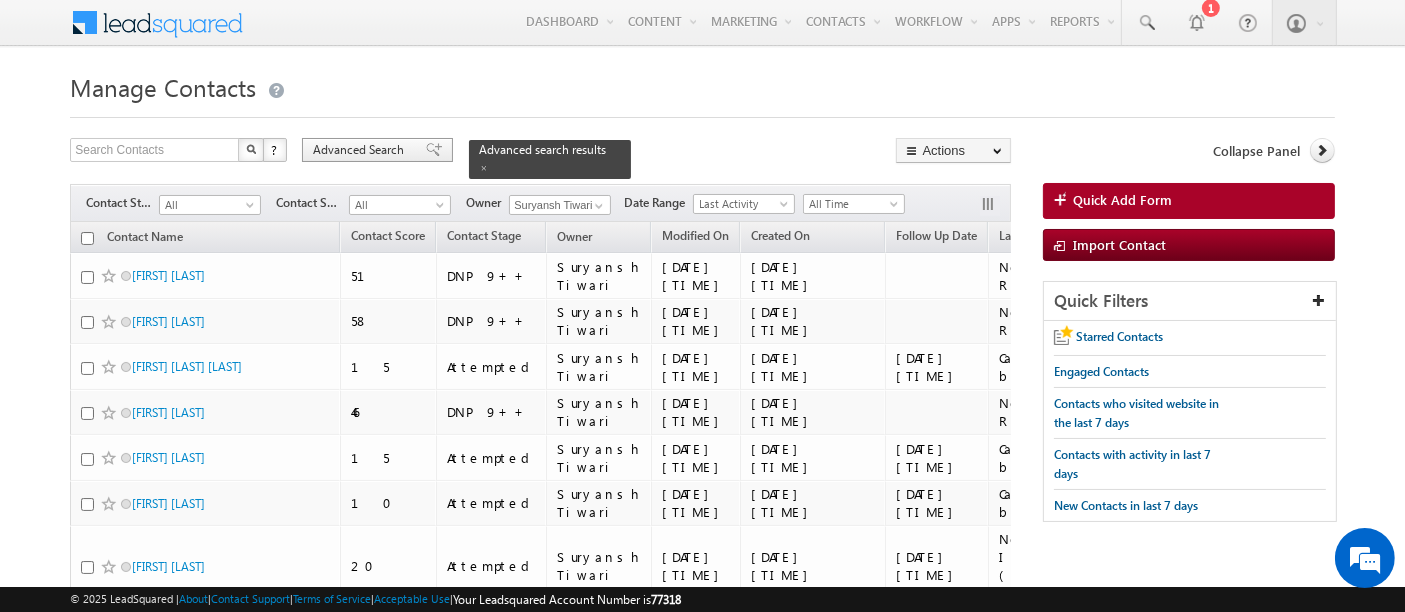 click on "Advanced Search" at bounding box center (361, 150) 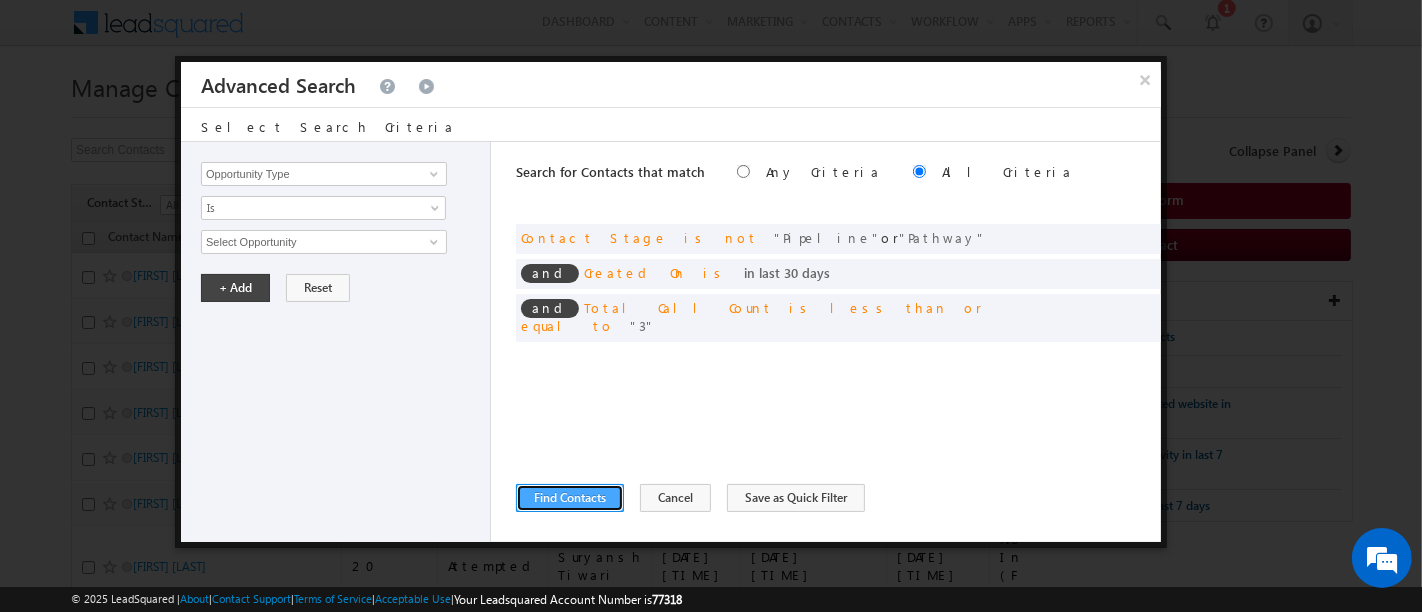 click on "Find Contacts" at bounding box center [570, 498] 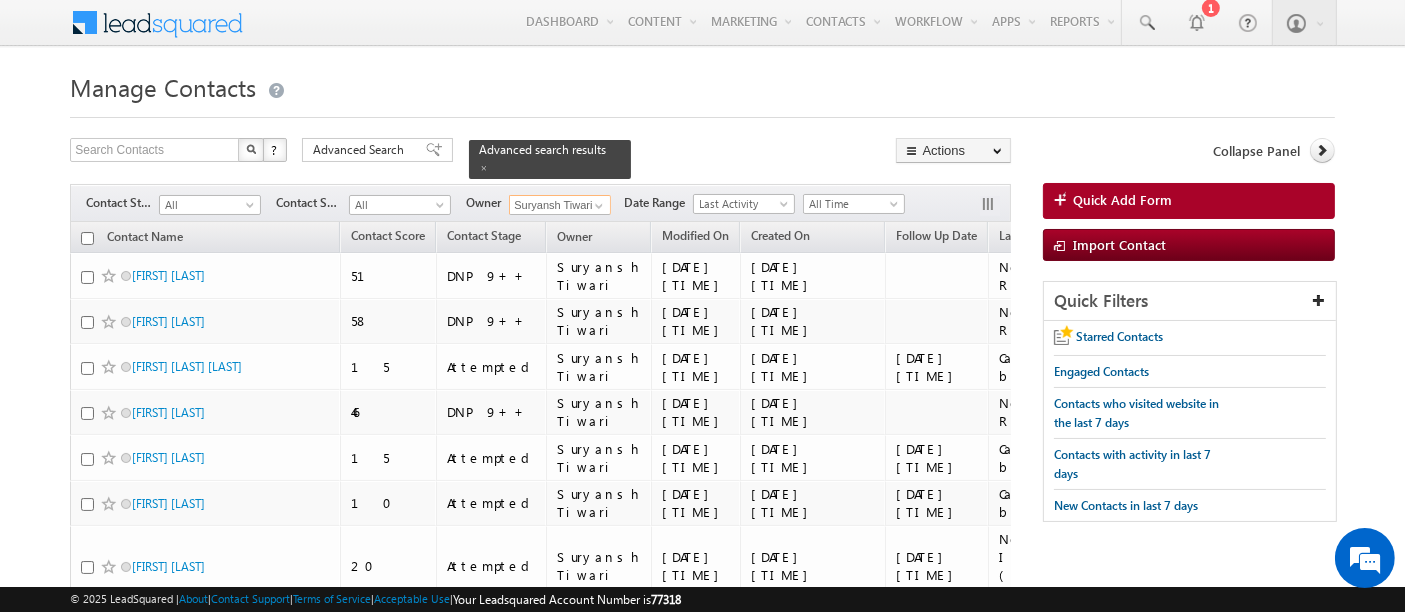 click on "Suryansh Tiwari" at bounding box center (560, 205) 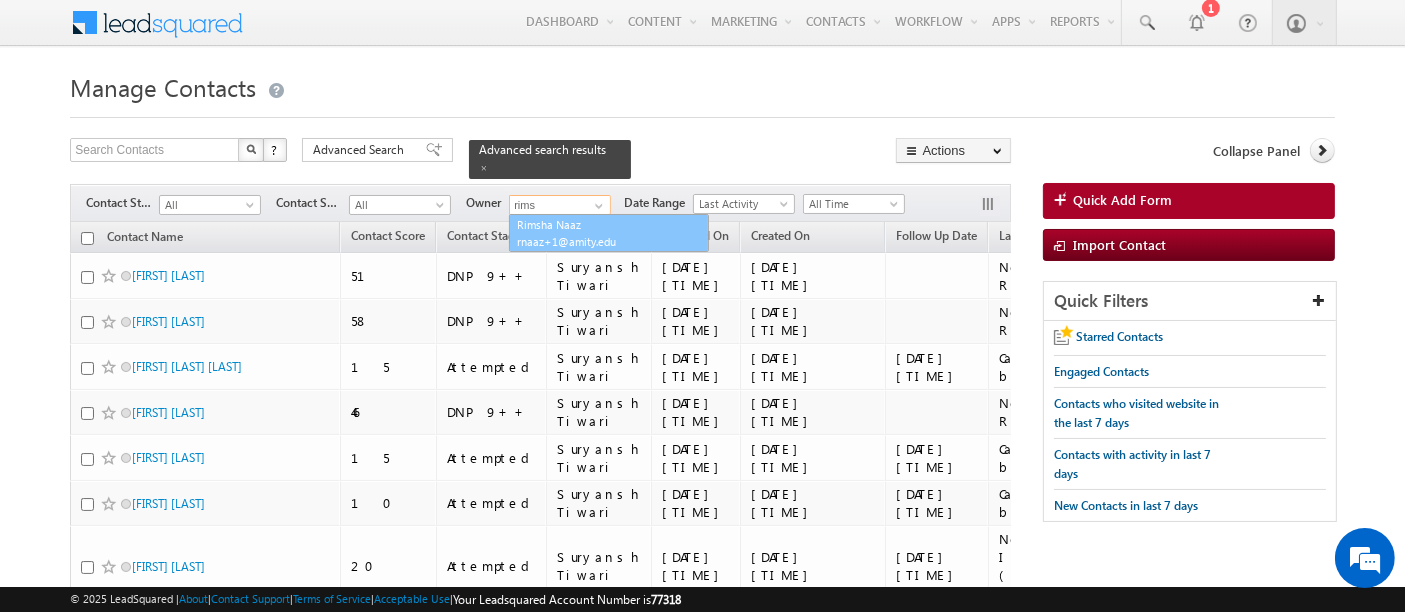 click on "rnaaz+1@amity.edu" at bounding box center [607, 241] 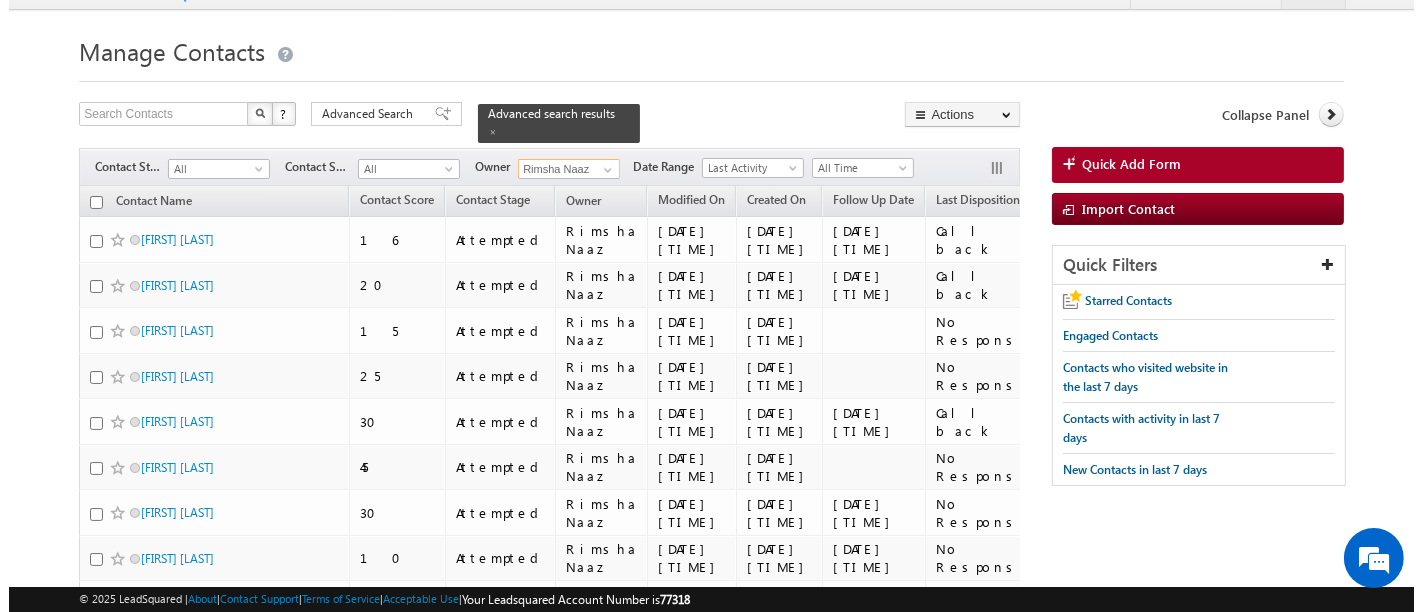 scroll, scrollTop: 0, scrollLeft: 0, axis: both 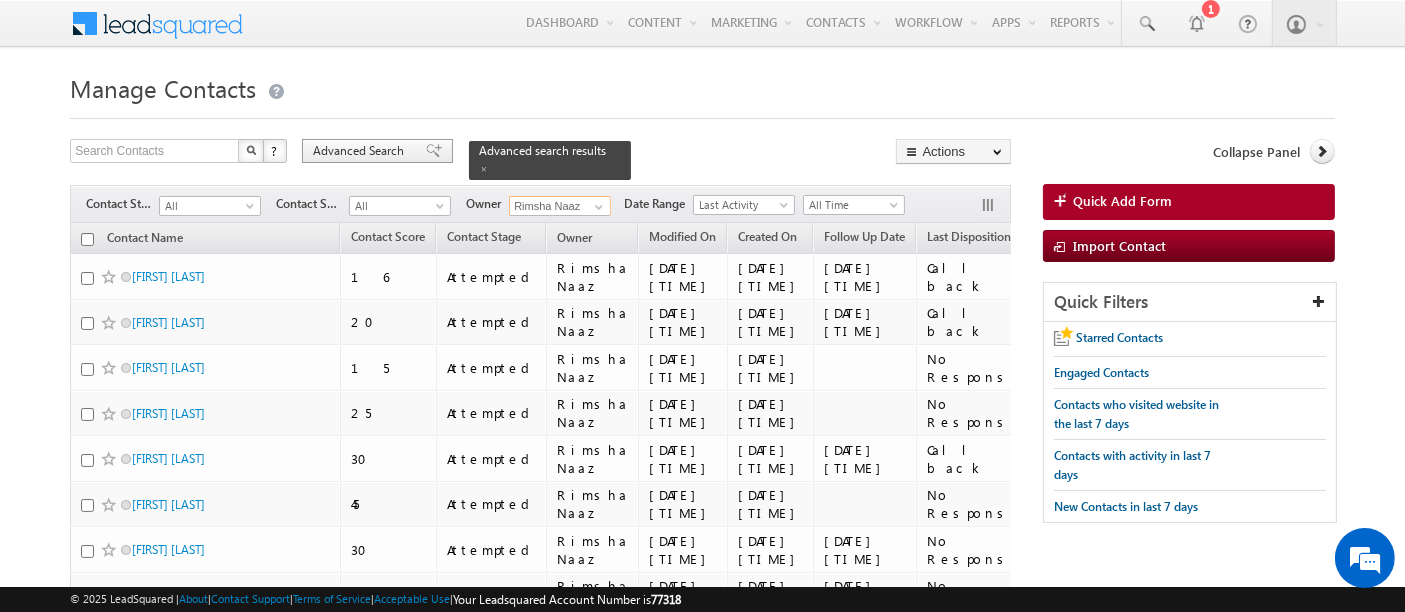type on "Rimsha Naaz" 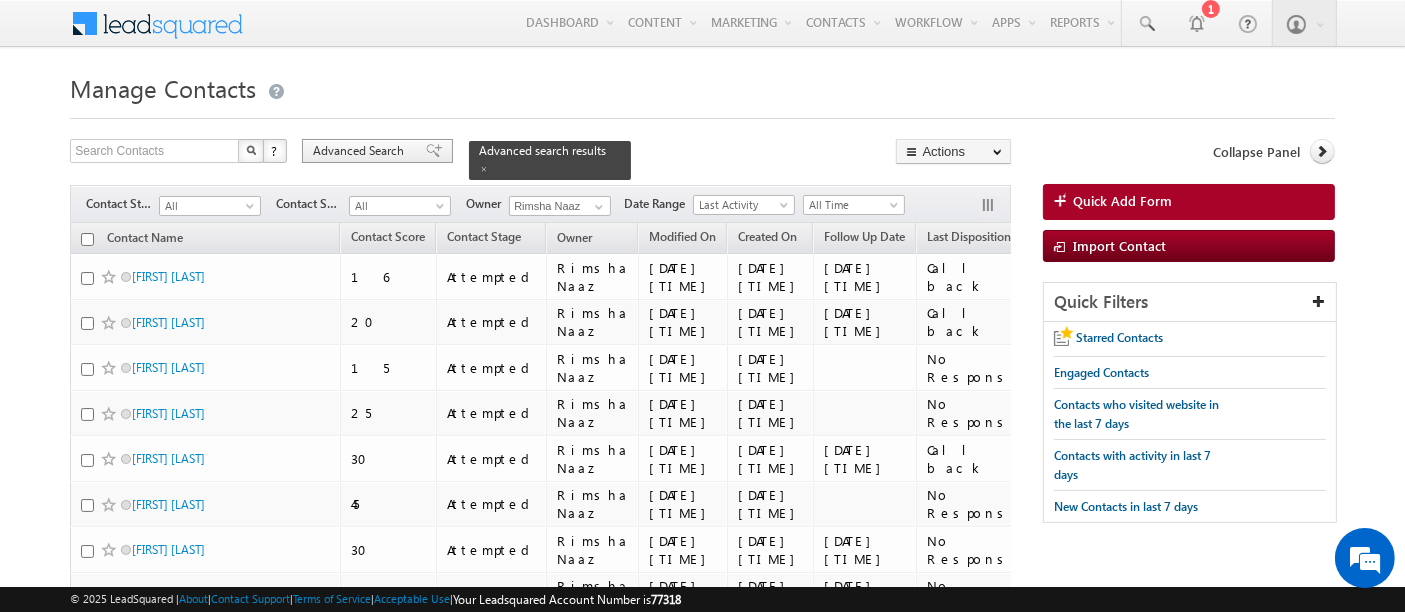 click on "Advanced Search" at bounding box center [361, 151] 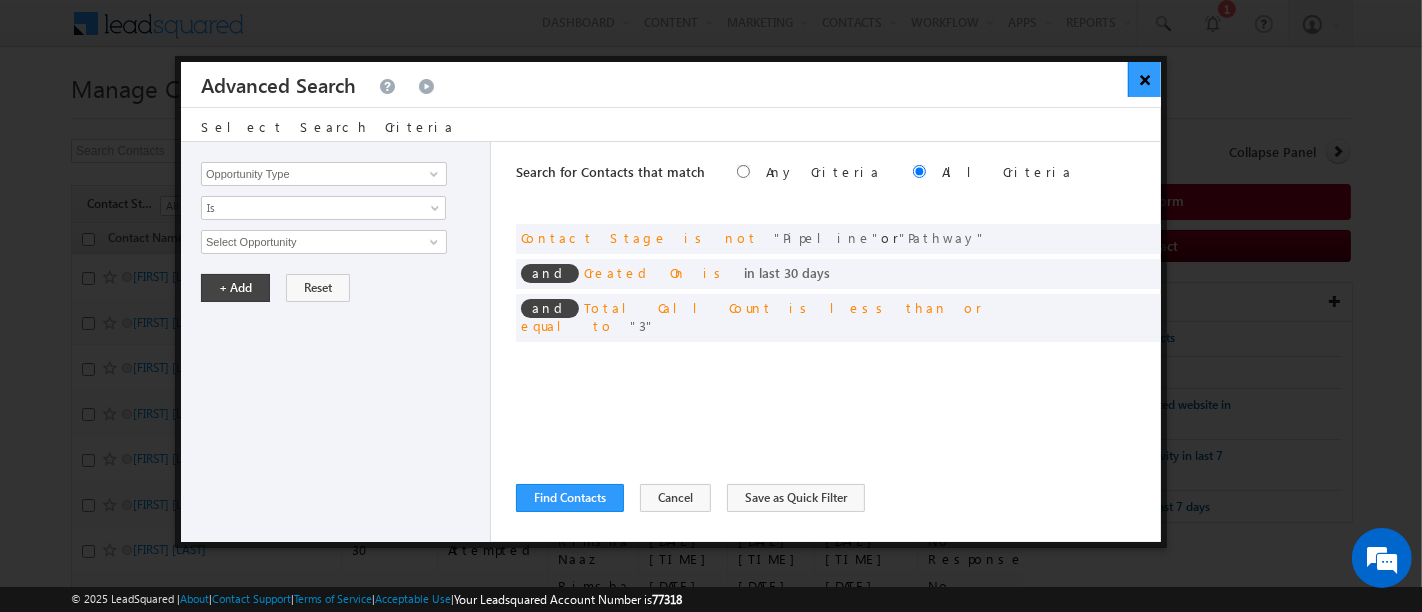 click on "×" at bounding box center (1144, 79) 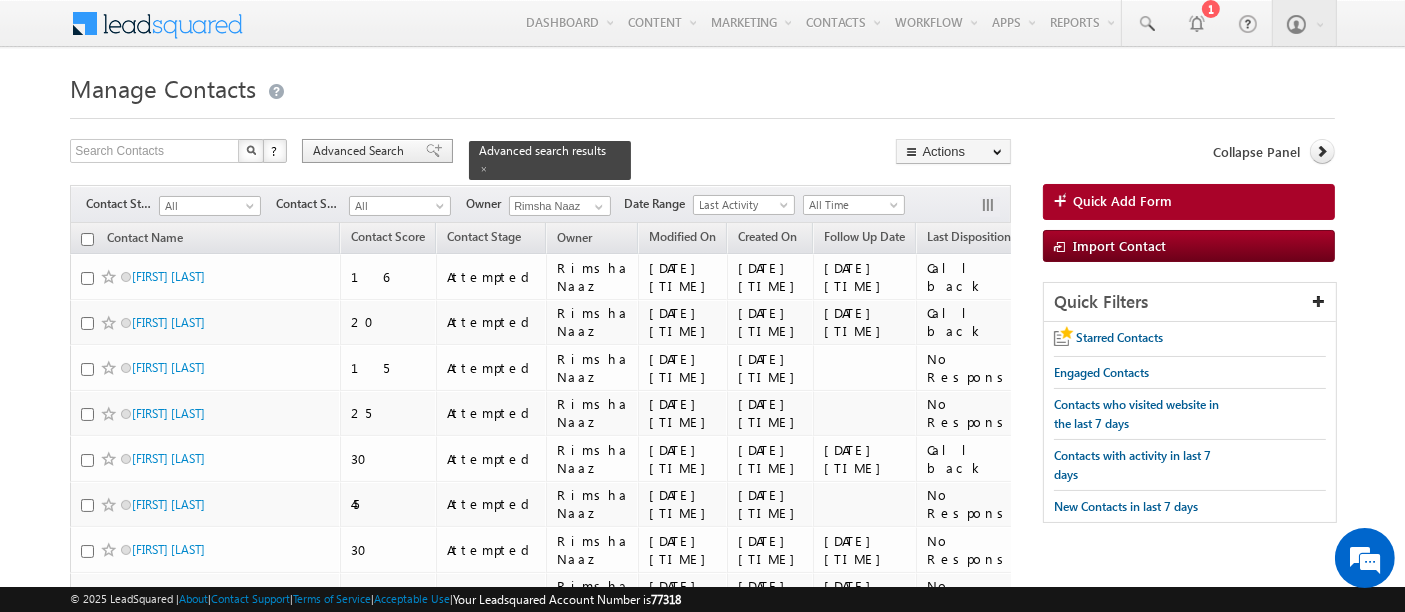 click on "Advanced Search" at bounding box center (361, 151) 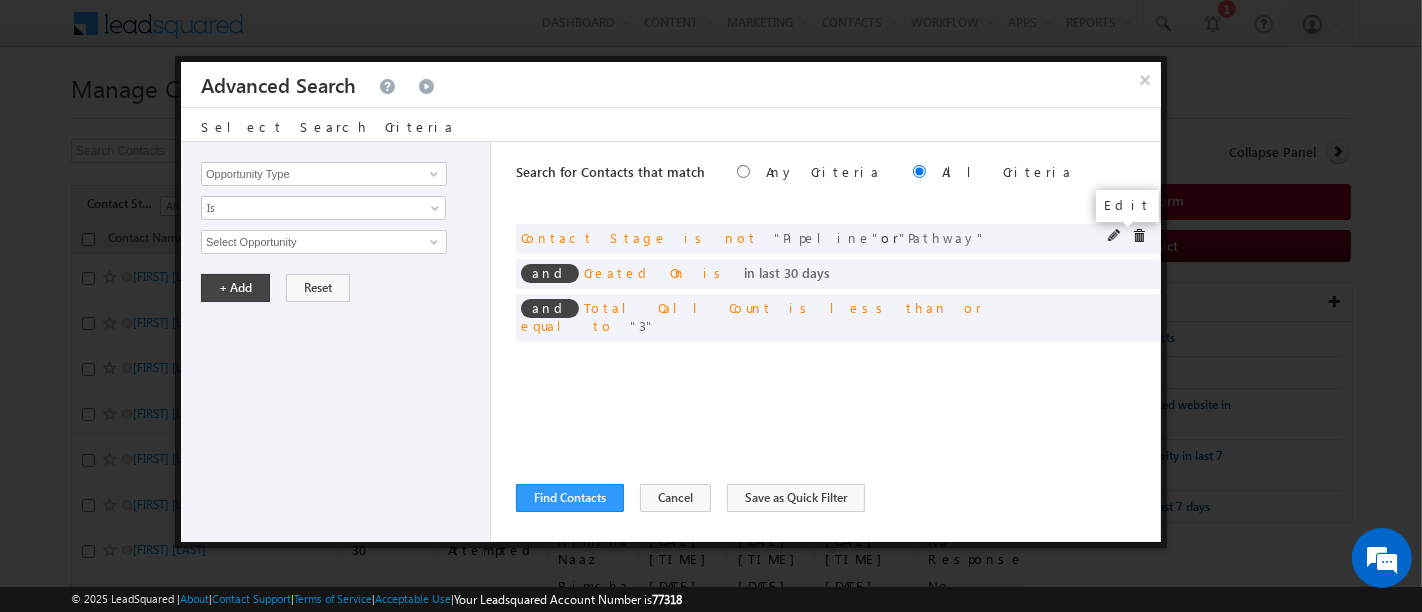 click at bounding box center (1115, 236) 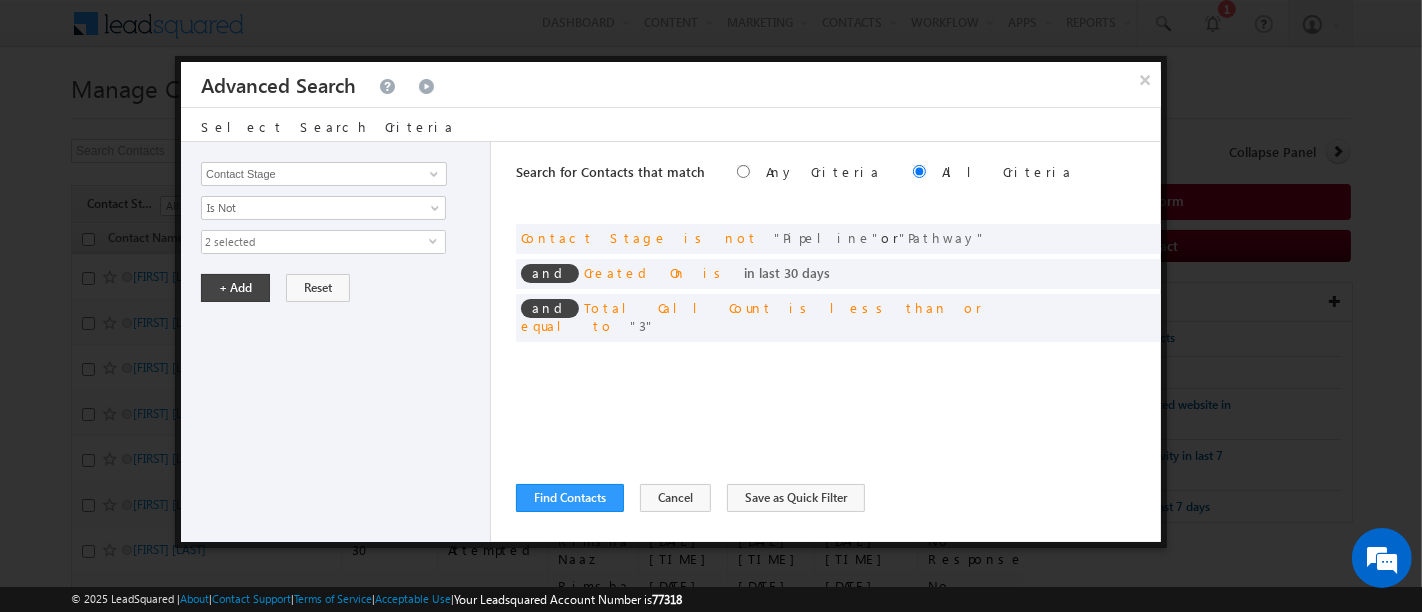 click on "2 selected" at bounding box center (315, 242) 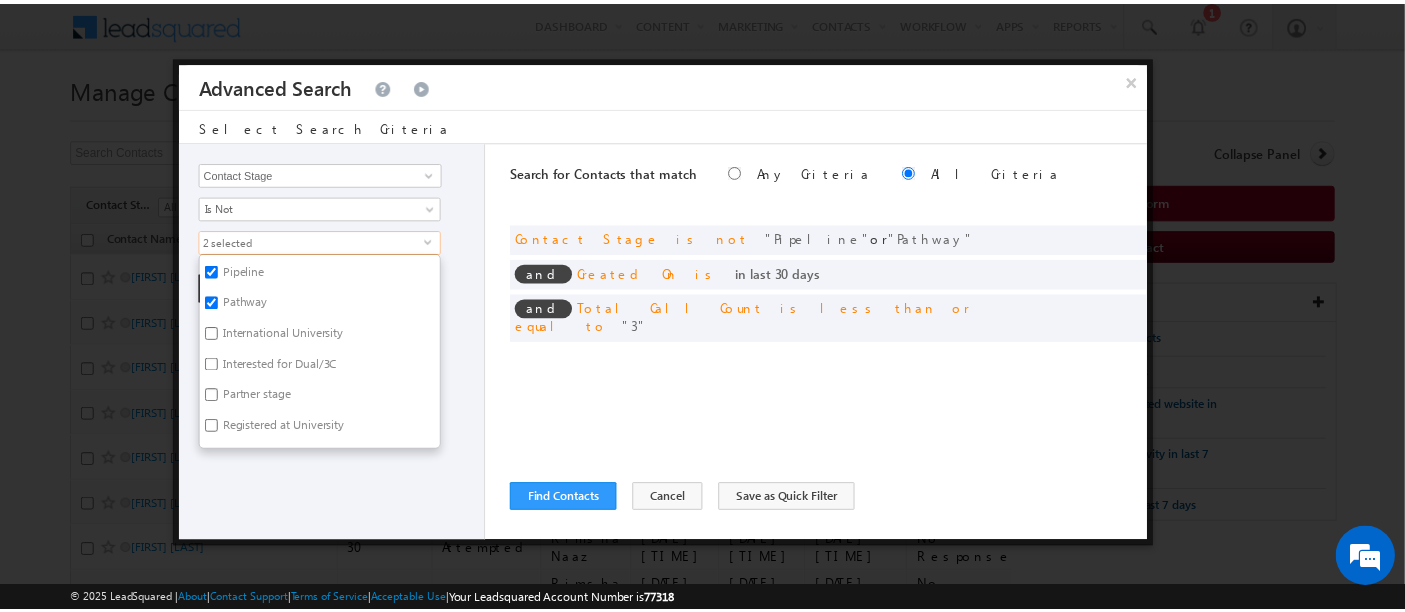 scroll, scrollTop: 148, scrollLeft: 0, axis: vertical 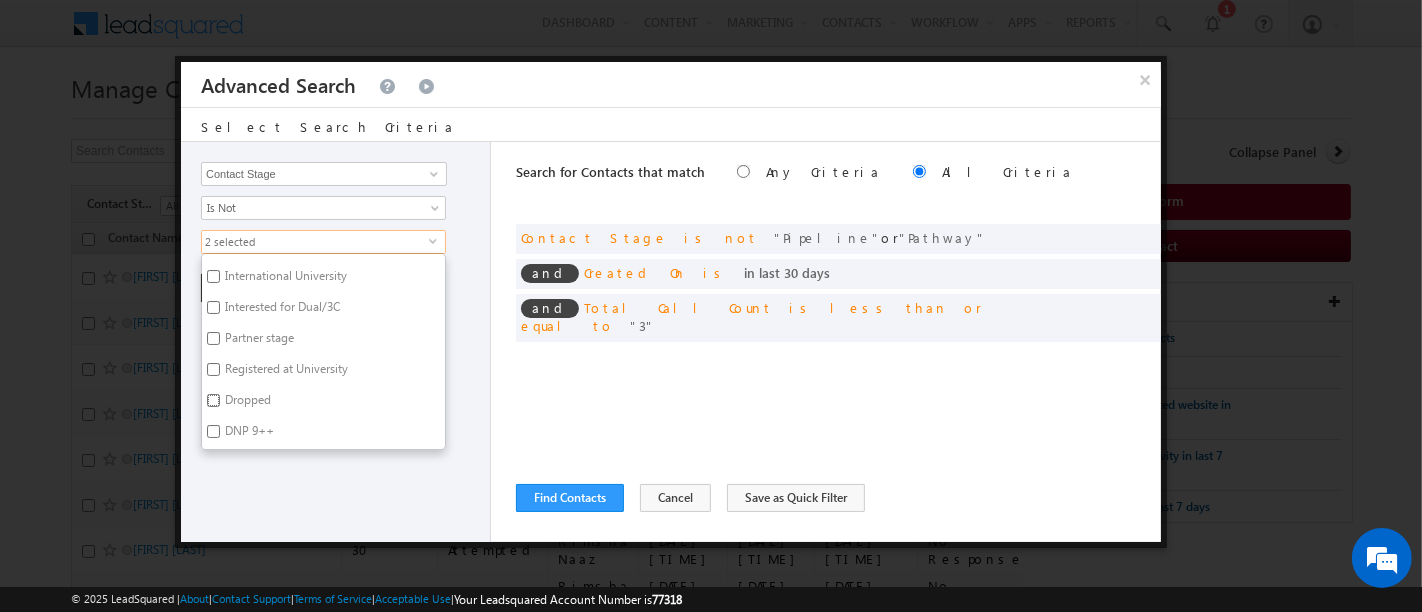 click on "Dropped" at bounding box center (213, 400) 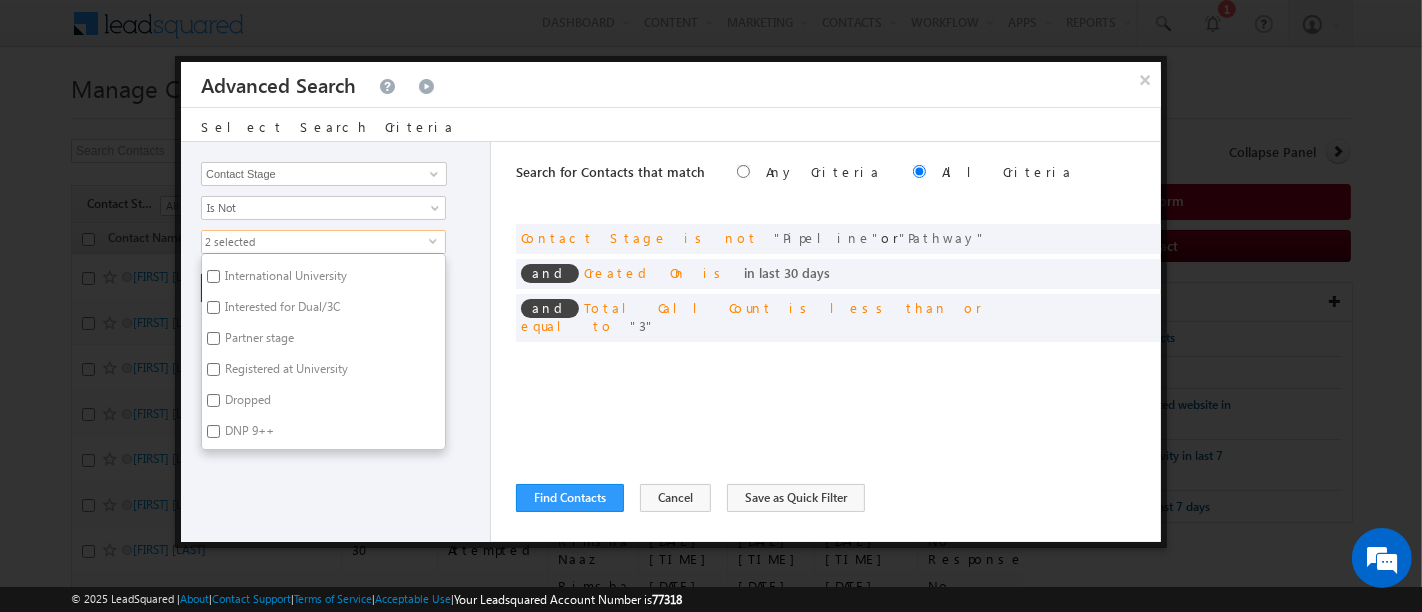checkbox on "true" 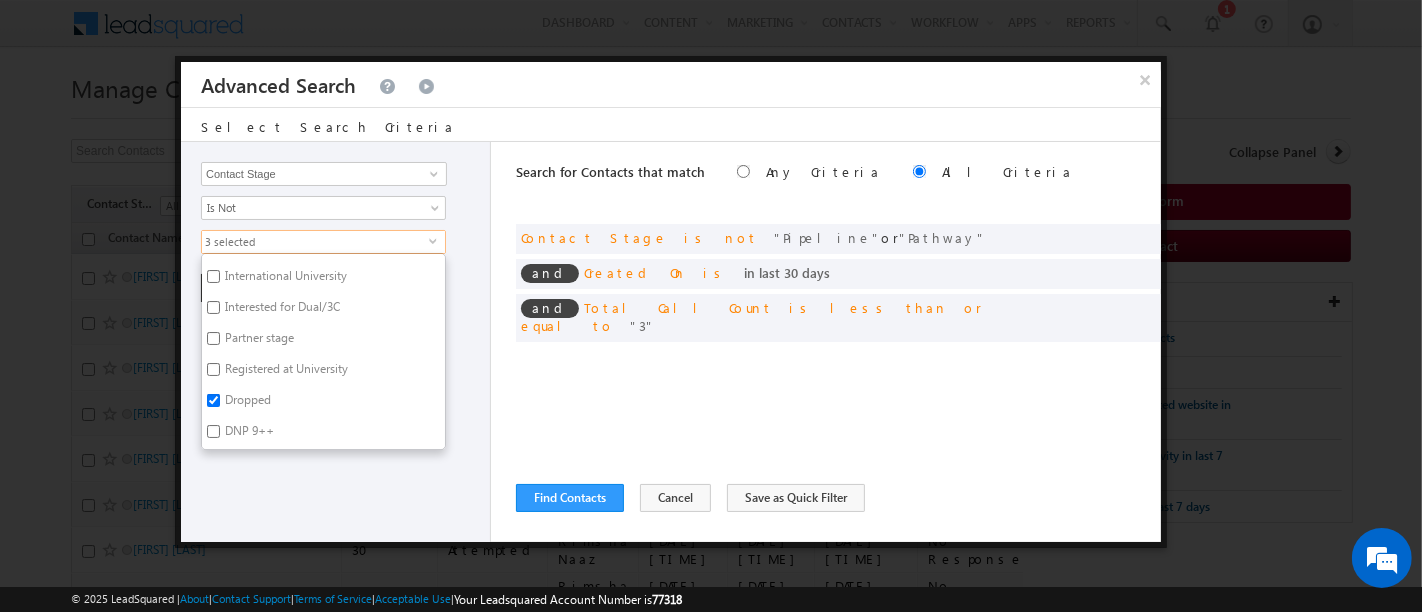 click on "Opportunity Type Contact Activity Task Sales Group  Prospect Id Address 1 Address 2 Any Specific University Or Program Application Status Auto Login URL City Class XII Marks Company Concentration Contact Number Contact Origin Contact Score Contact Source Contact Stage Conversion Referrer URL Counselling mode Country Country Interested In New Country Interested In Old Course Course Priority Created By Id Created On Created On Old Current Opt In Status Do Not Call Do Not Email Do Not SMS Do Not Track Do You Have Scholarships Do You Have Valid Passport Documents - Status Documents - University Proof Doc Documents - 10th Marksheet Documents - 12th Marksheet Documents - UG Degree Documents - UG Marksheets Documents - PG Degree Documents - PG Marksheets Documents - Resume/CV Documents - LOR Documents - SOP Documents - Passport Documents - ELT Documents - Amity Pathway Certificate Documents - COL Documents - Deposit fee Documents - UCOL Documents - I20 Documents - SEVIS Fee doc Email" at bounding box center [336, 342] 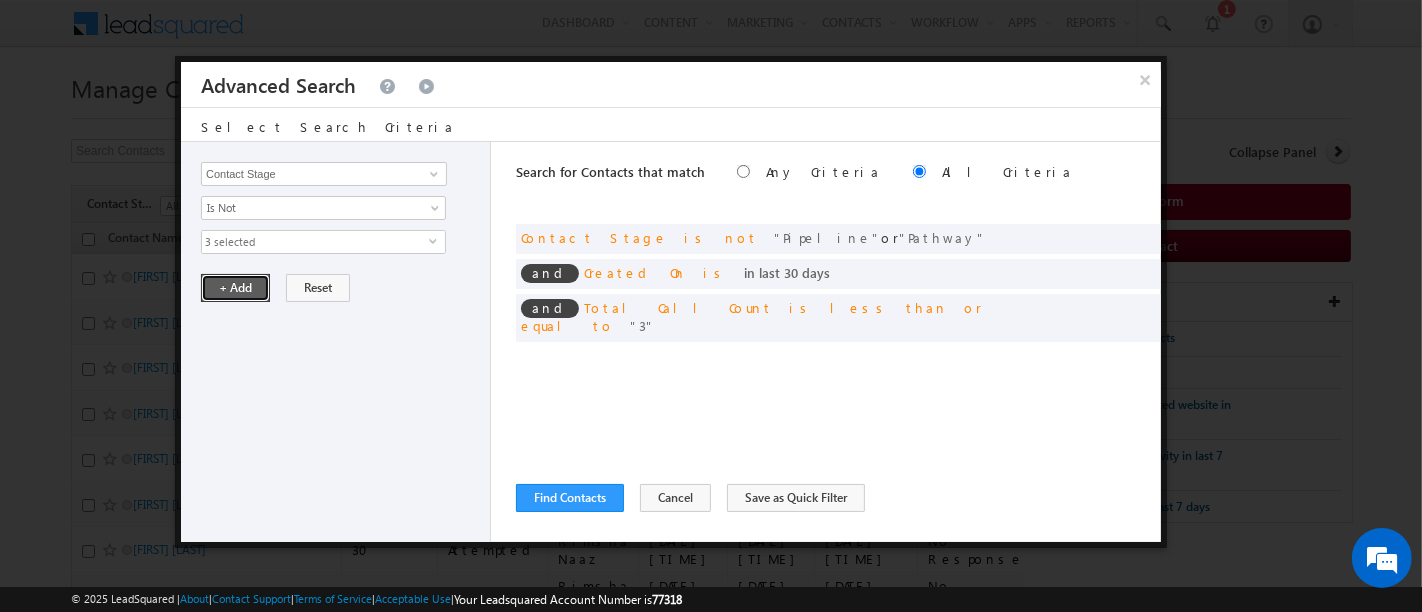 click on "+ Add" at bounding box center (235, 288) 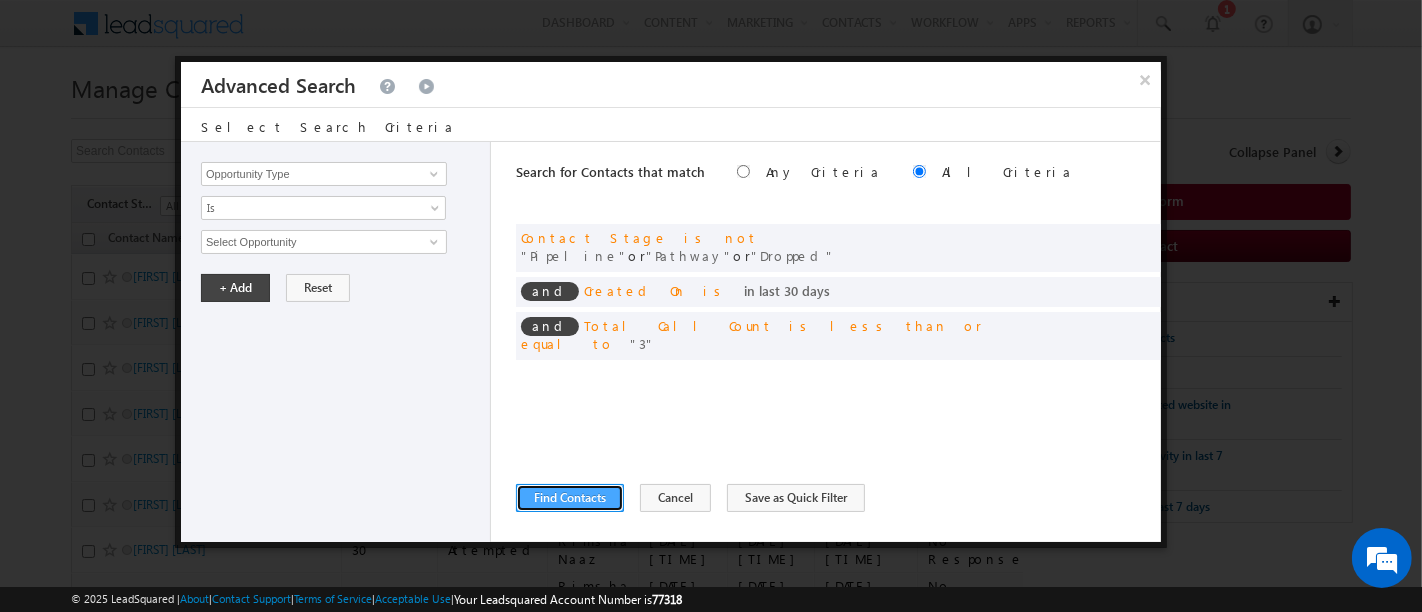 click on "Find Contacts" at bounding box center [570, 498] 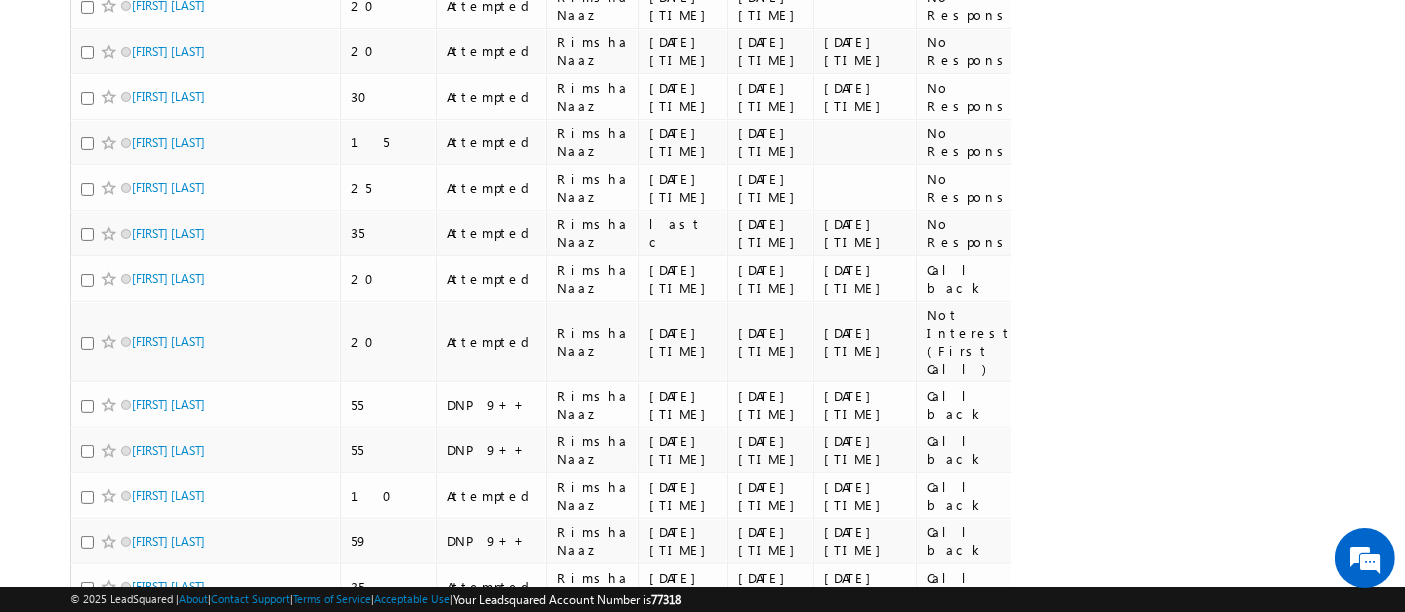 scroll, scrollTop: 0, scrollLeft: 0, axis: both 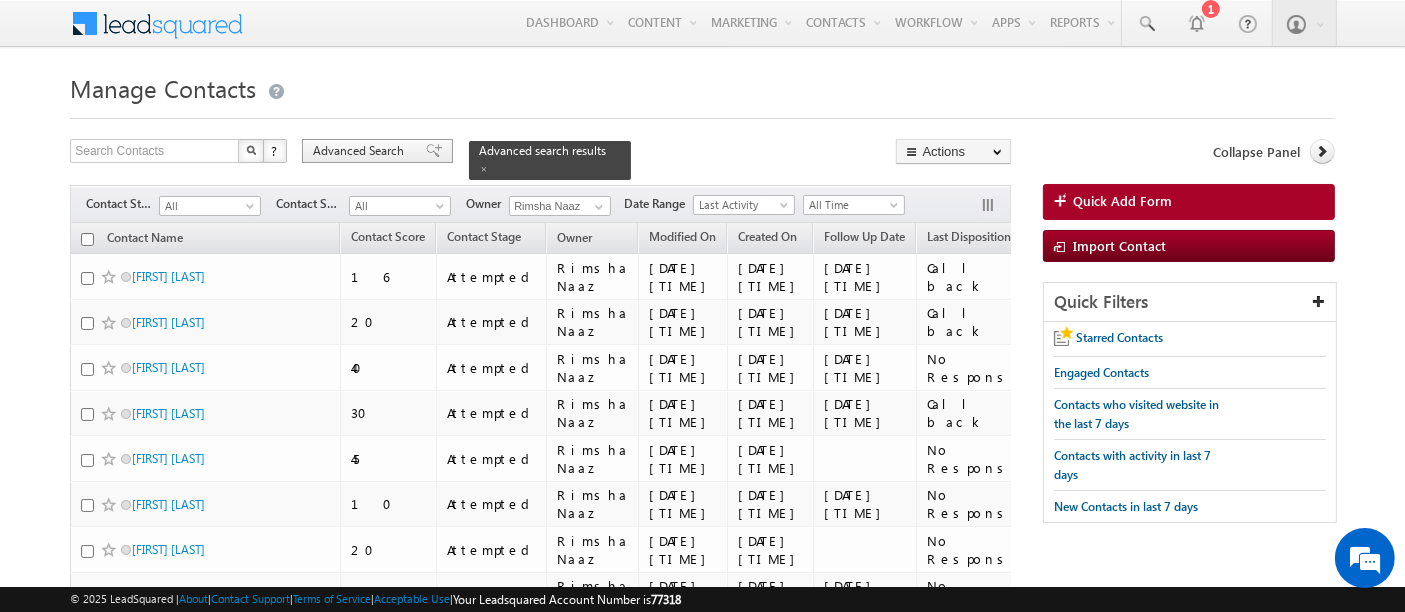 click on "Advanced Search" at bounding box center (361, 151) 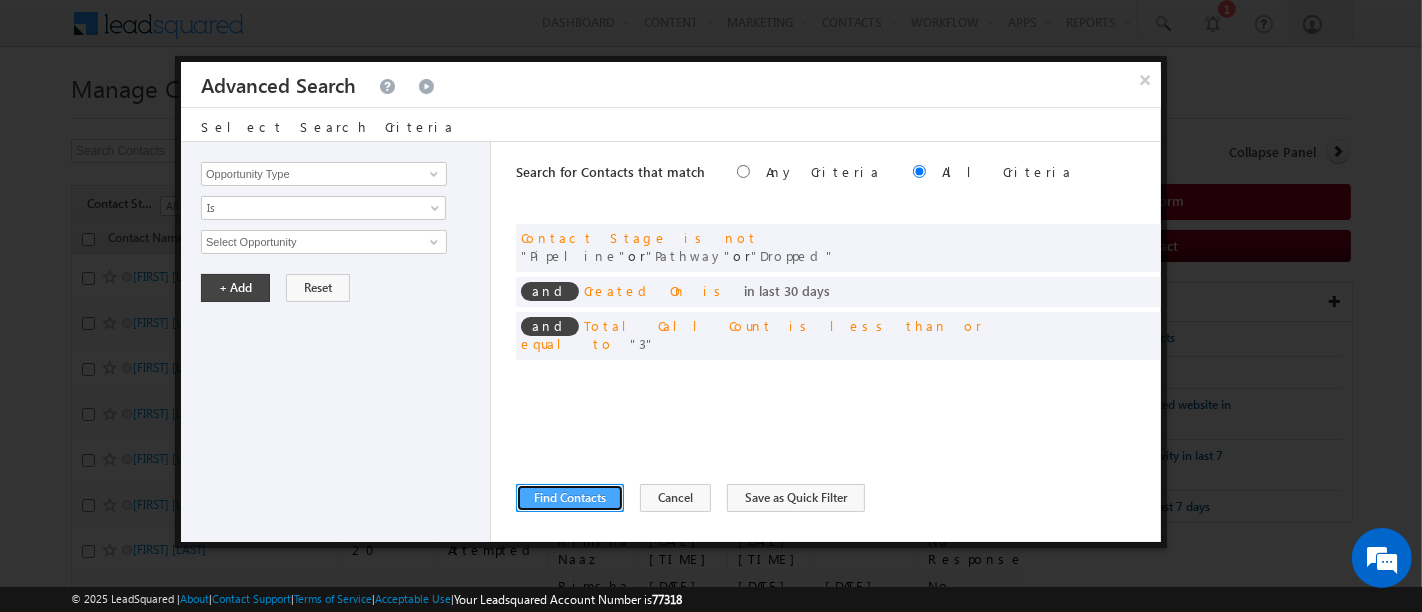 click on "Find Contacts" at bounding box center (570, 498) 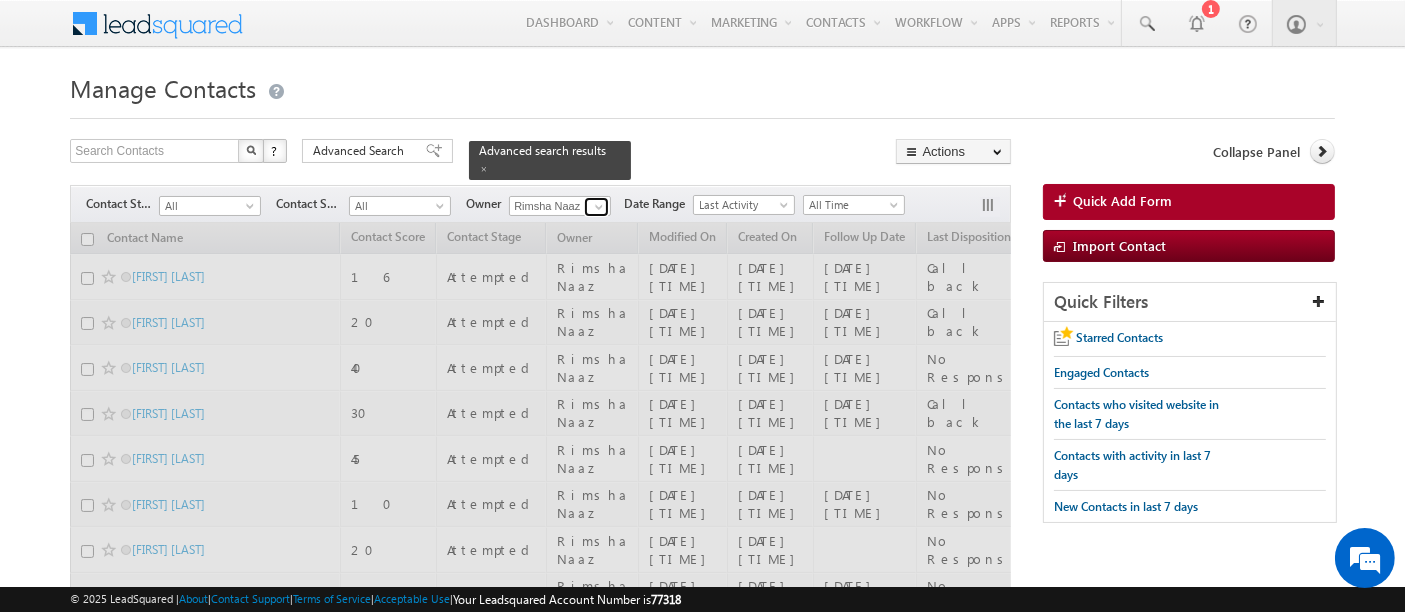 click at bounding box center (596, 207) 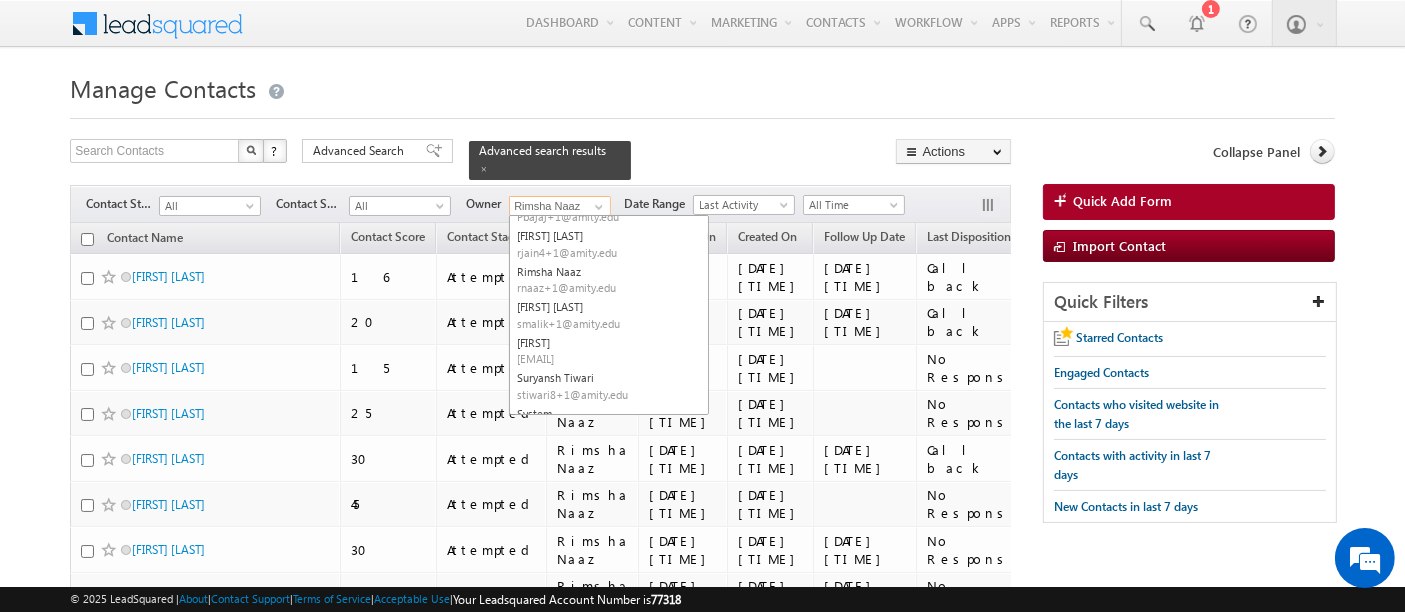 scroll, scrollTop: 323, scrollLeft: 0, axis: vertical 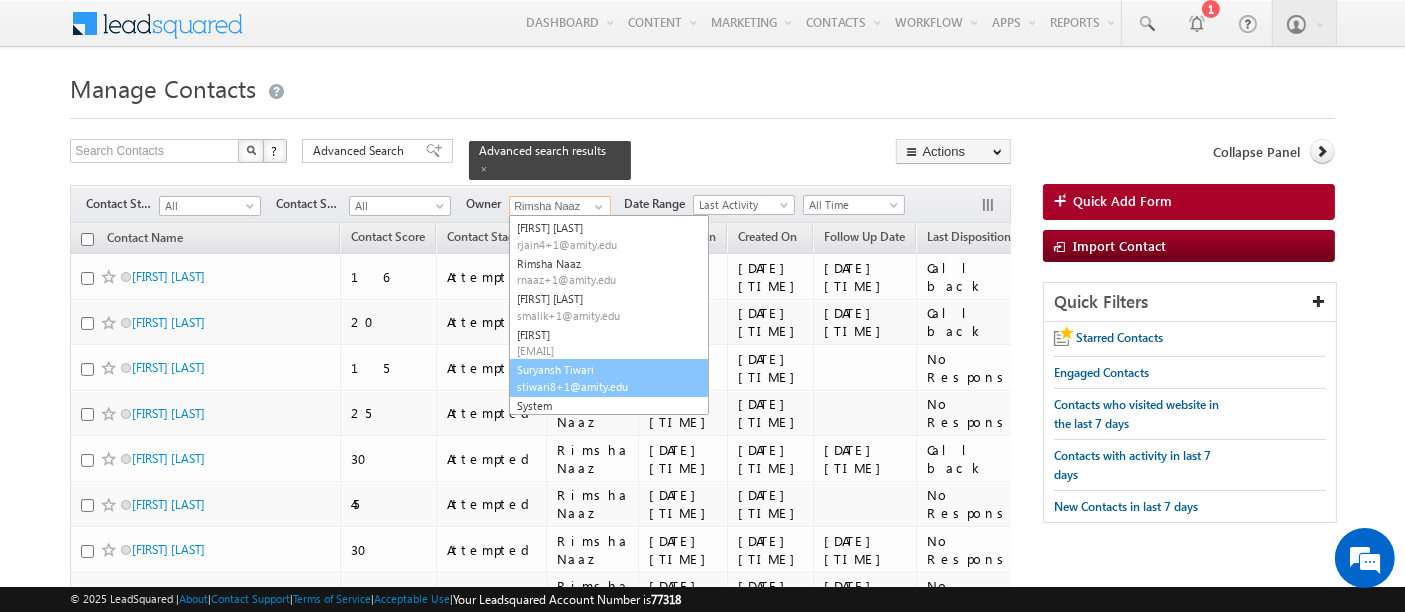 click on "stiwari8+1@amity.edu" at bounding box center [607, 386] 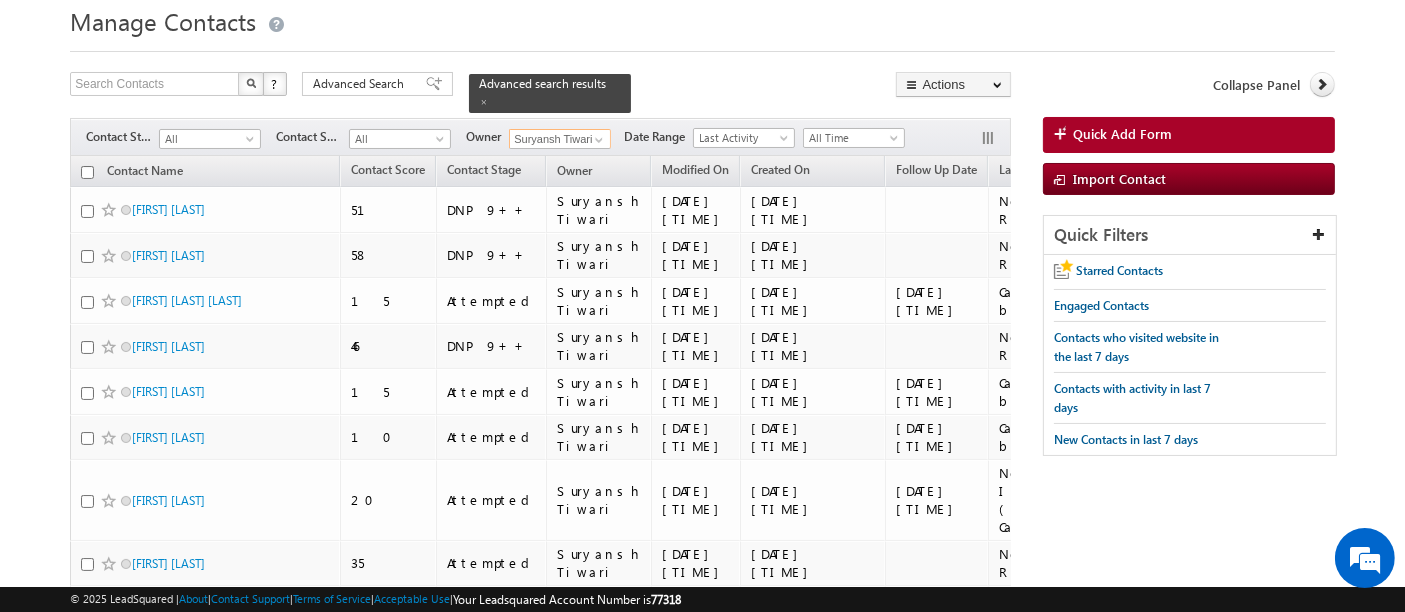 scroll, scrollTop: 0, scrollLeft: 0, axis: both 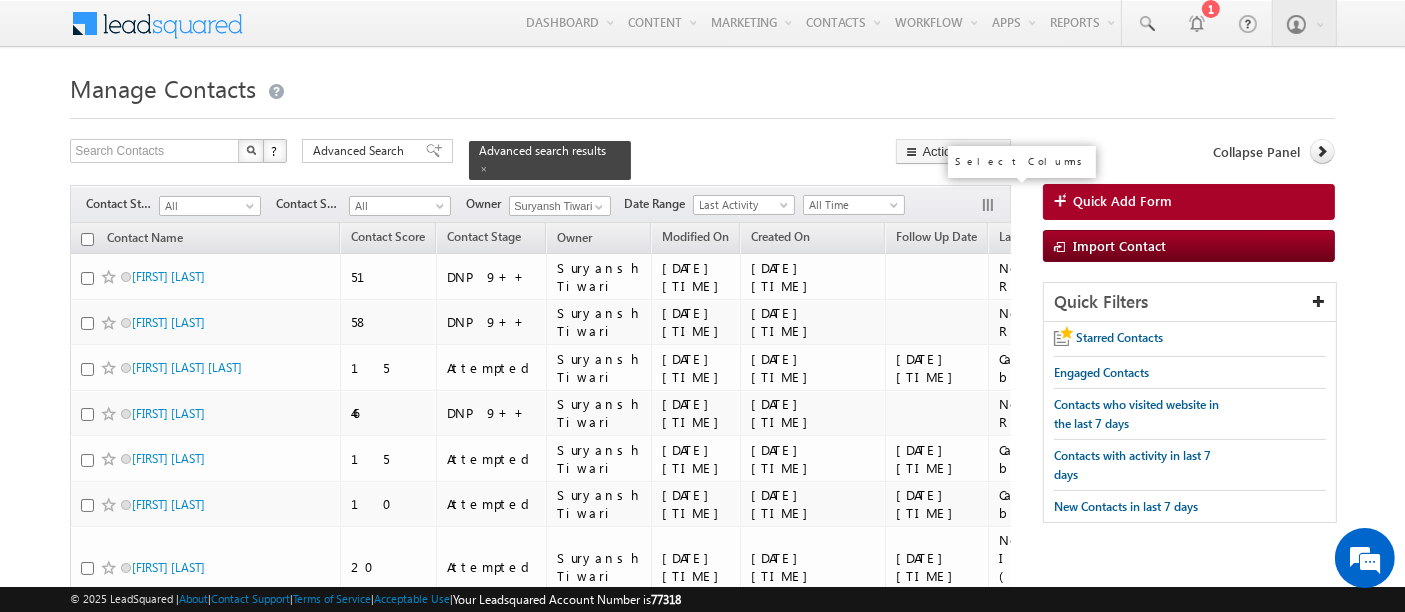 click at bounding box center (990, 207) 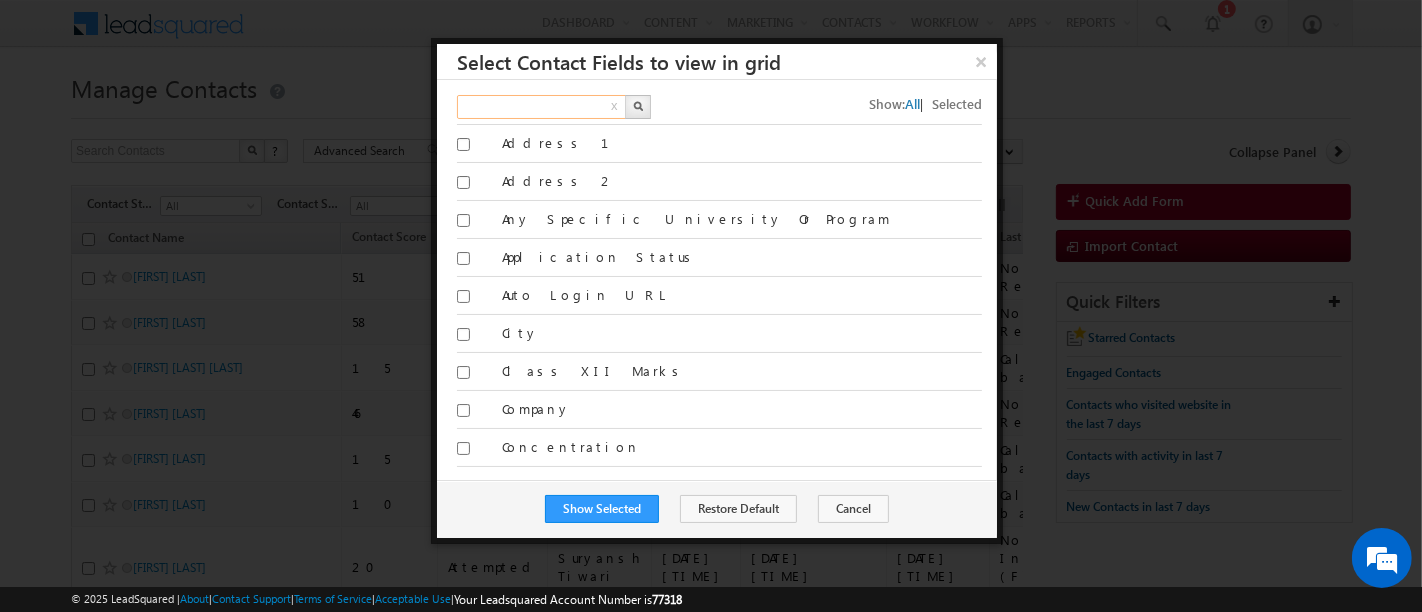 click at bounding box center [542, 107] 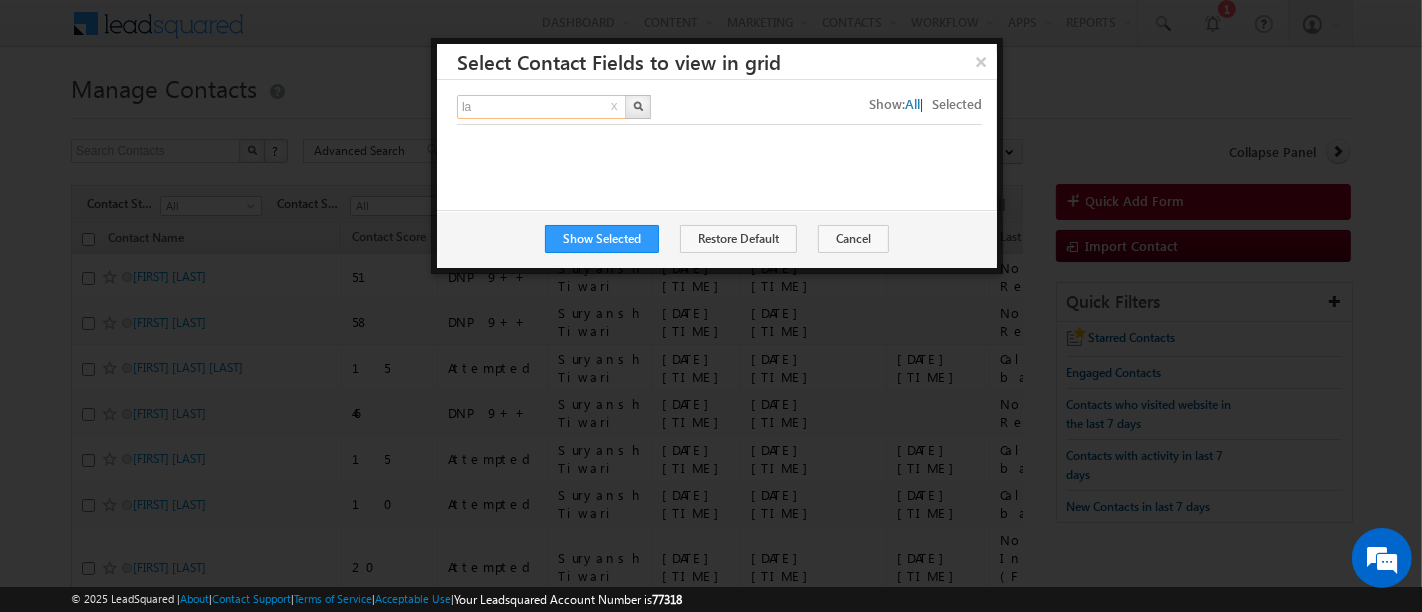 type on "l" 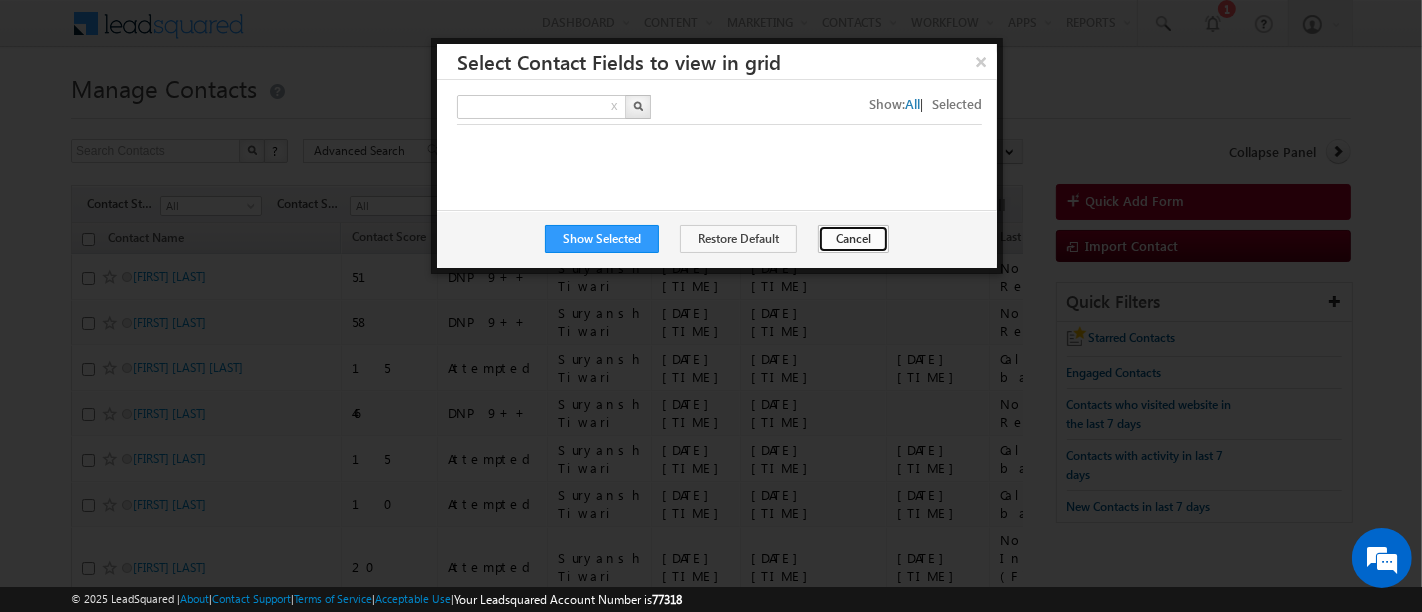 type on "Search Fields" 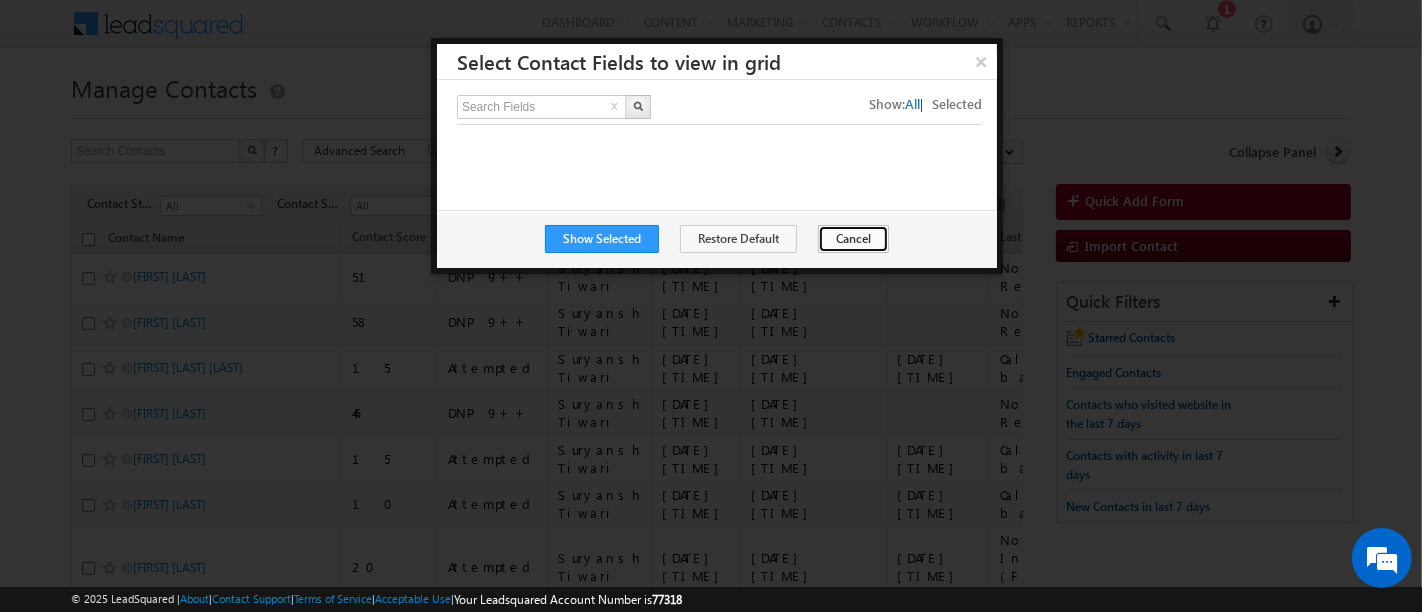click on "Cancel" at bounding box center (853, 239) 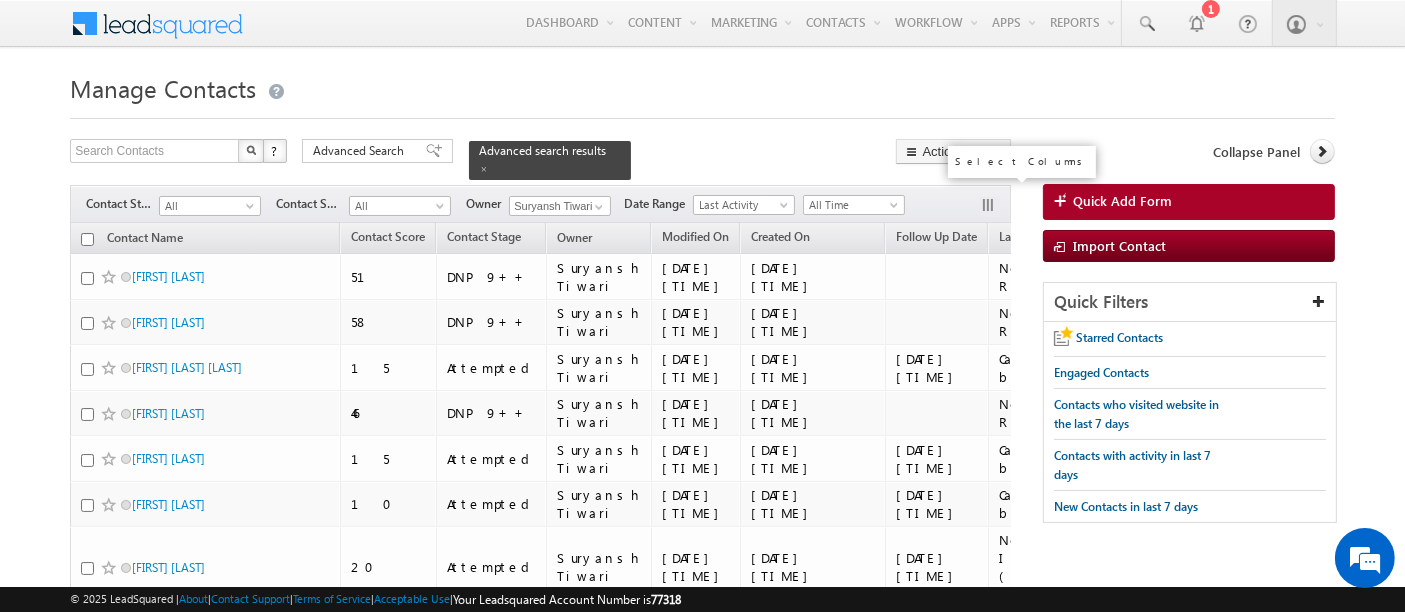 click at bounding box center (990, 207) 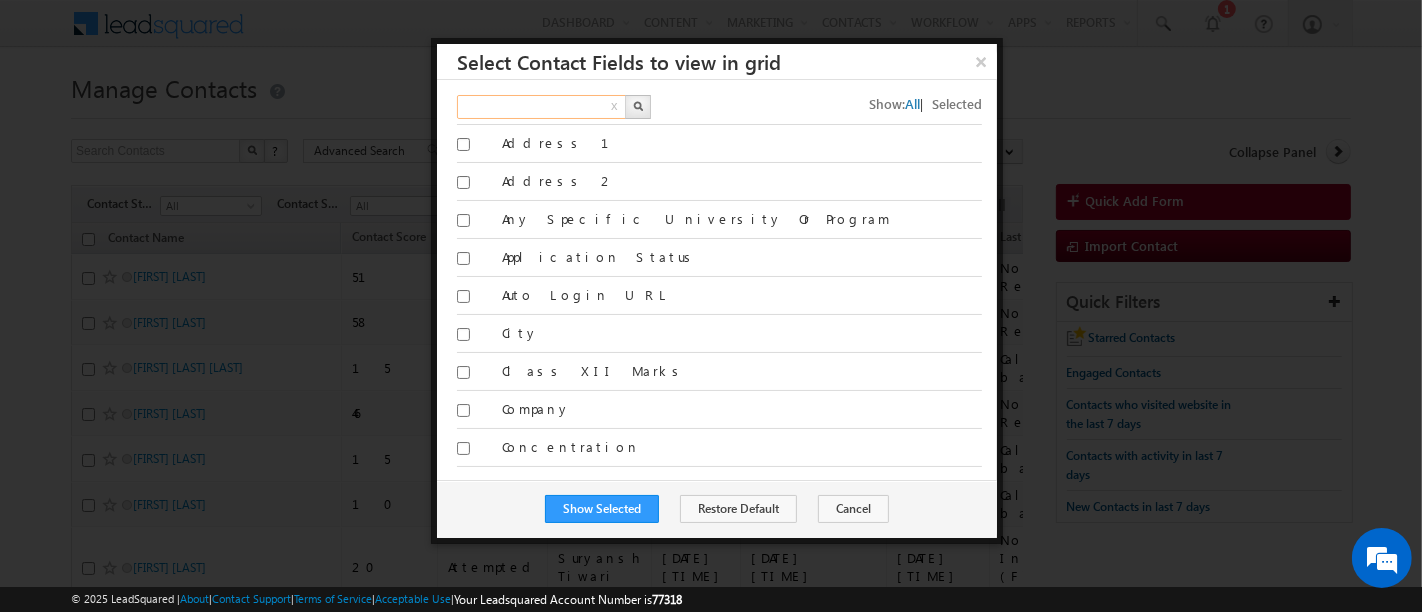 click at bounding box center [542, 107] 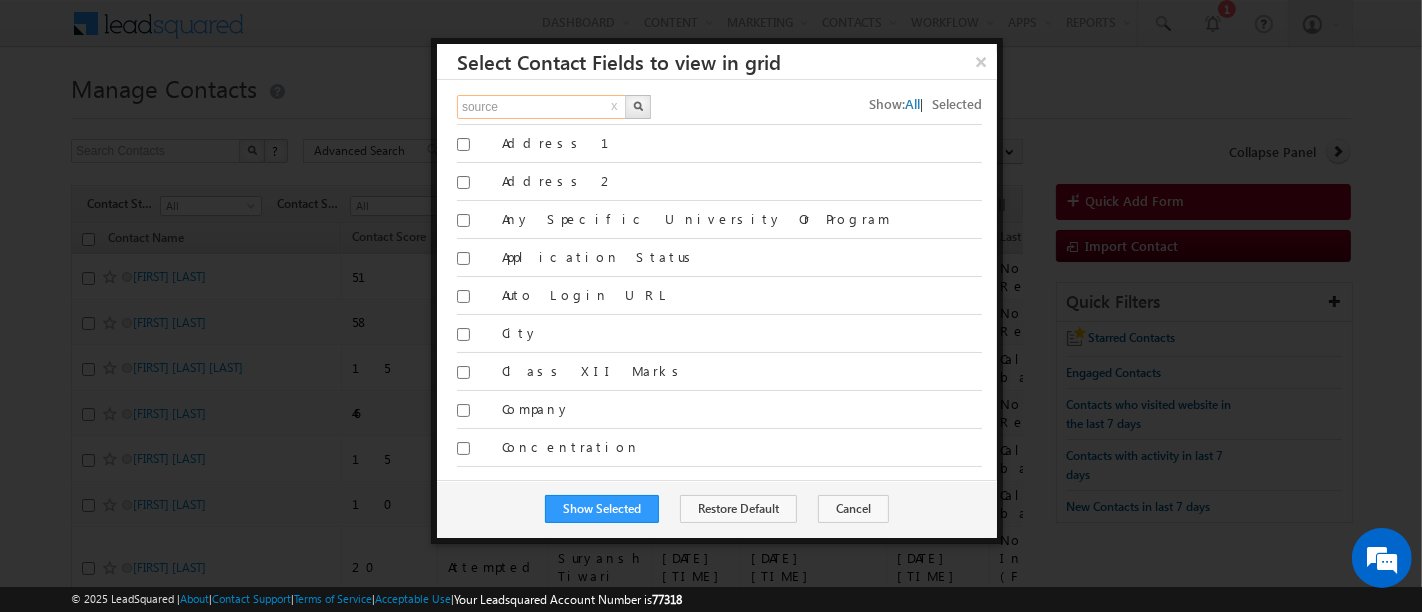 type on "source" 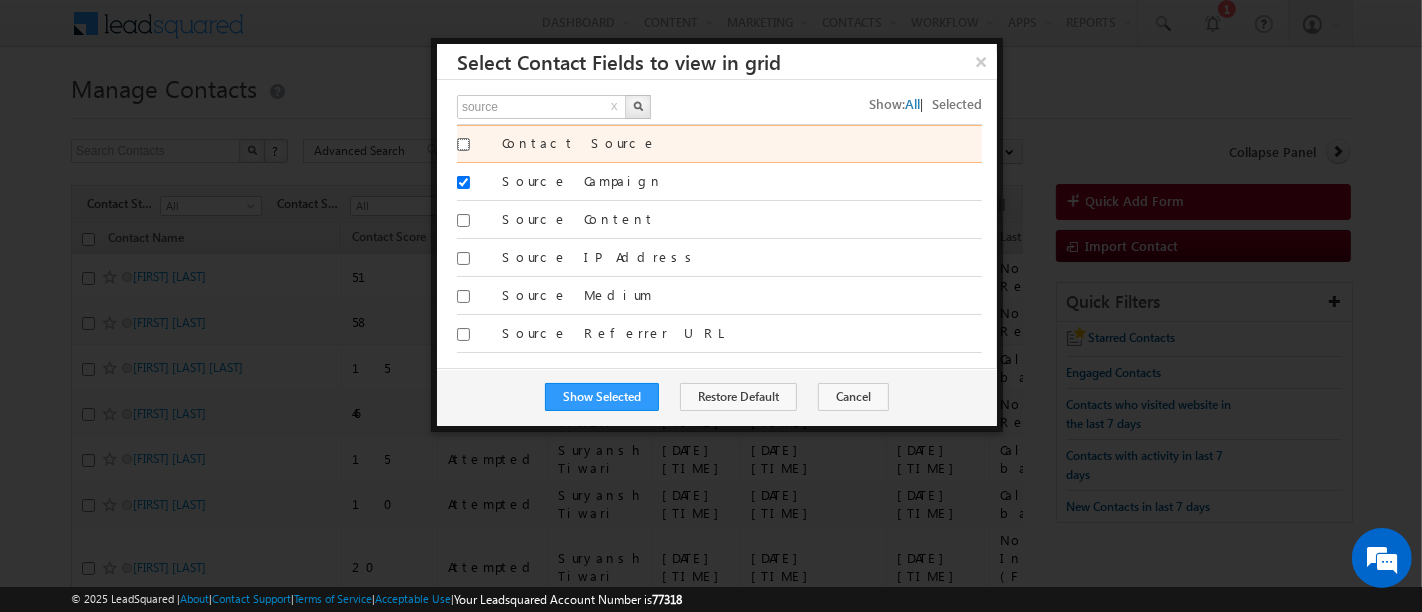 click on "Contact Source" at bounding box center (463, 144) 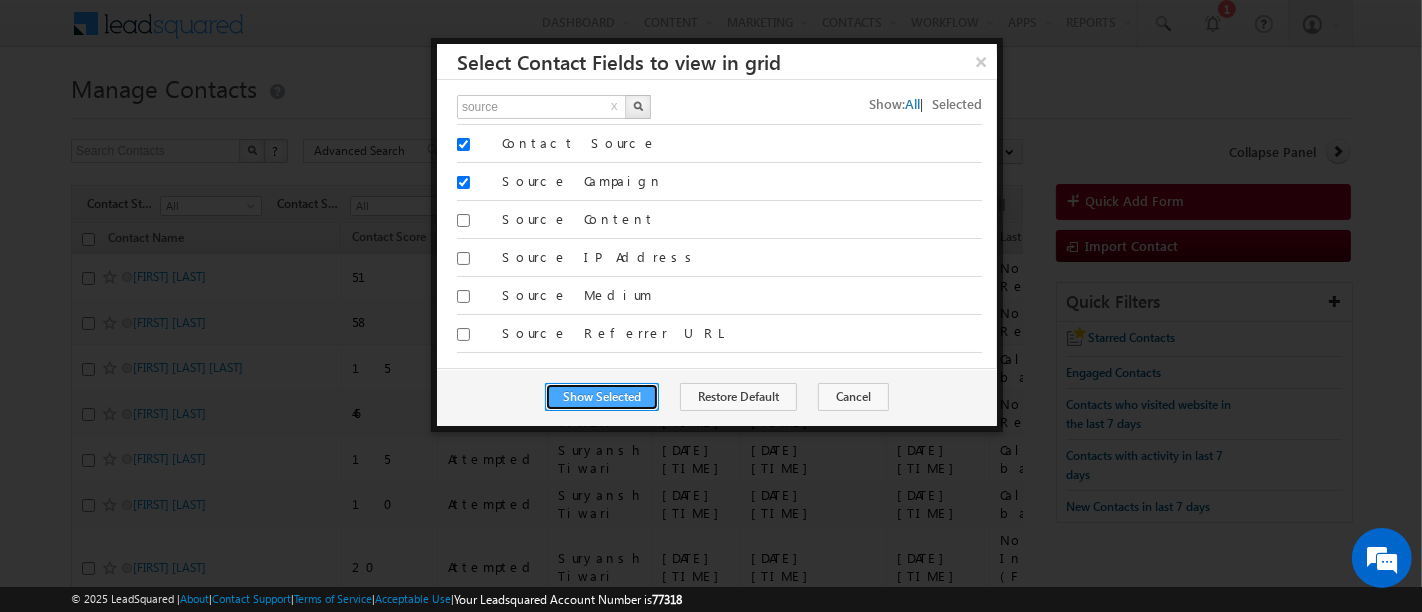 click on "Show Selected" at bounding box center [602, 397] 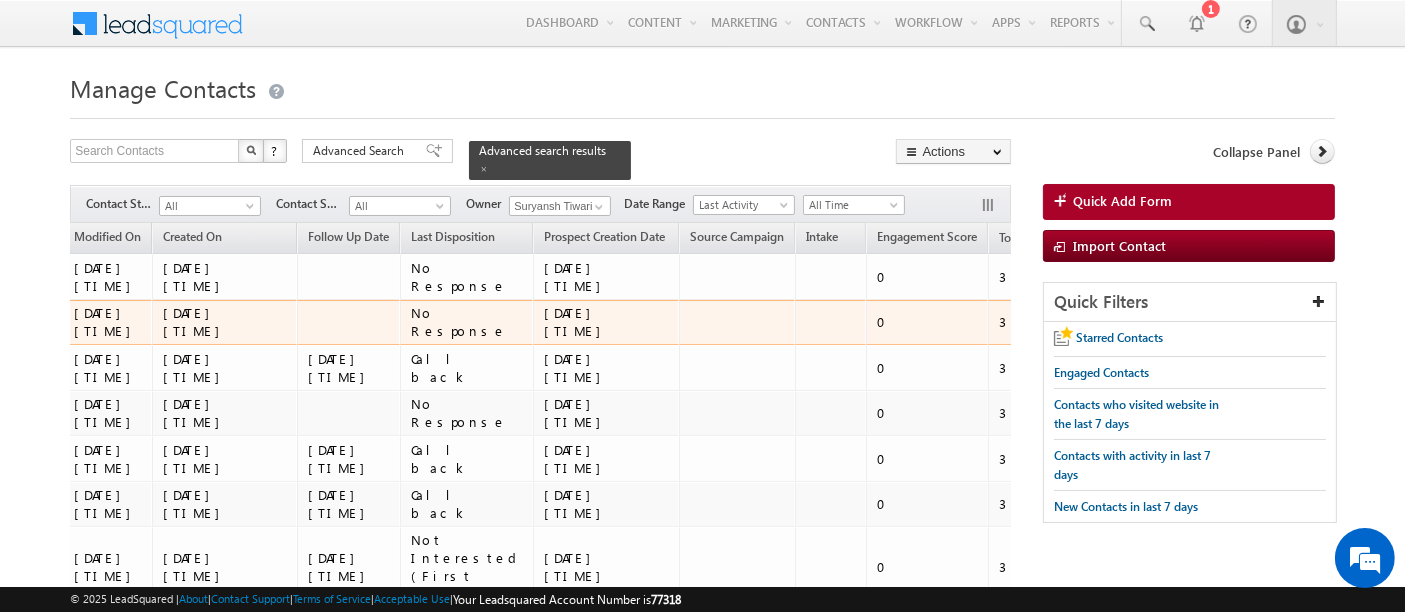 scroll, scrollTop: 0, scrollLeft: 864, axis: horizontal 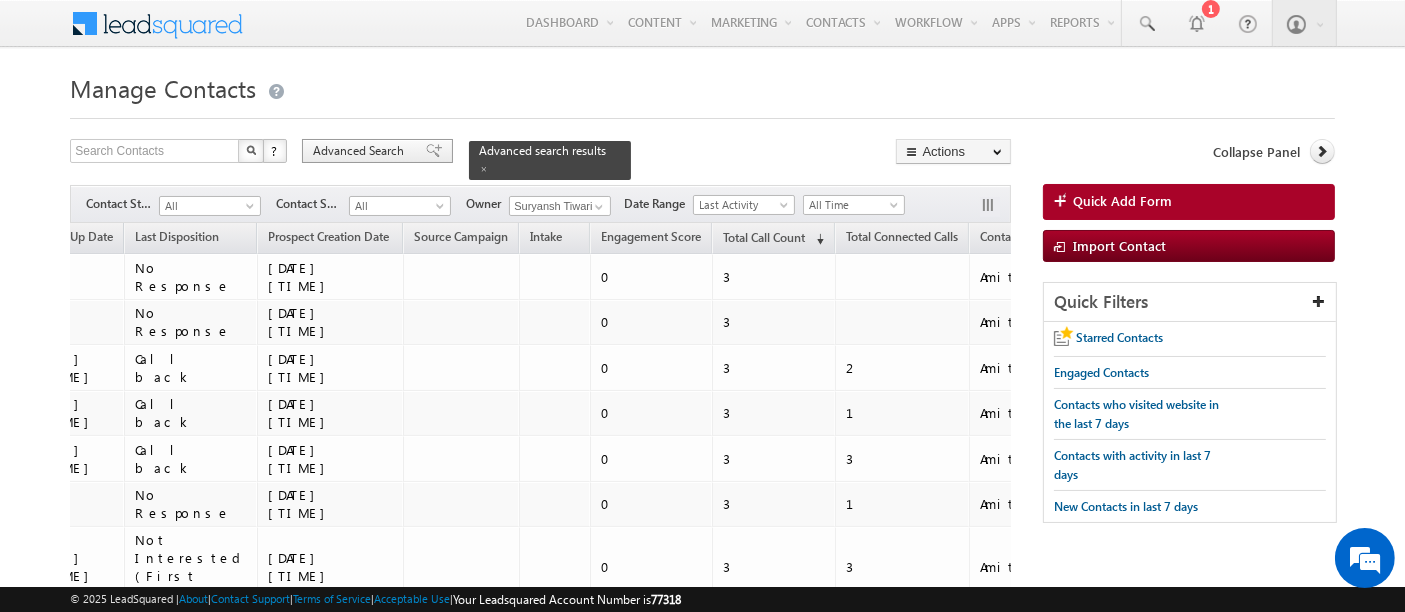 click on "Advanced Search" at bounding box center [361, 151] 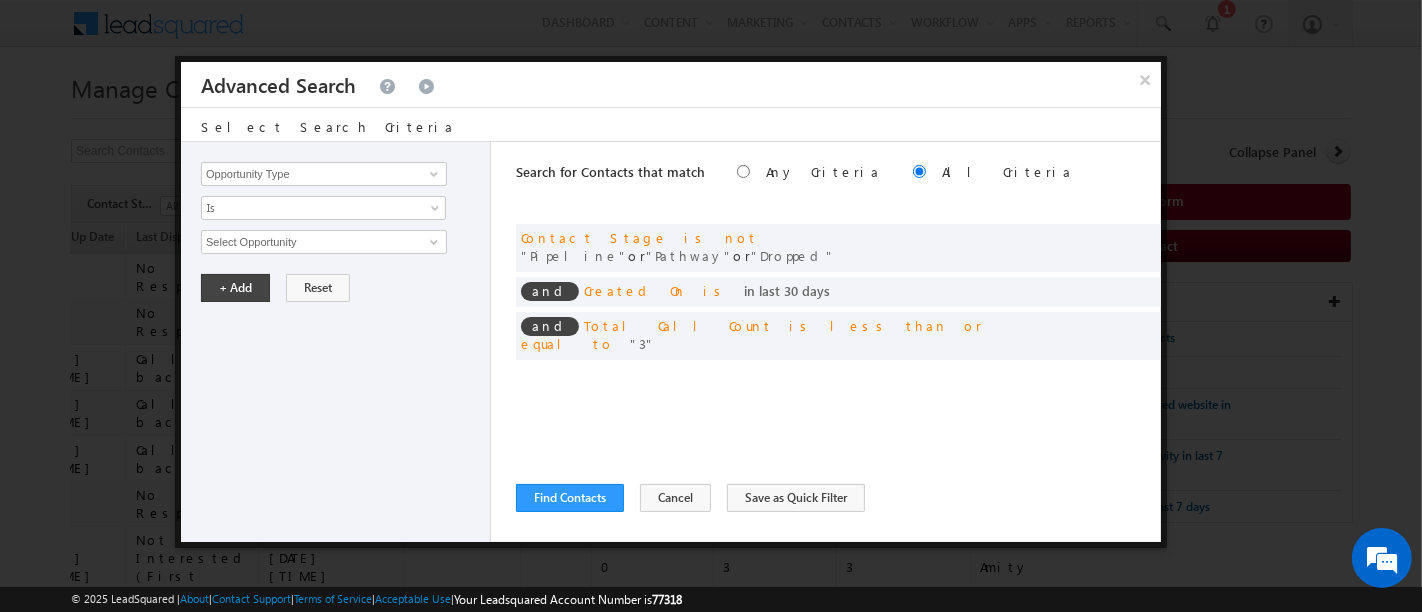 scroll, scrollTop: 0, scrollLeft: 853, axis: horizontal 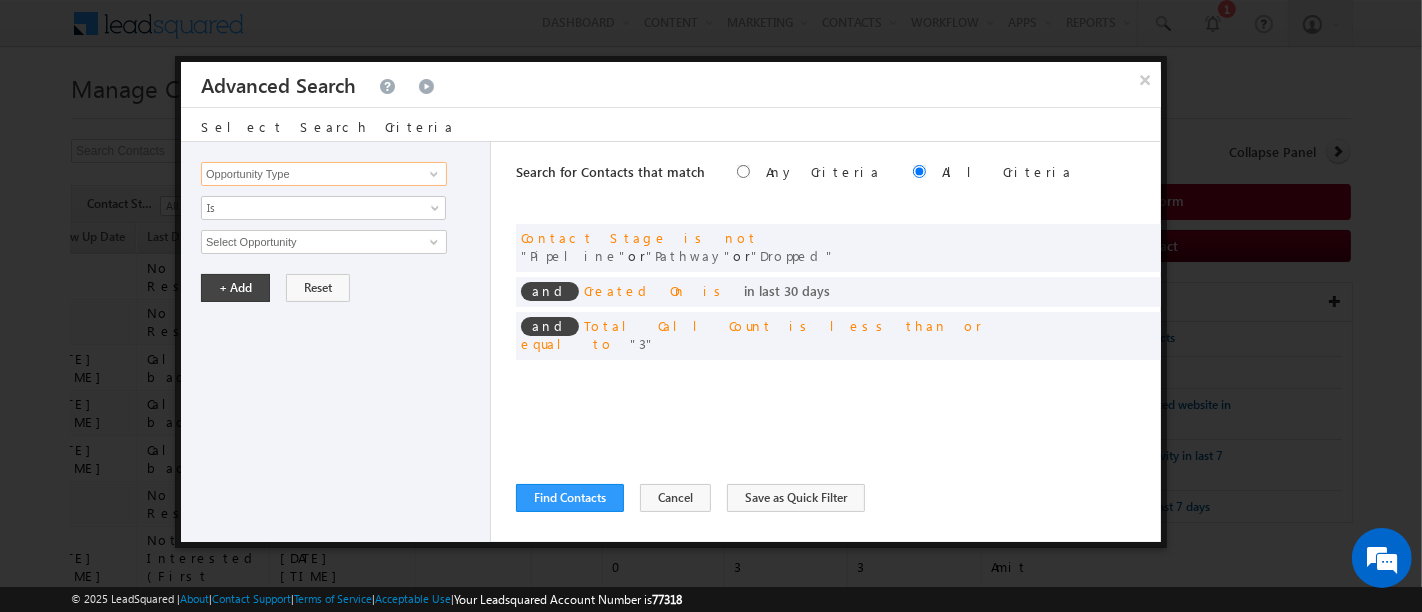 click on "Opportunity Type" at bounding box center (324, 174) 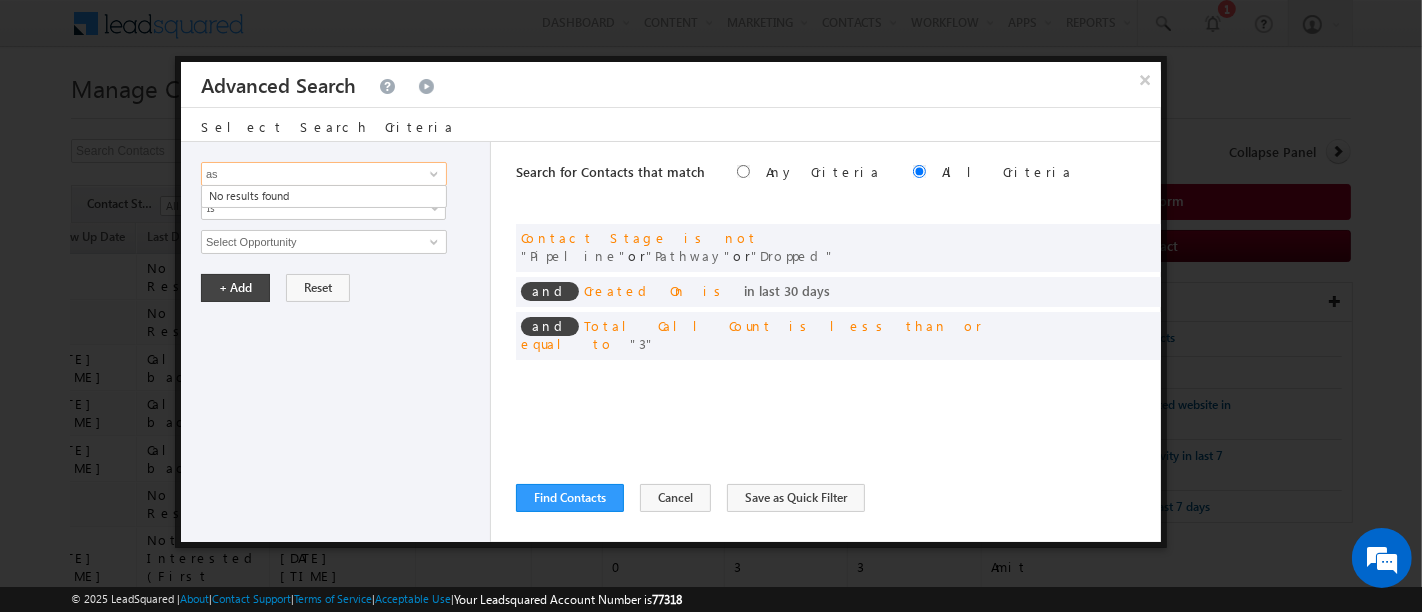 type on "a" 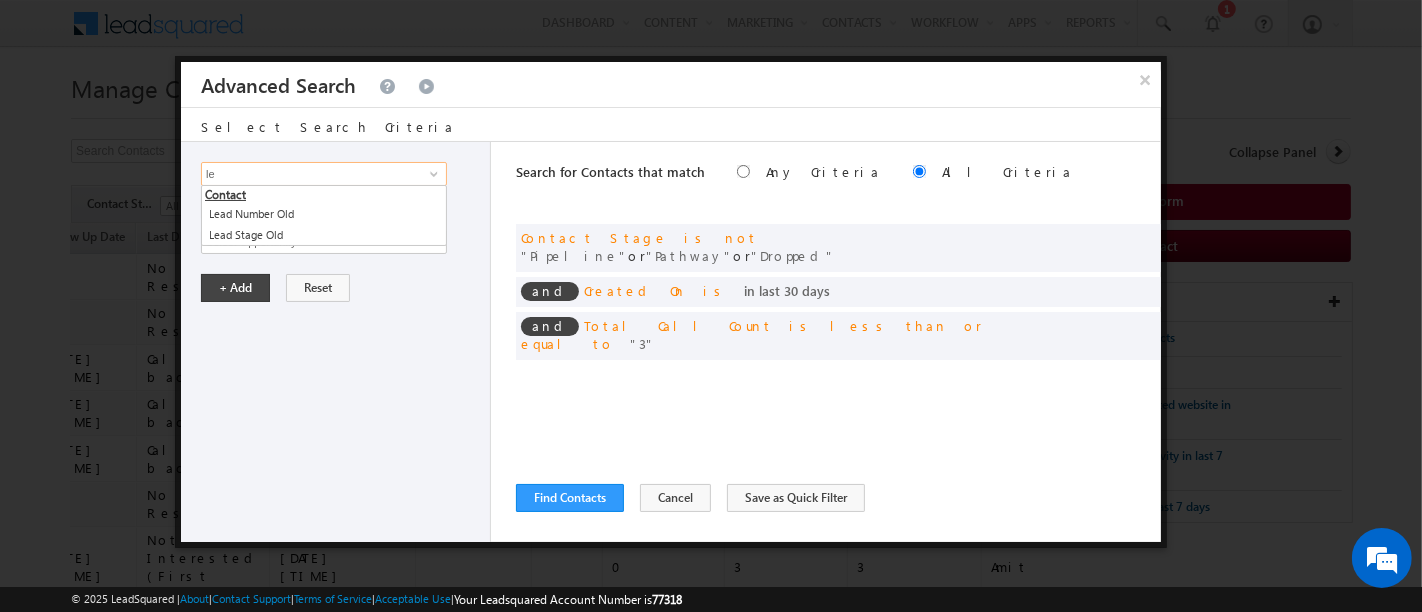 type on "l" 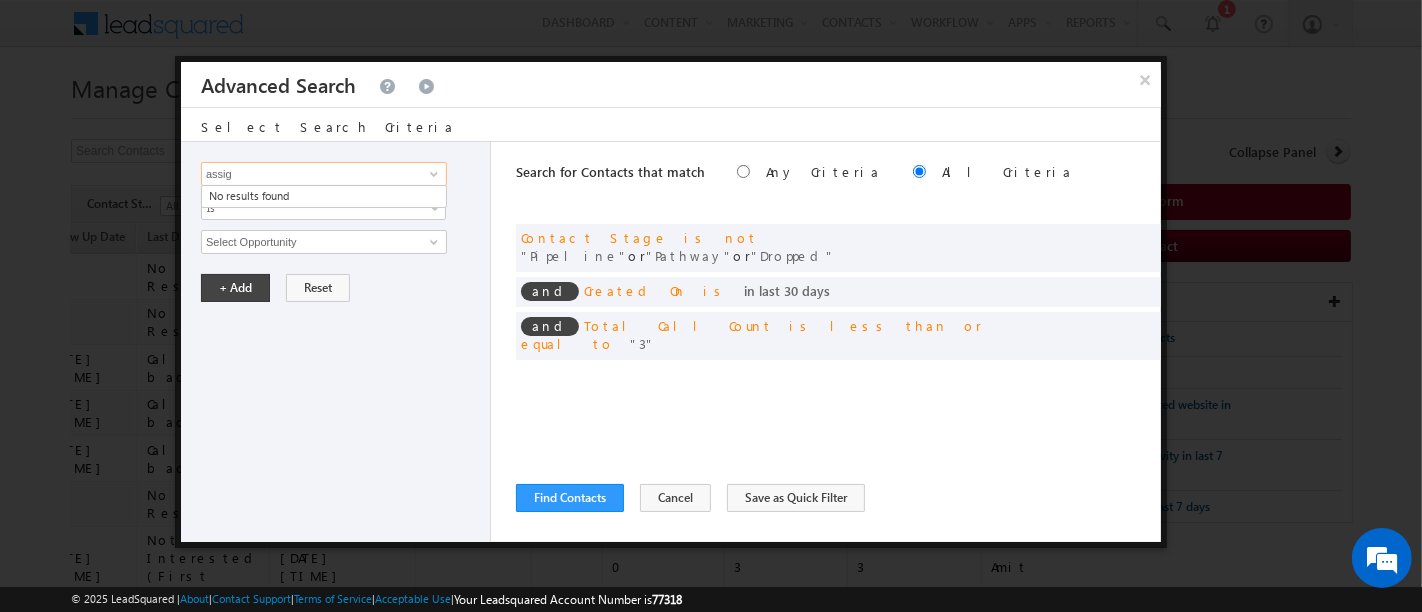 type on "assig" 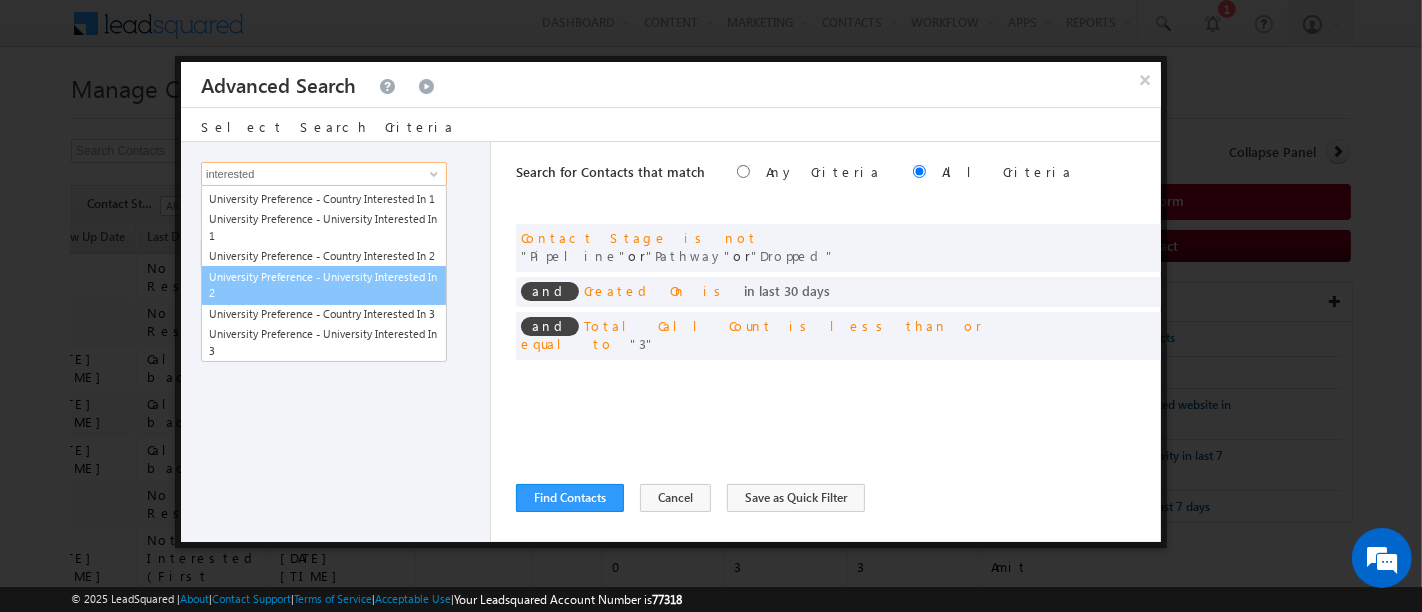 scroll, scrollTop: 168, scrollLeft: 0, axis: vertical 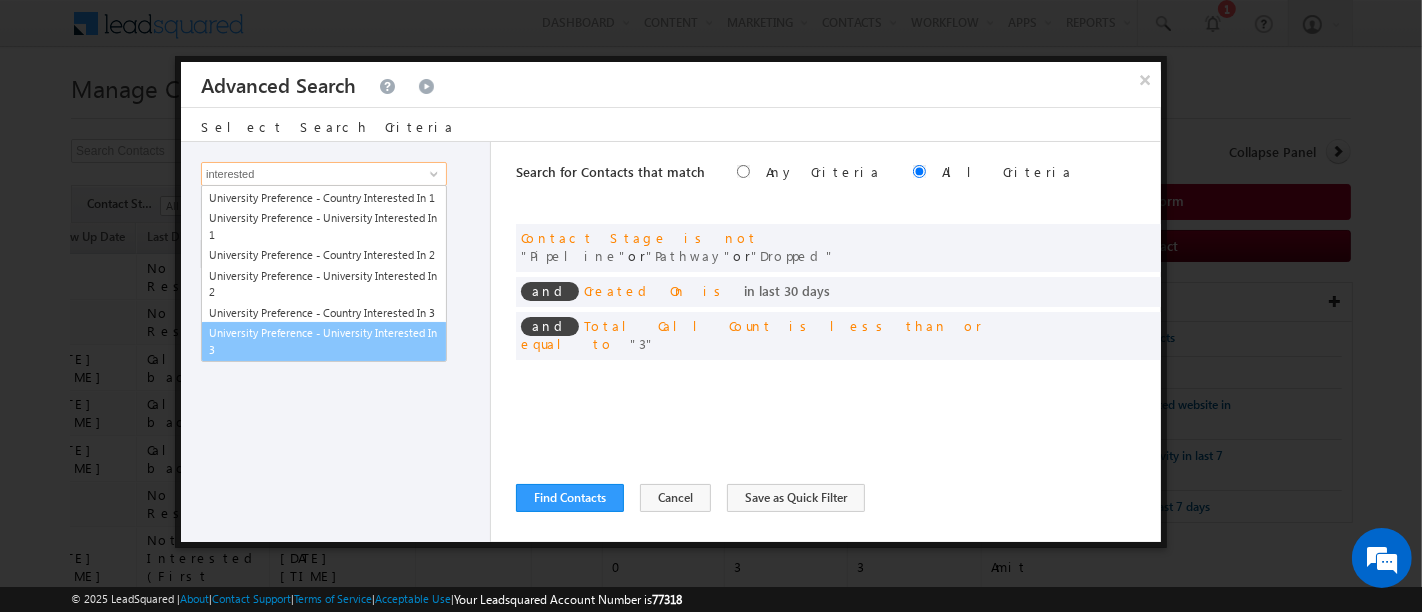 type on "interested" 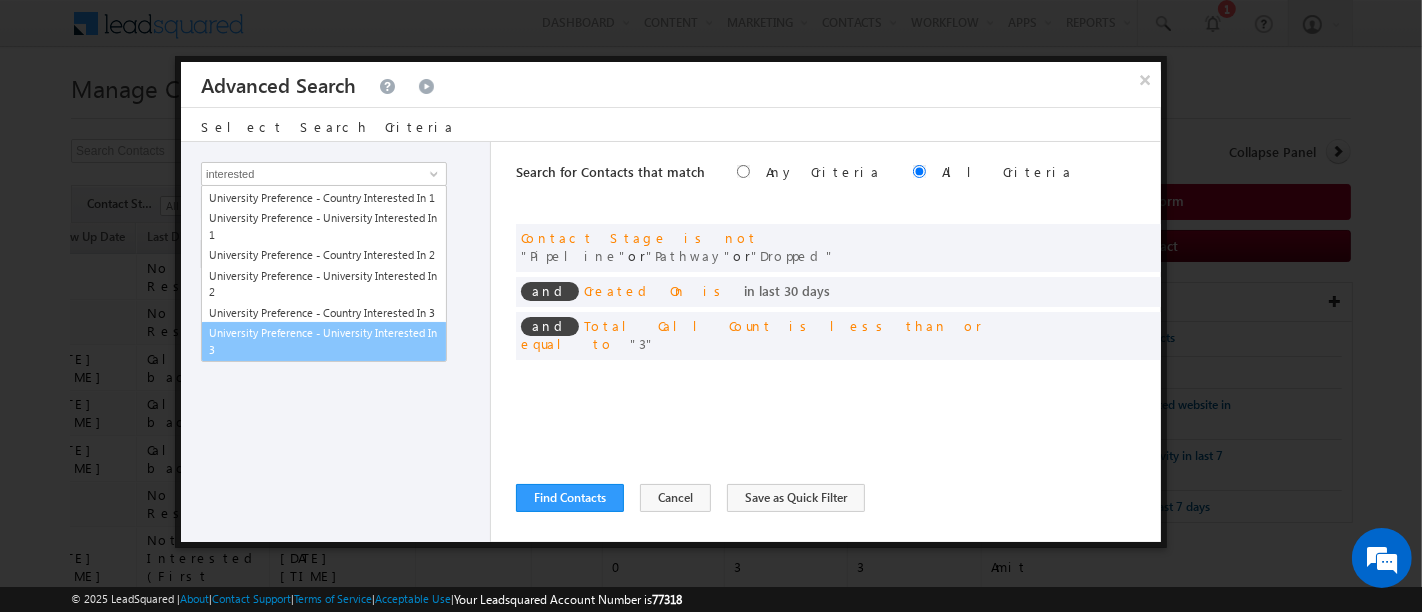 type 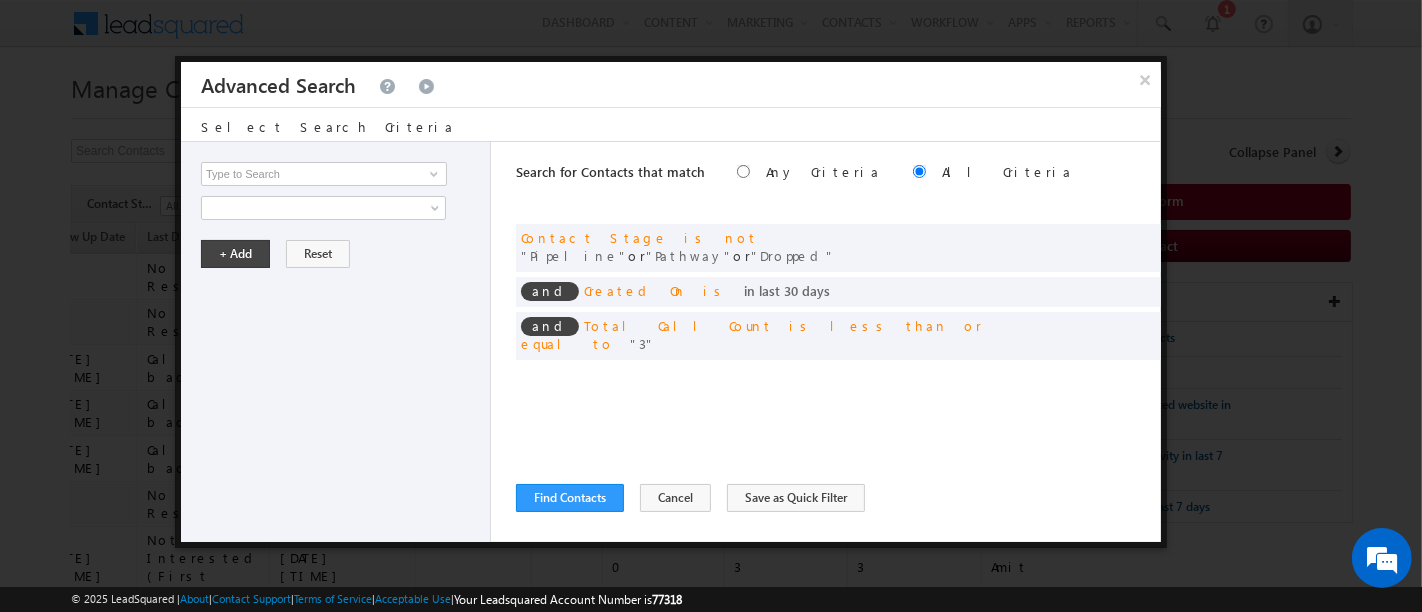 click on "Opportunity Type Contact Activity Task Sales Group  Prospect Id Address 1 Address 2 Any Specific University Or Program Application Status Auto Login URL City Class XII Marks Company Concentration Contact Number Contact Origin Contact Score Contact Source Contact Stage Conversion Referrer URL Counselling mode Country Country Interested In New Country Interested In Old Course Course Priority Created By Id Created On Created On Old Current Opt In Status Do Not Call Do Not Email Do Not SMS Do Not Track Do You Have Scholarships Do You Have Valid Passport Documents - Status Documents - University Proof Doc Documents - 10th Marksheet Documents - 12th Marksheet Documents - UG Degree Documents - UG Marksheets Documents - PG Degree Documents - PG Marksheets Documents - Resume/CV Documents - LOR Documents - SOP Documents - Passport Documents - ELT Documents - Amity Pathway Certificate Documents - COL Documents - Deposit fee Documents - UCOL Documents - I20 Documents - SEVIS Fee doc Email" at bounding box center (336, 342) 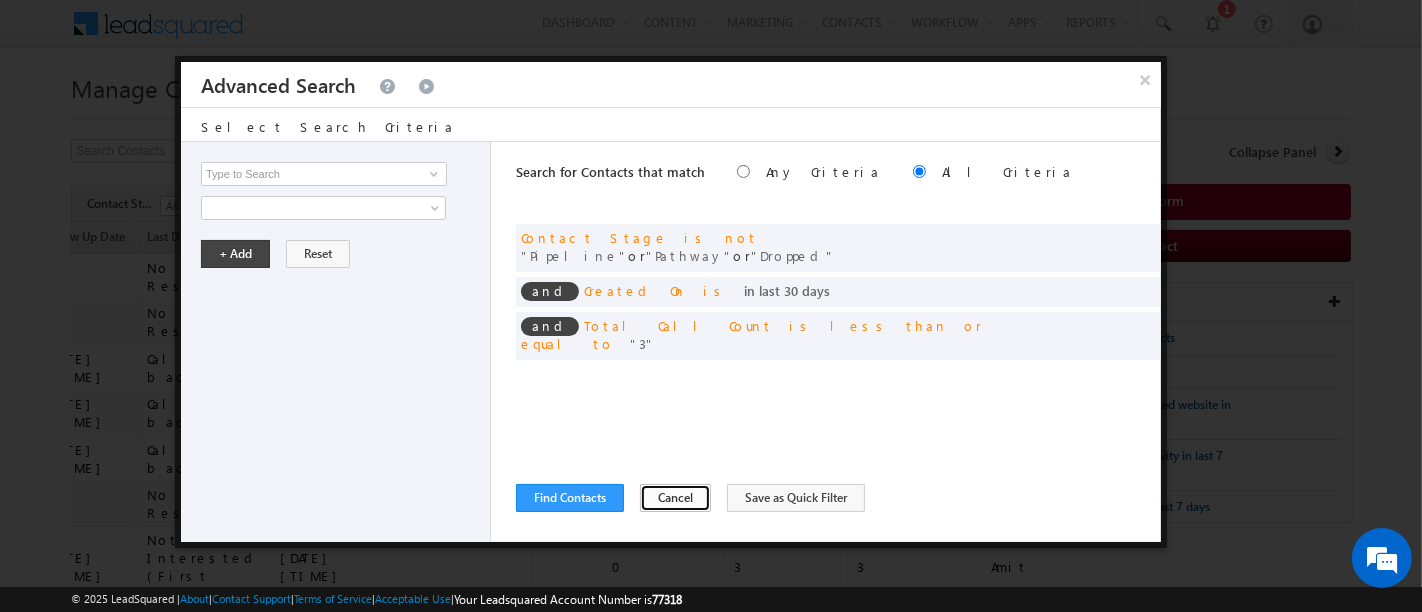 click on "Cancel" at bounding box center [675, 498] 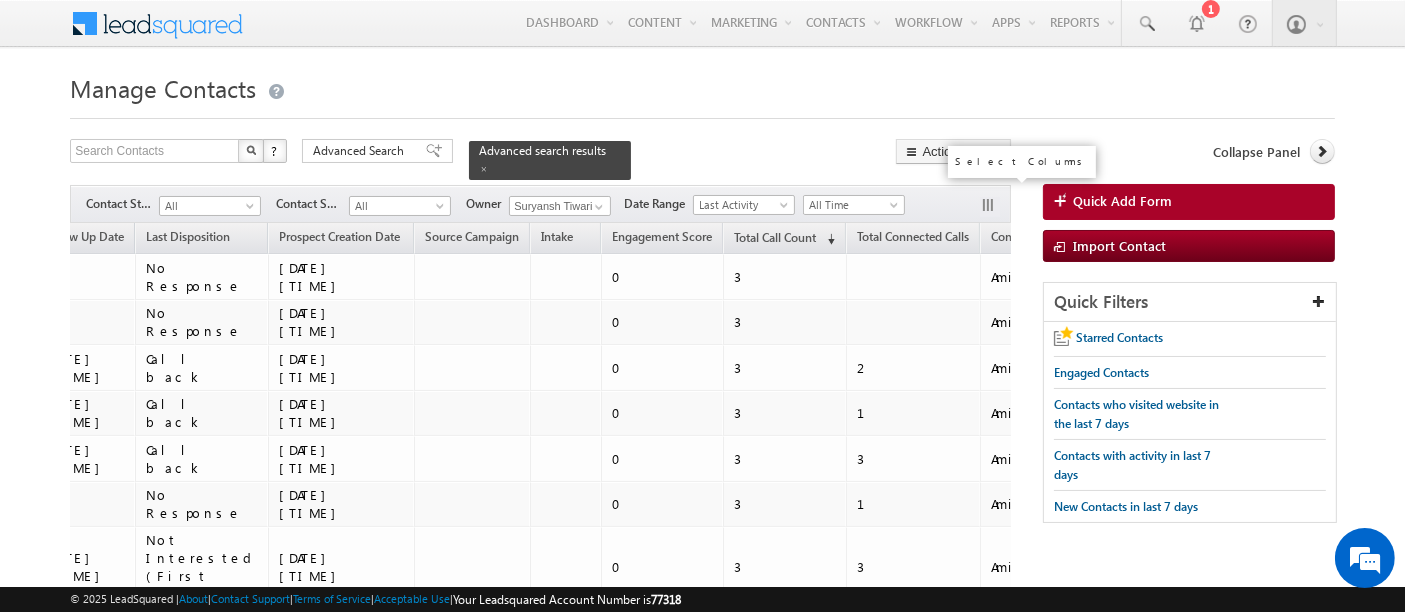 click at bounding box center [990, 207] 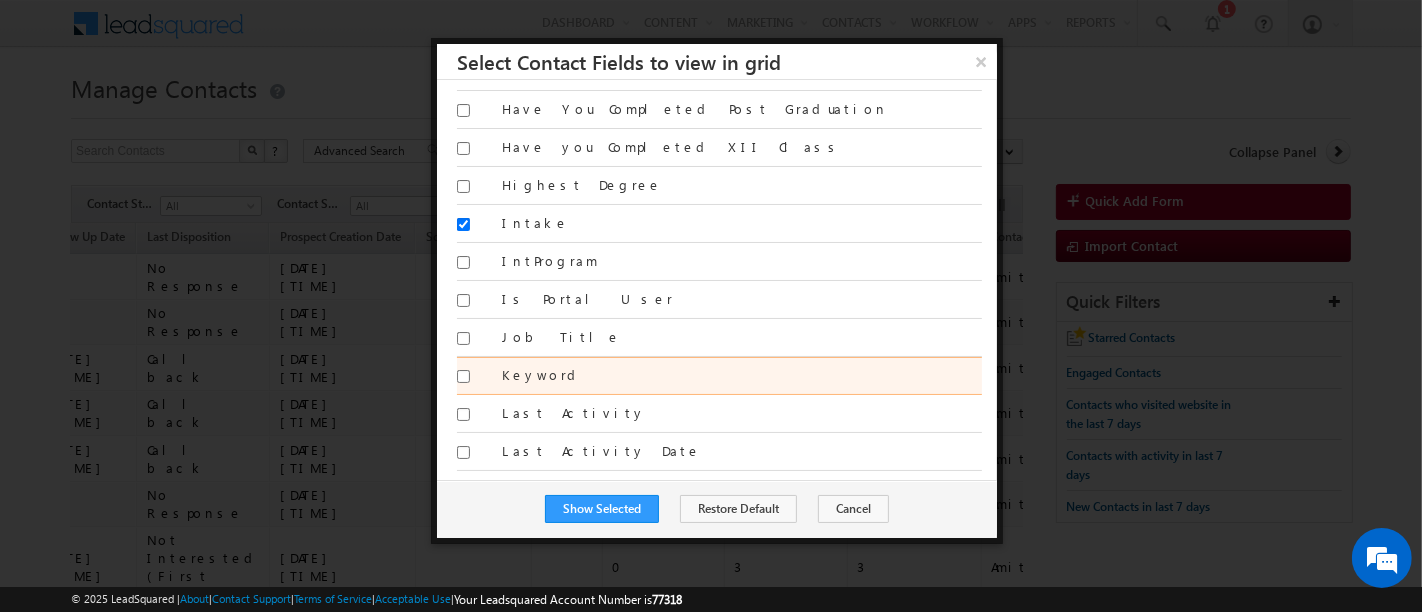 scroll, scrollTop: 1777, scrollLeft: 0, axis: vertical 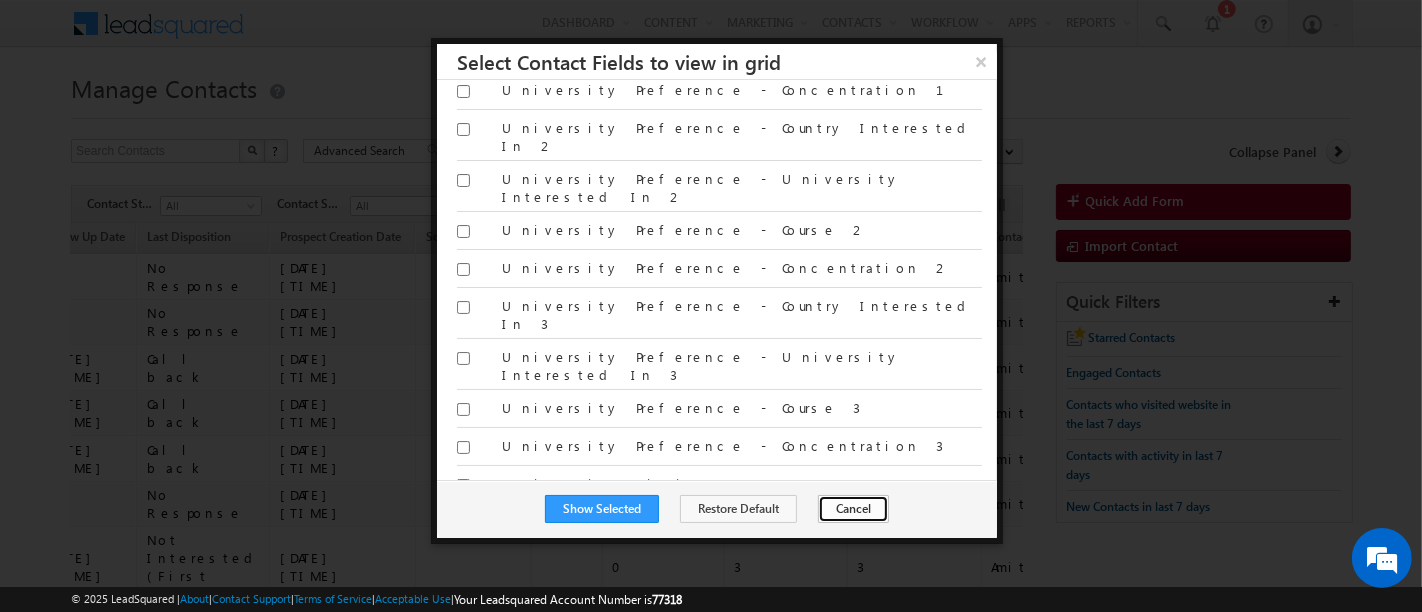 click on "Cancel" at bounding box center [853, 509] 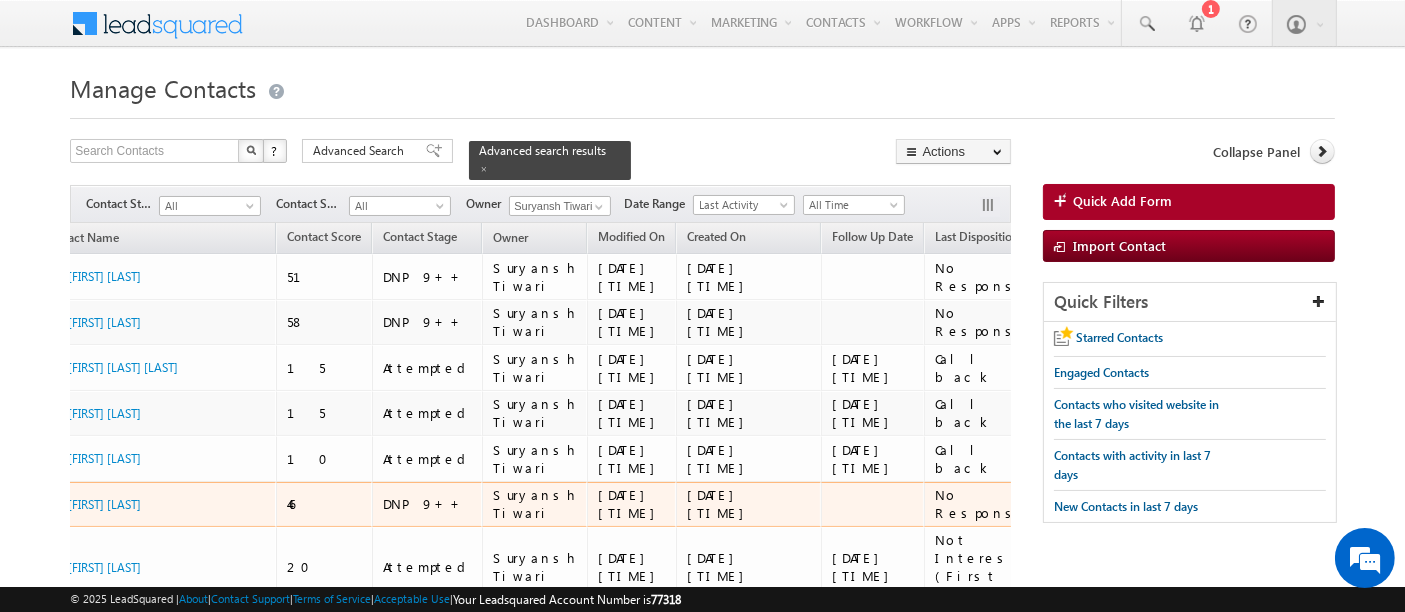 scroll, scrollTop: 0, scrollLeft: 0, axis: both 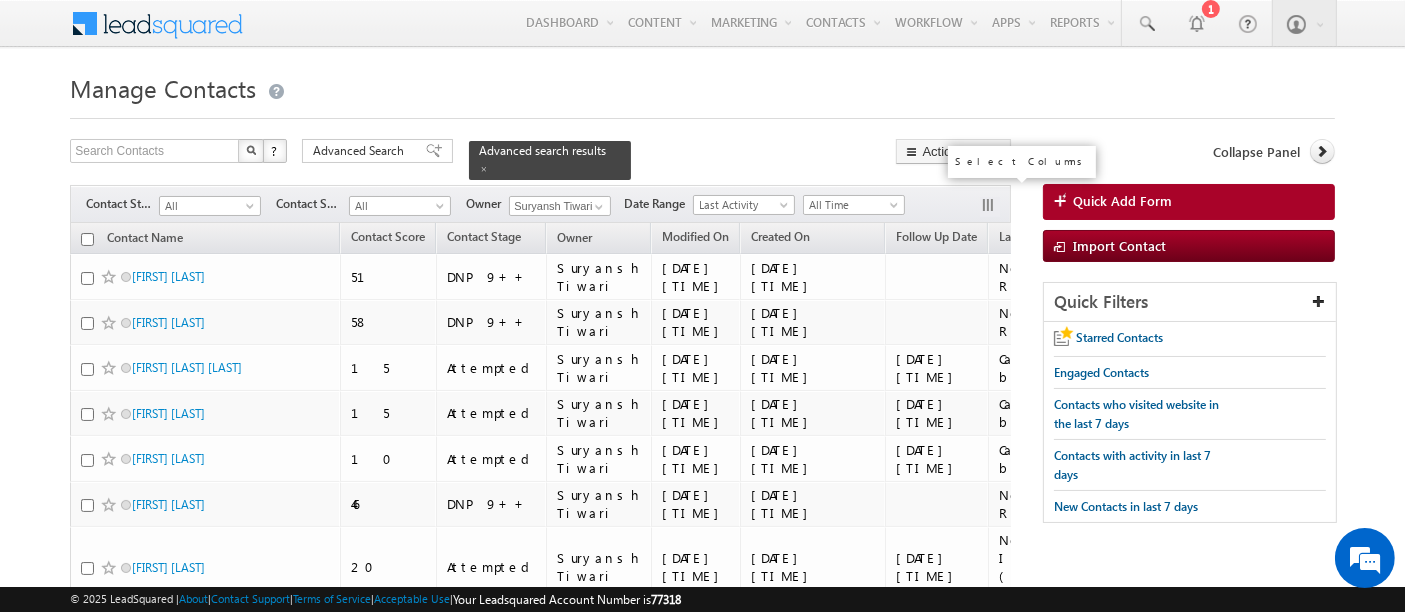 click at bounding box center (990, 207) 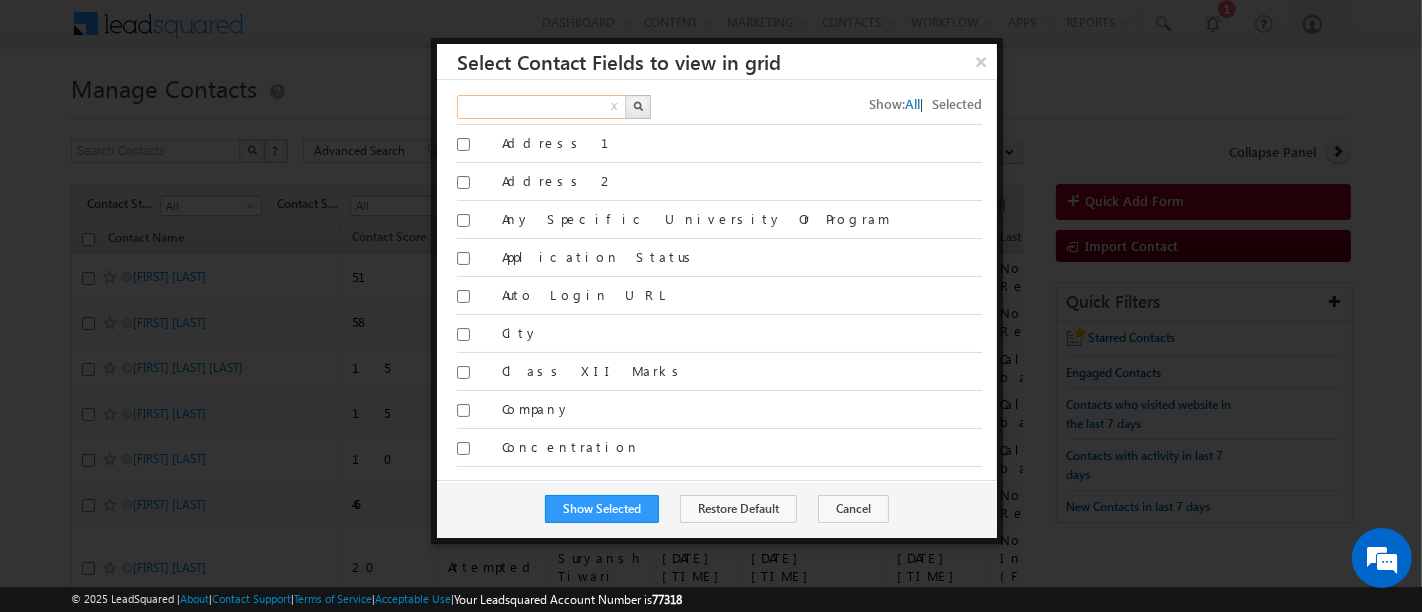 click at bounding box center (542, 107) 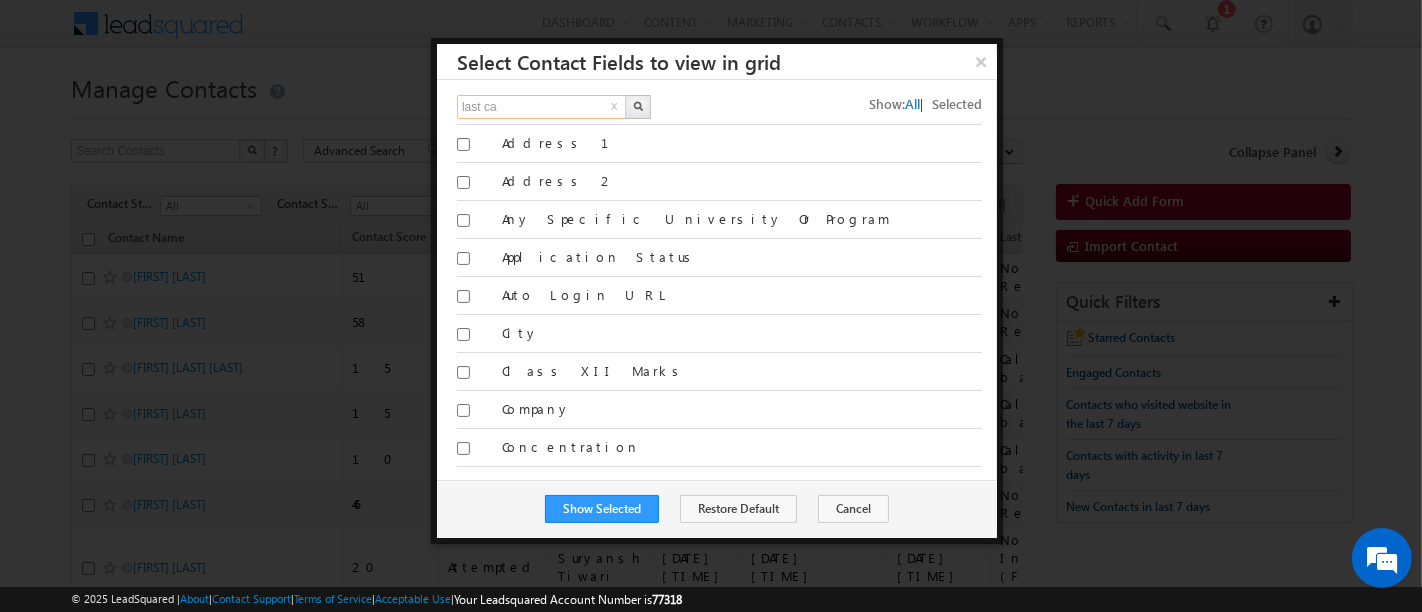 type on "last ca" 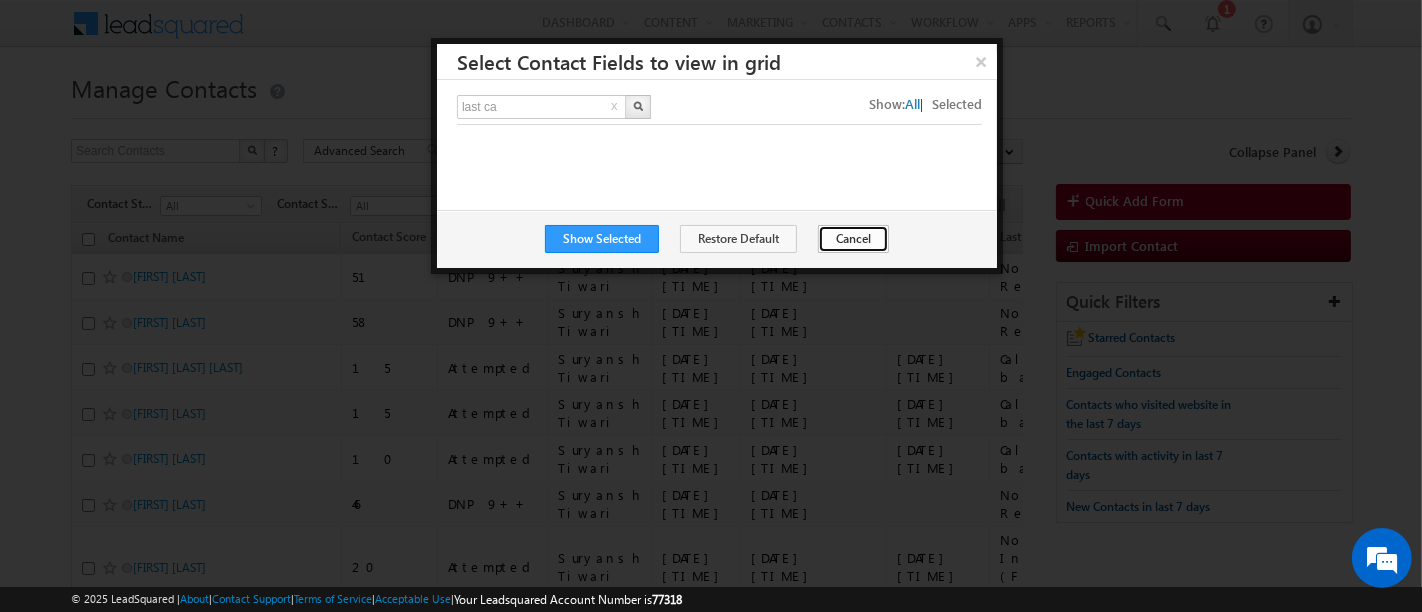click on "Cancel" at bounding box center (853, 239) 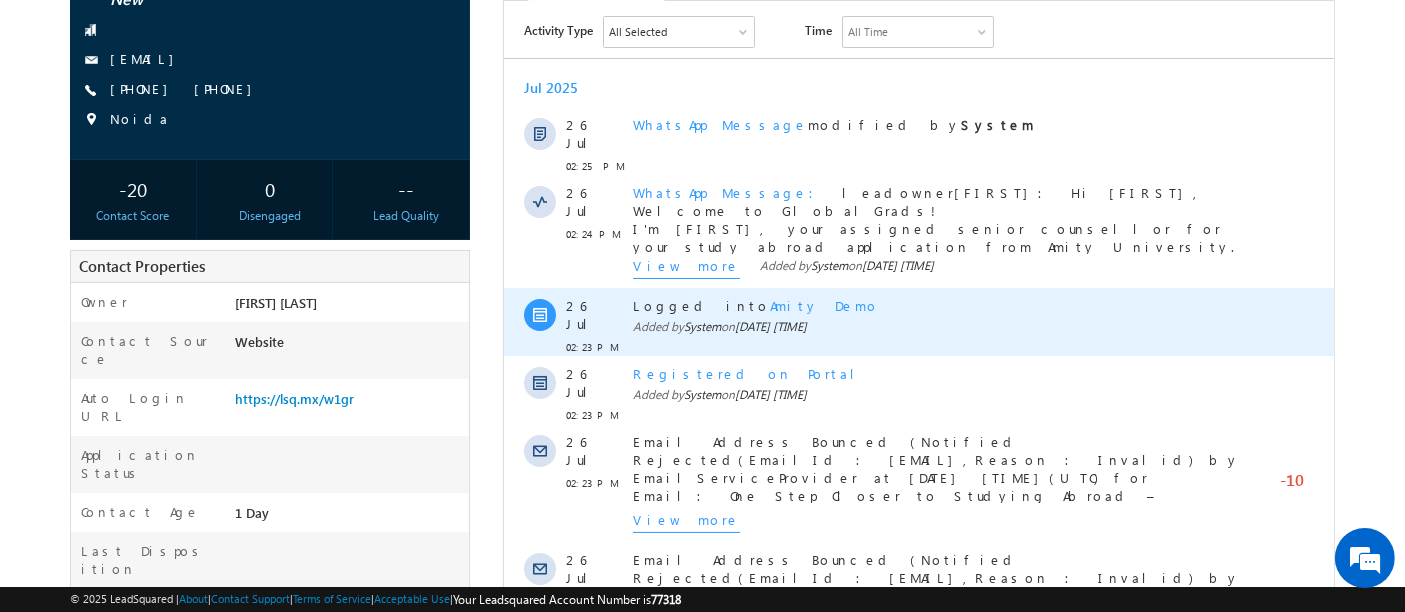 scroll, scrollTop: 0, scrollLeft: 0, axis: both 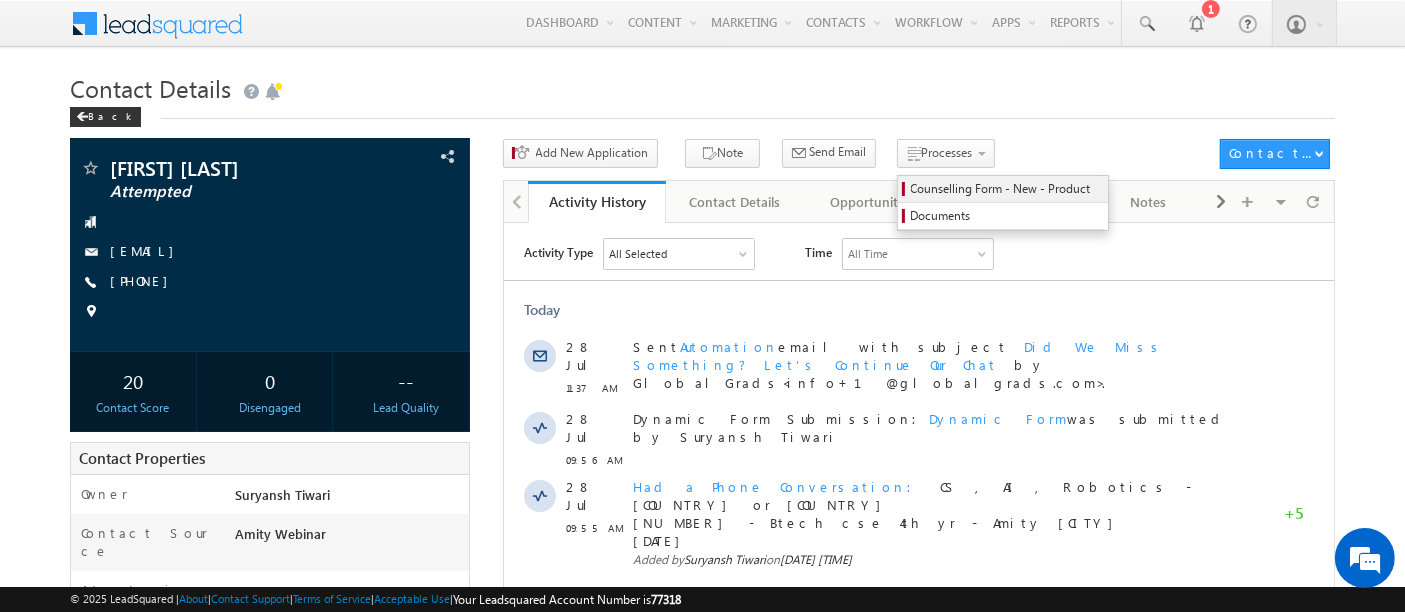 click on "Counselling Form - New - Product" at bounding box center [1006, 189] 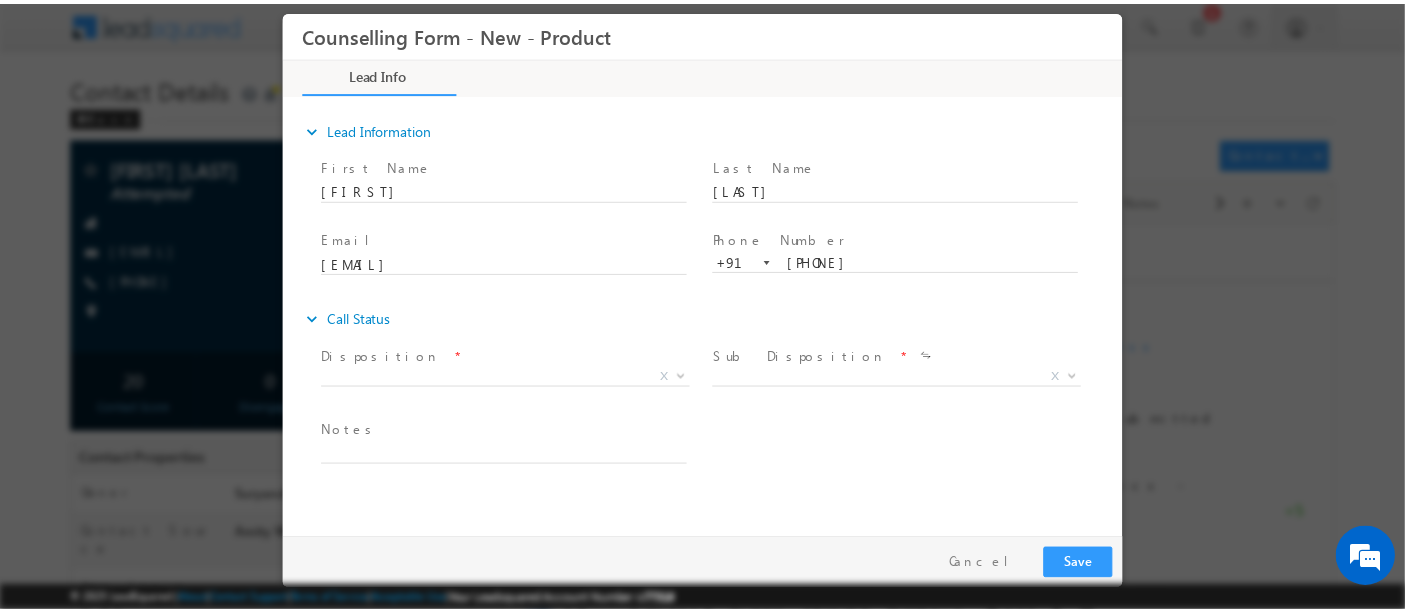 scroll, scrollTop: 0, scrollLeft: 0, axis: both 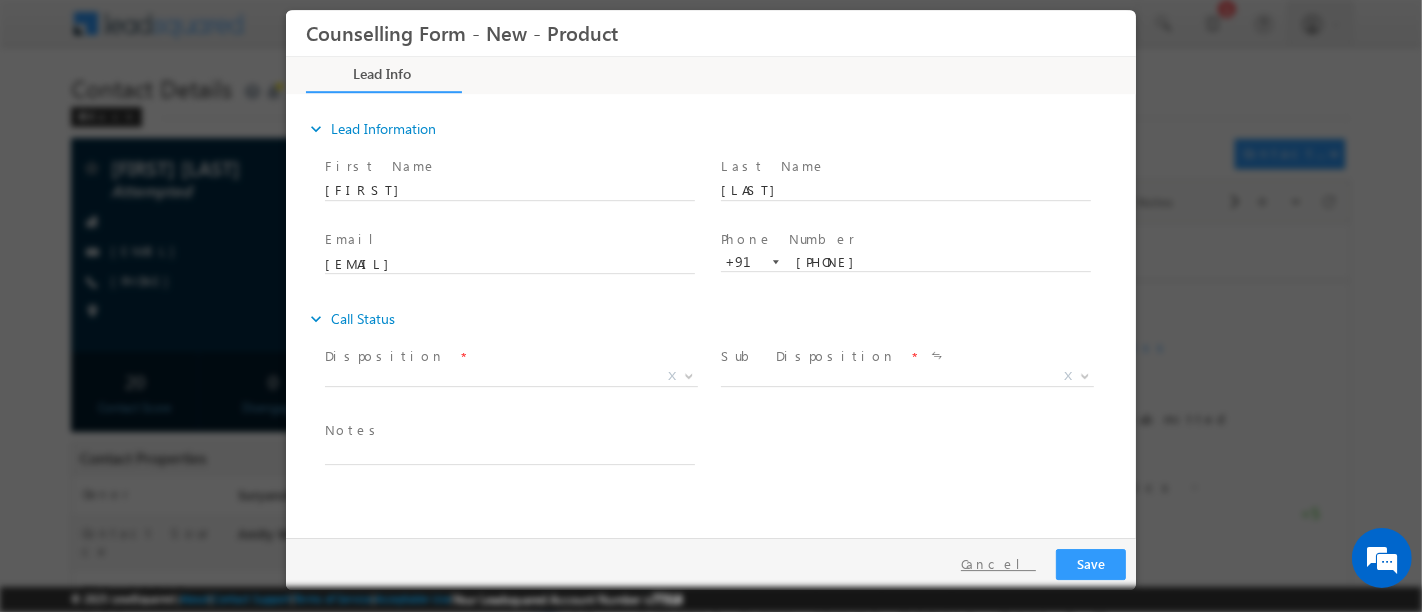 click on "Cancel" at bounding box center (997, 564) 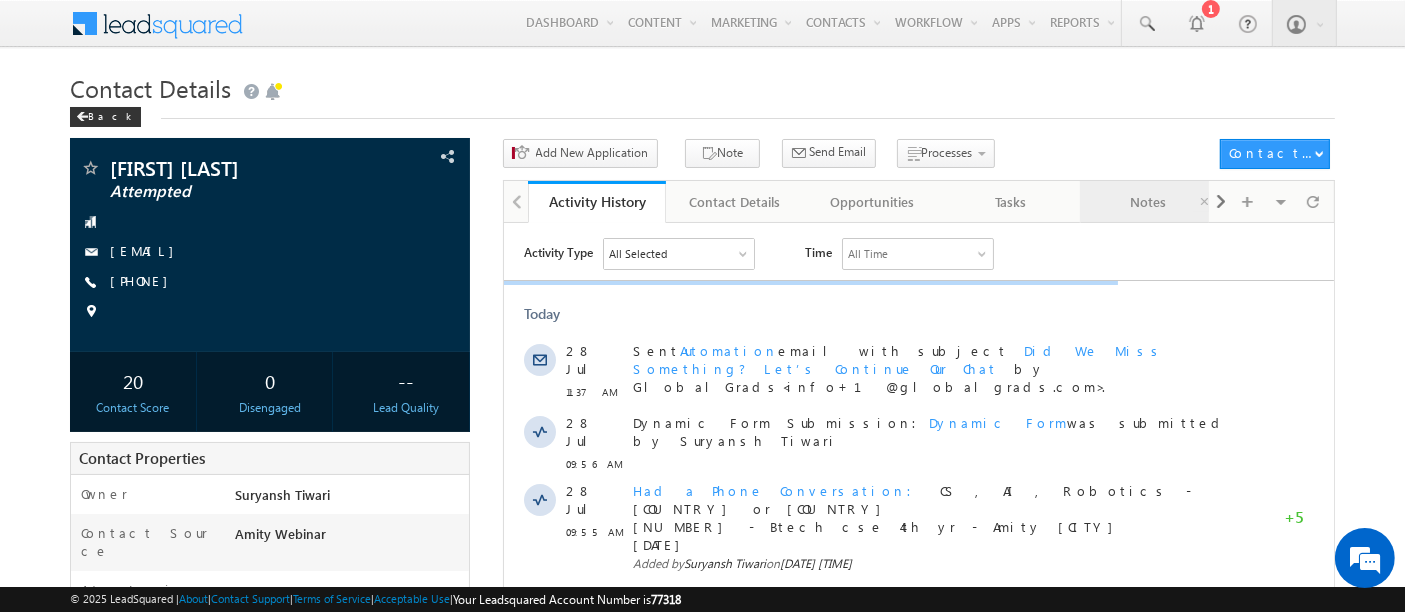 click on "Notes" at bounding box center (1148, 202) 